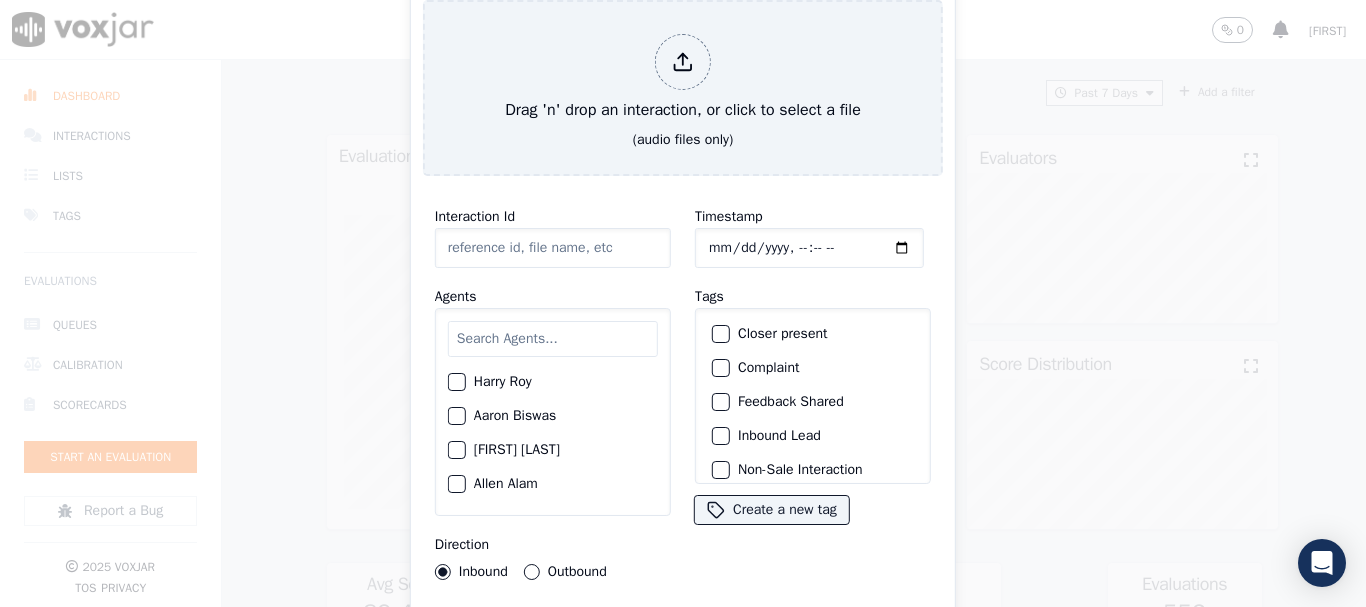 scroll, scrollTop: 0, scrollLeft: 0, axis: both 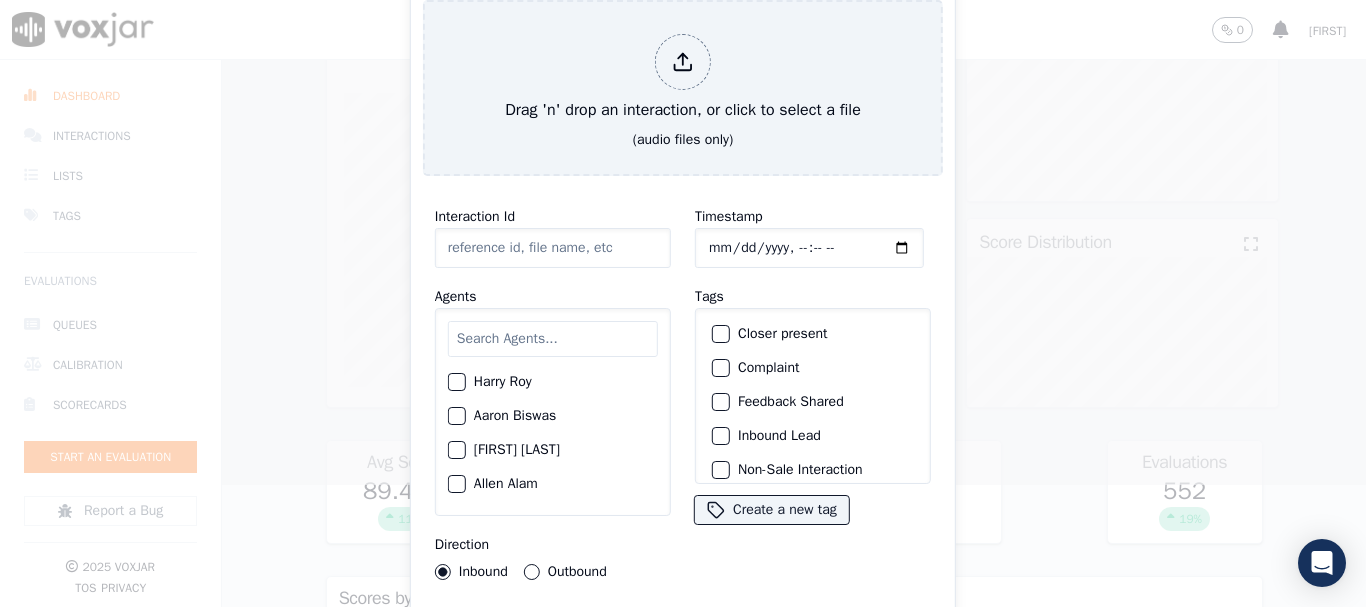 type on "[DATE]-[TIME]_[PHONE]-all.mp3" 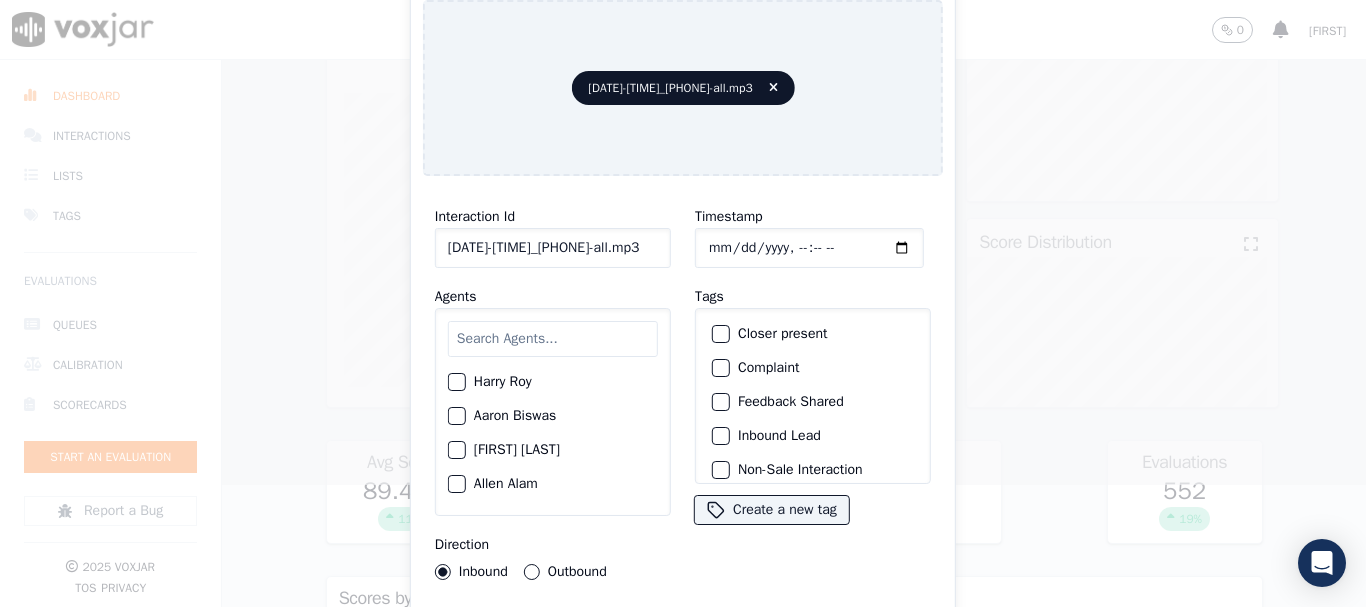 click at bounding box center [553, 339] 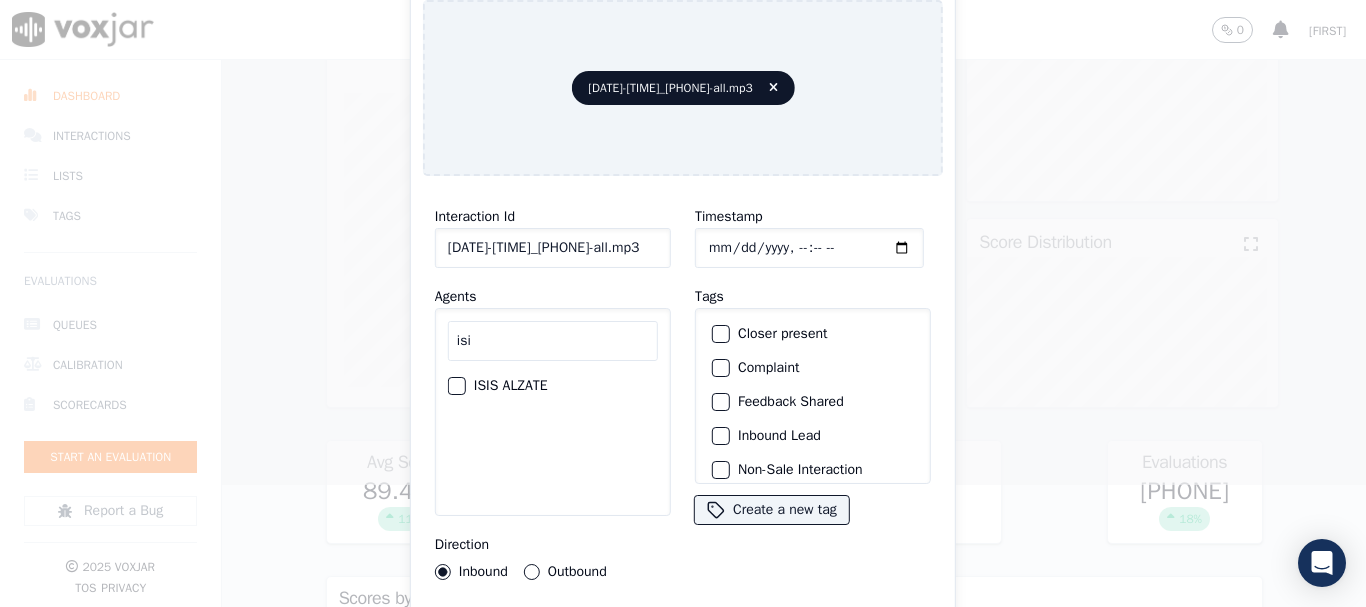 type on "isi" 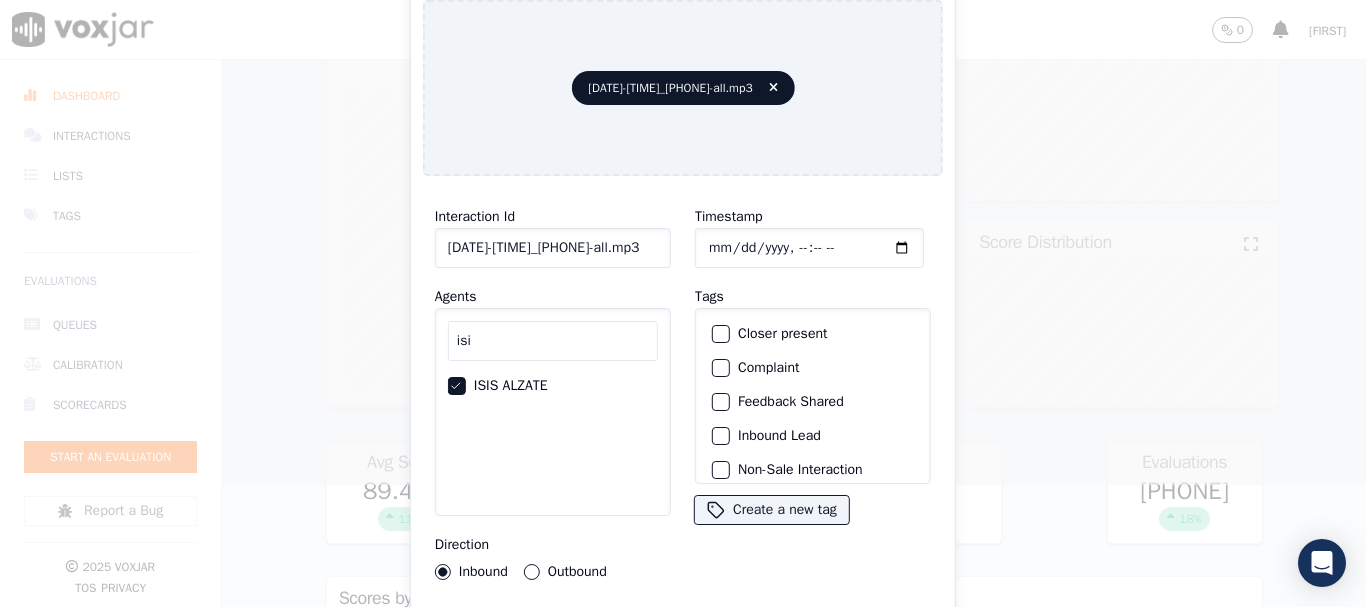 click on "Timestamp" 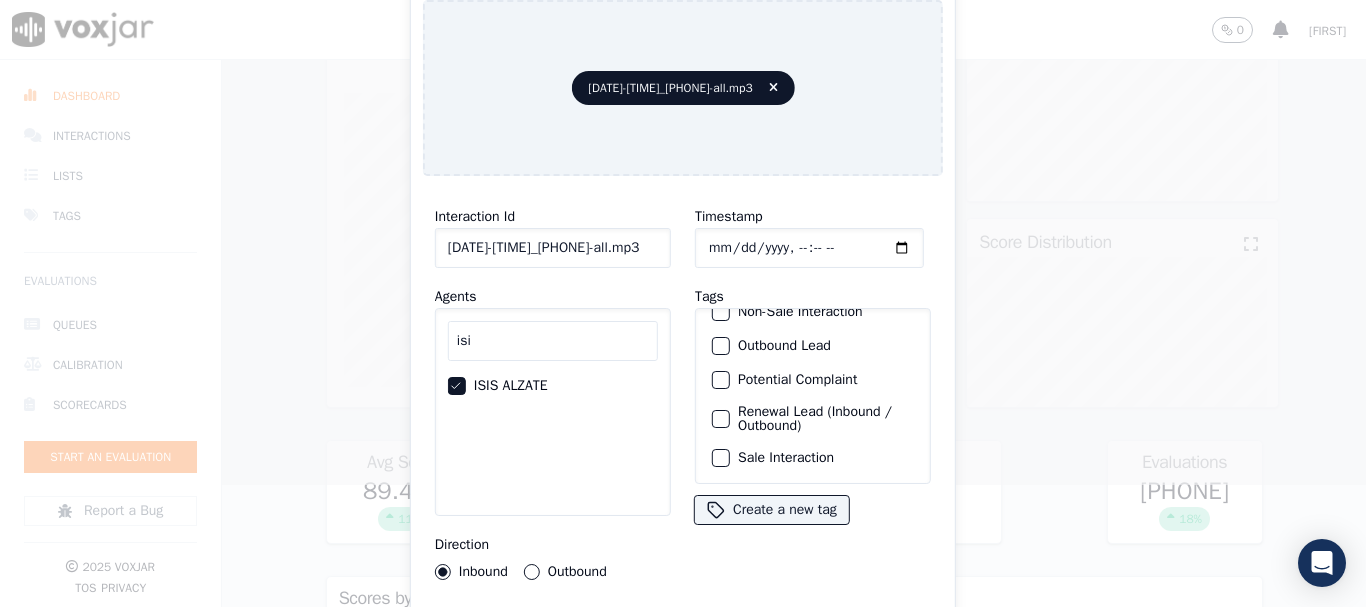 click on "Sale Interaction" 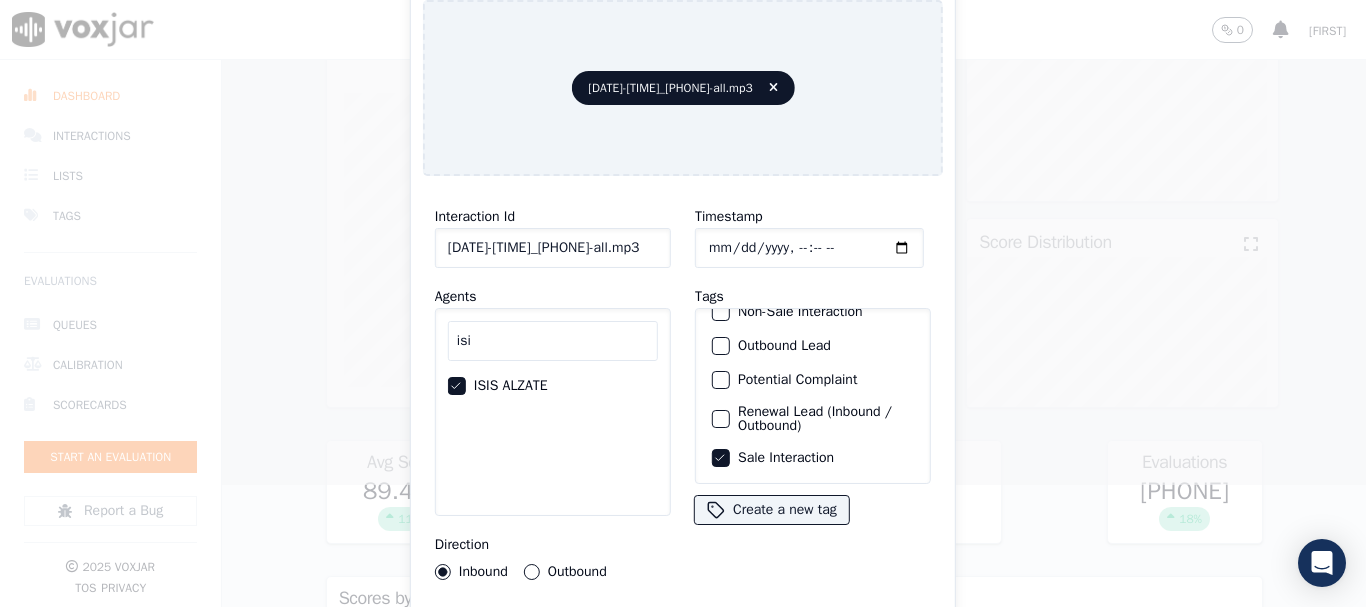type 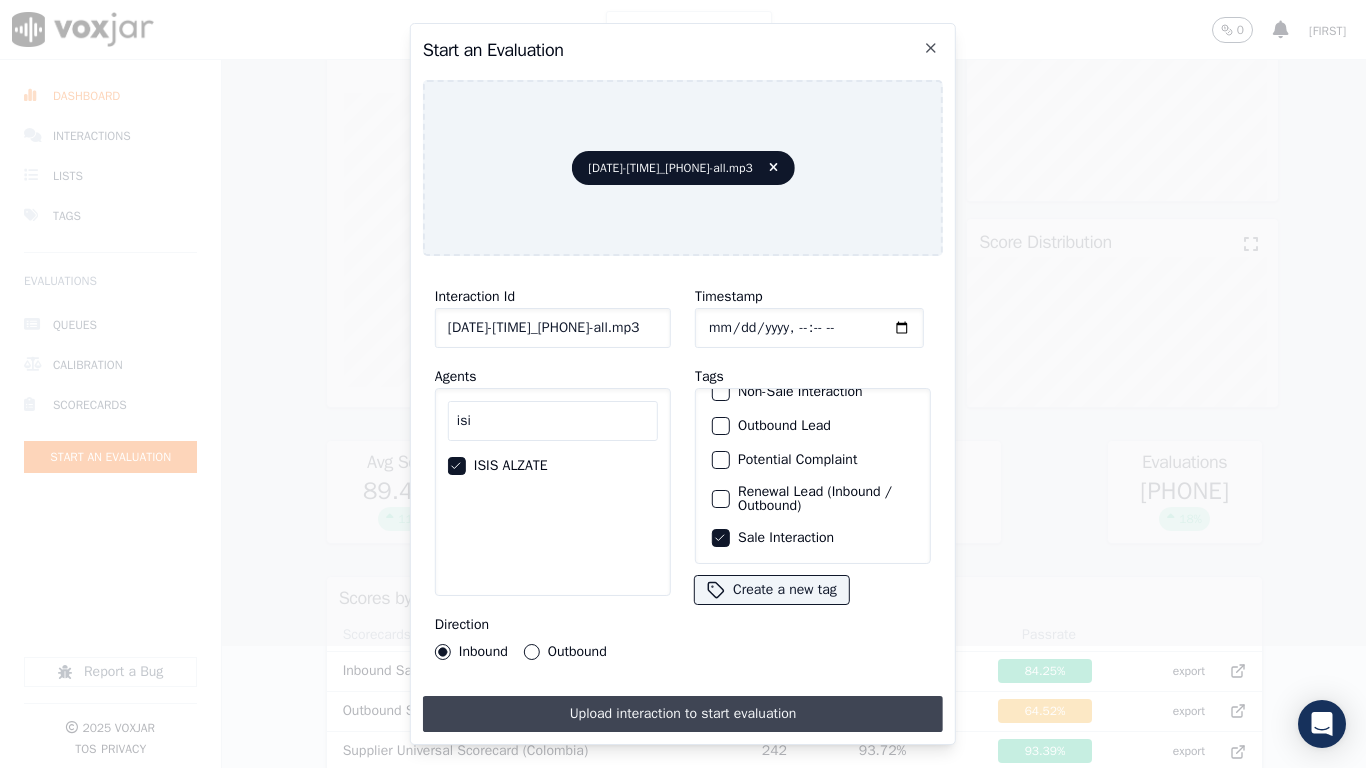 click on "Upload interaction to start evaluation" at bounding box center (683, 714) 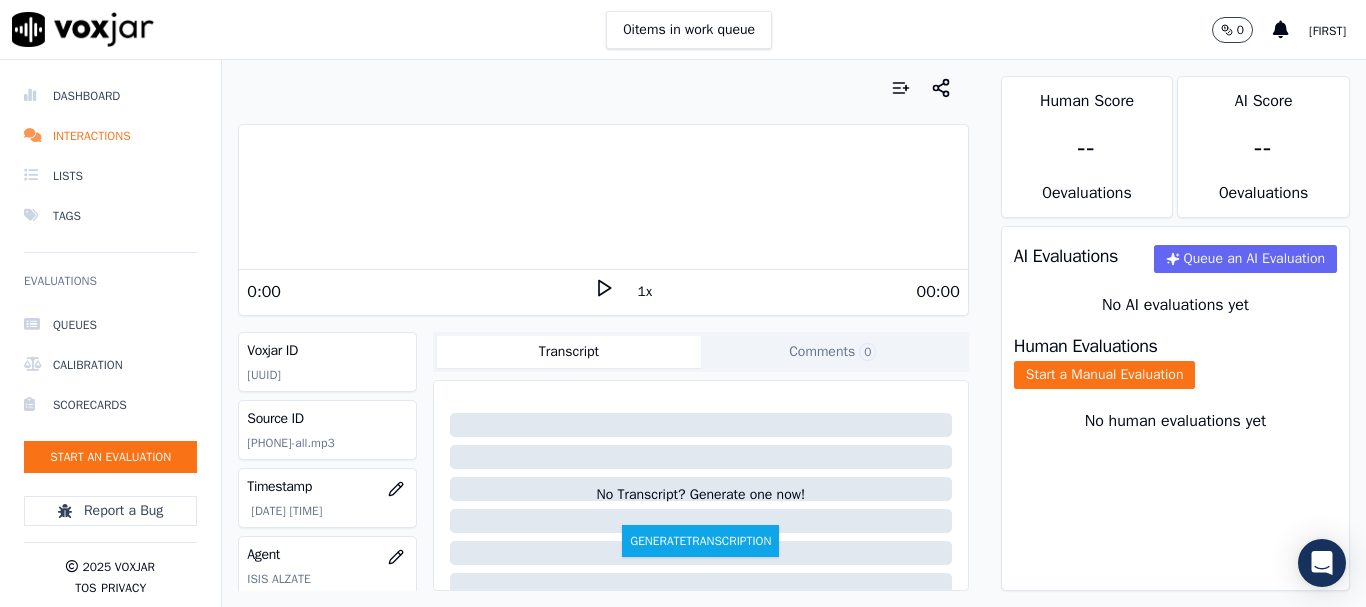 scroll, scrollTop: 0, scrollLeft: 0, axis: both 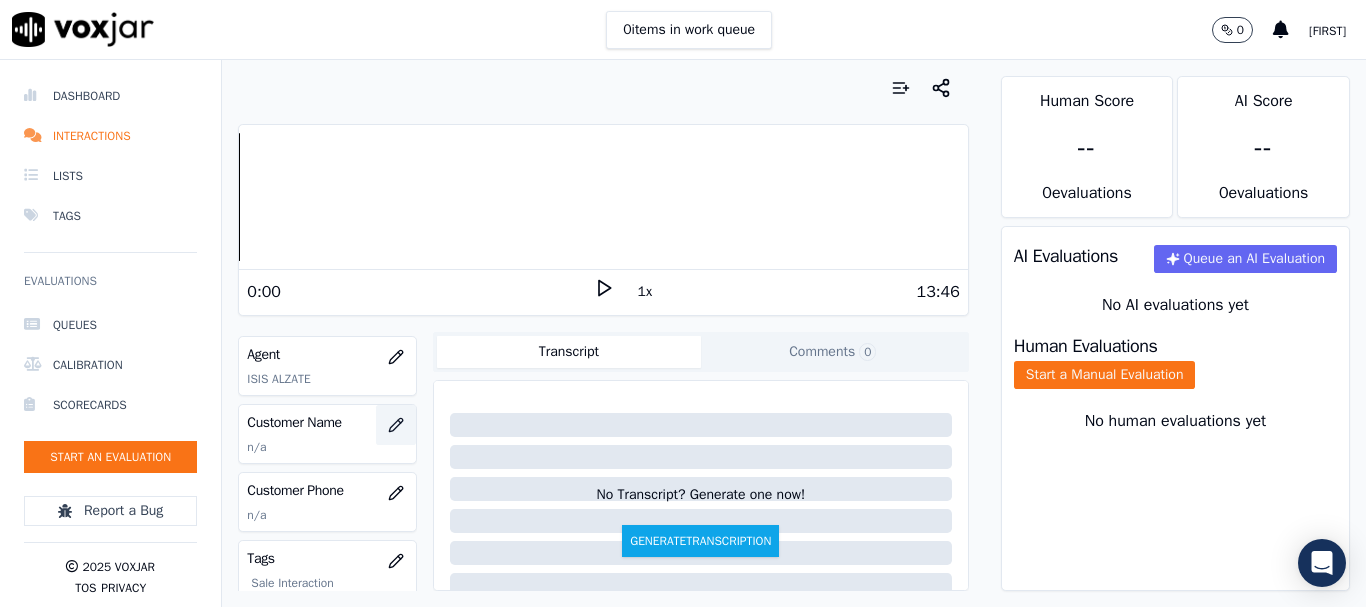 click 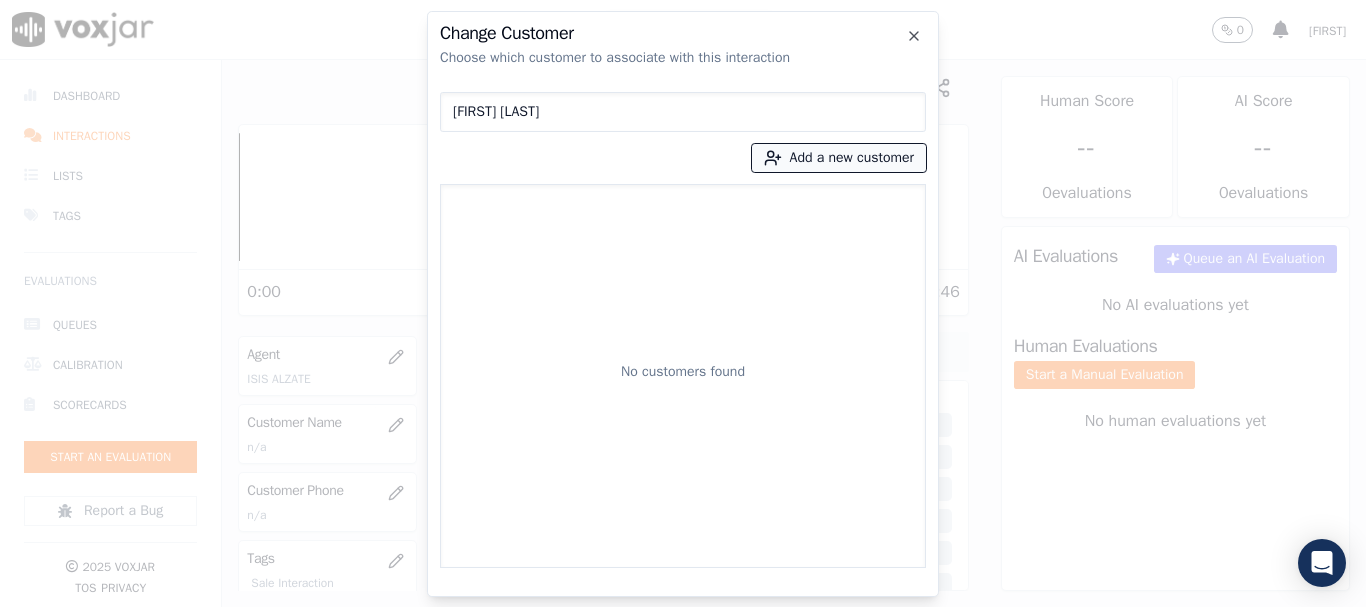 type on "[FIRST] [LAST]" 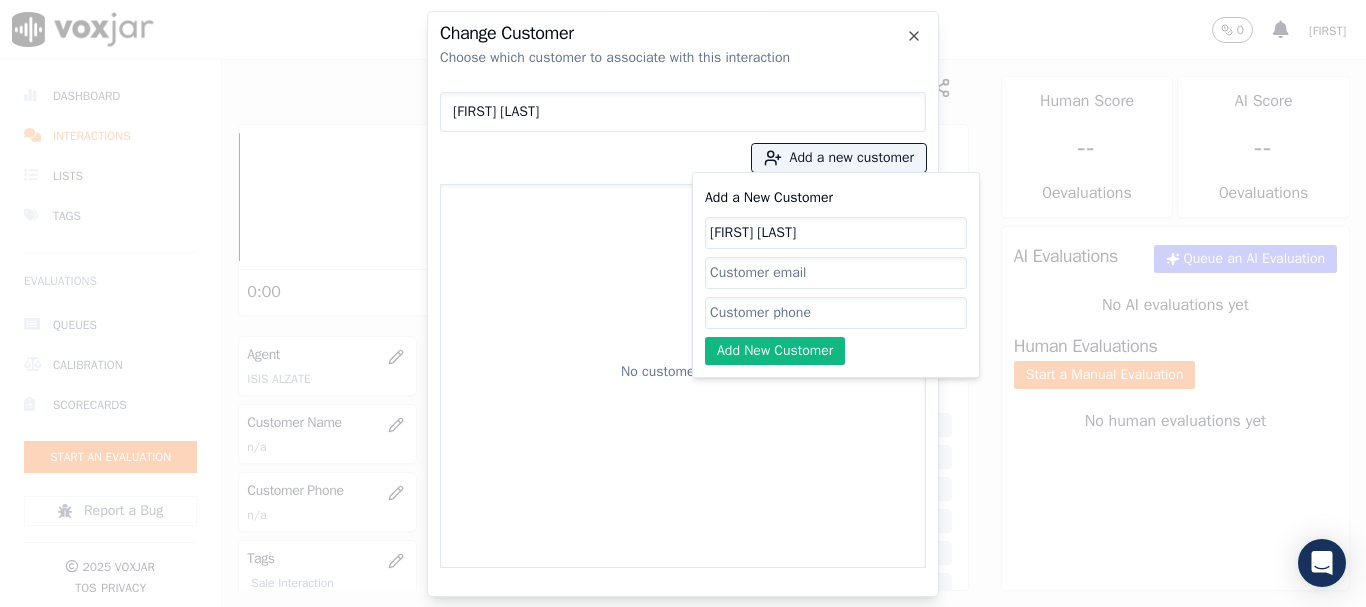 type on "[FIRST] [LAST]" 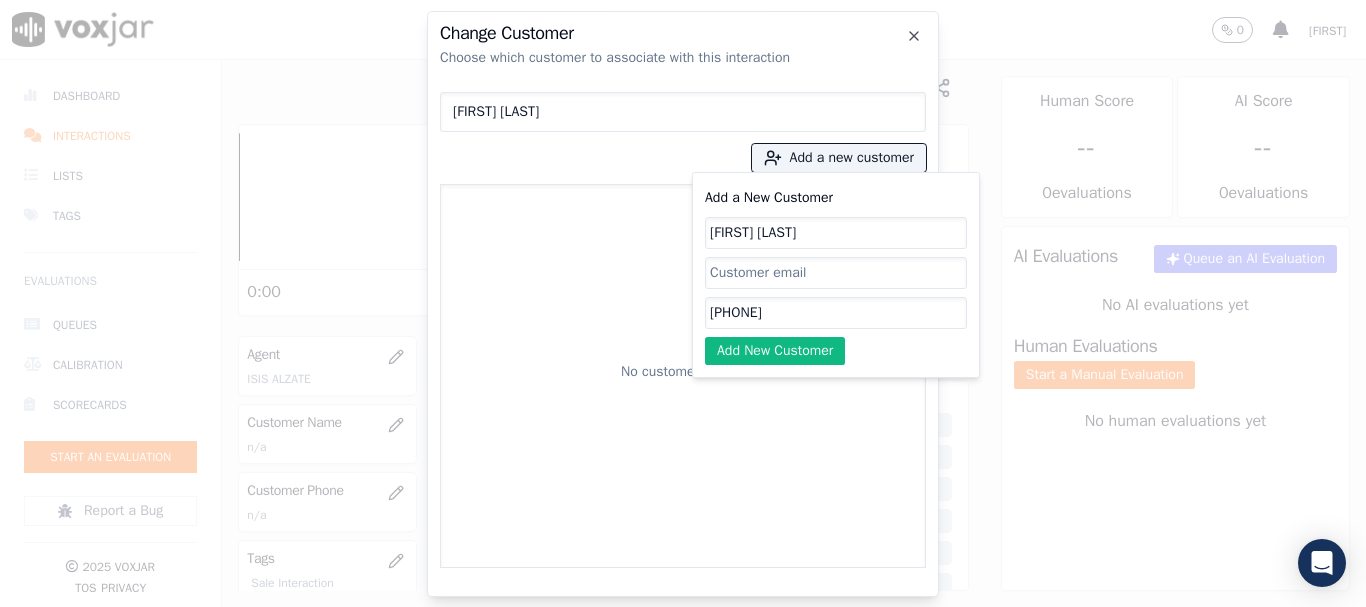 type on "[PHONE]" 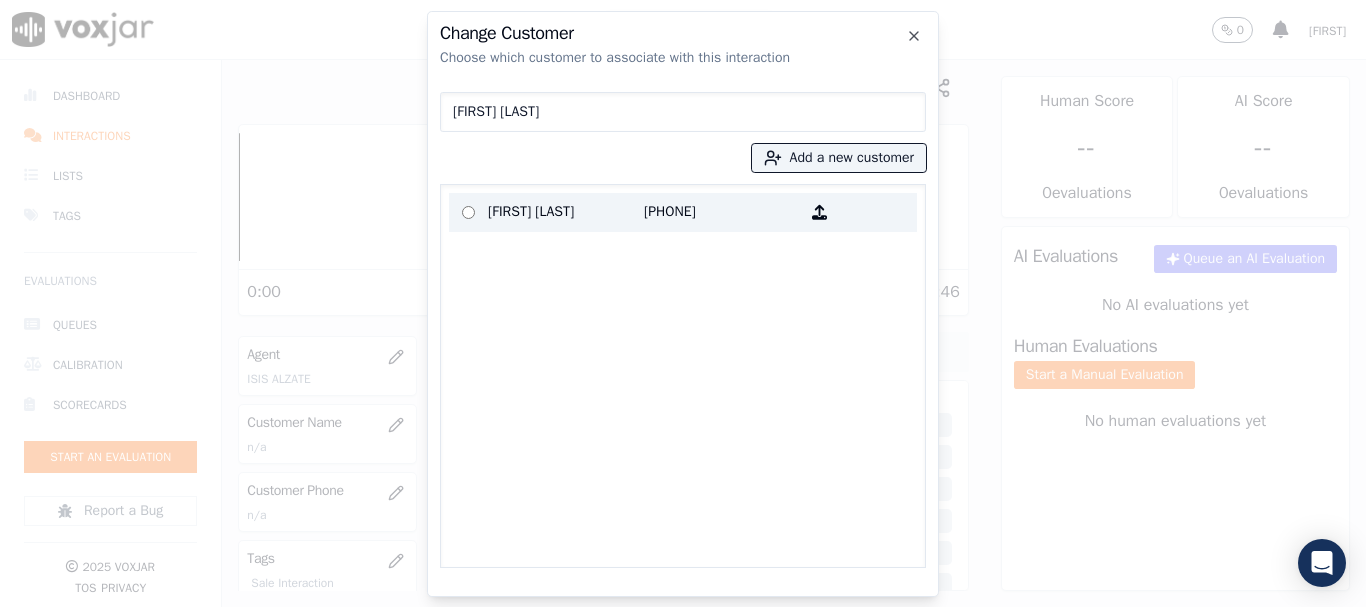 click on "[FIRST] [LAST]" at bounding box center (566, 212) 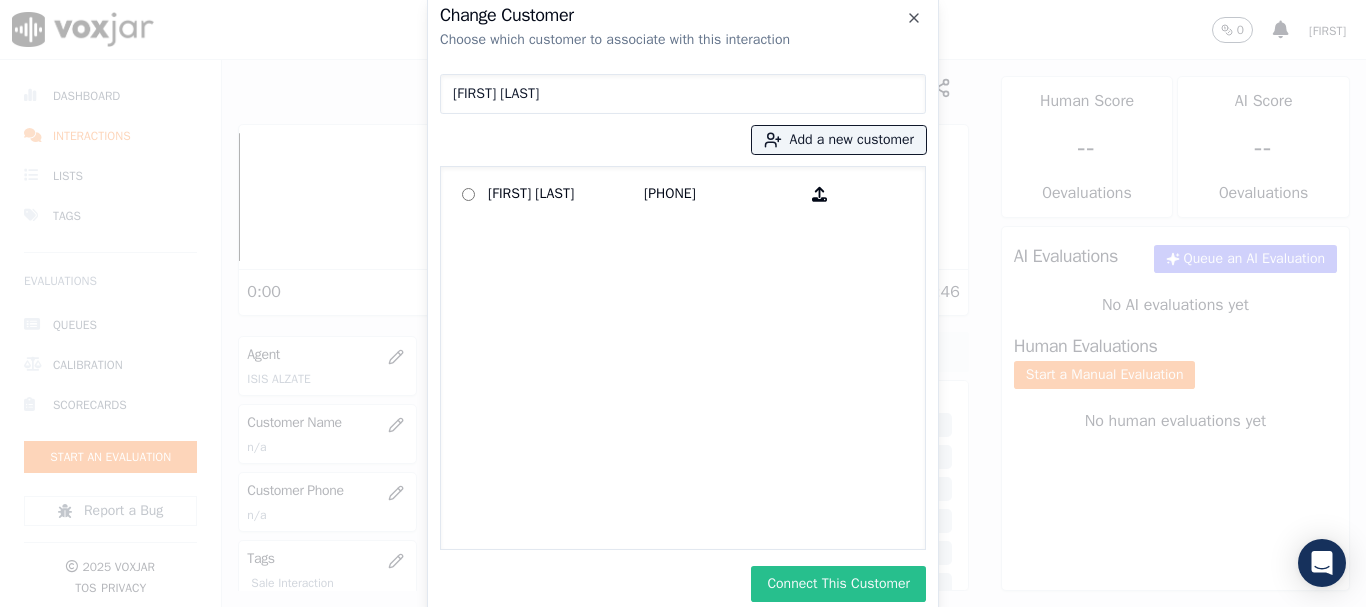 click on "Connect This Customer" at bounding box center (838, 584) 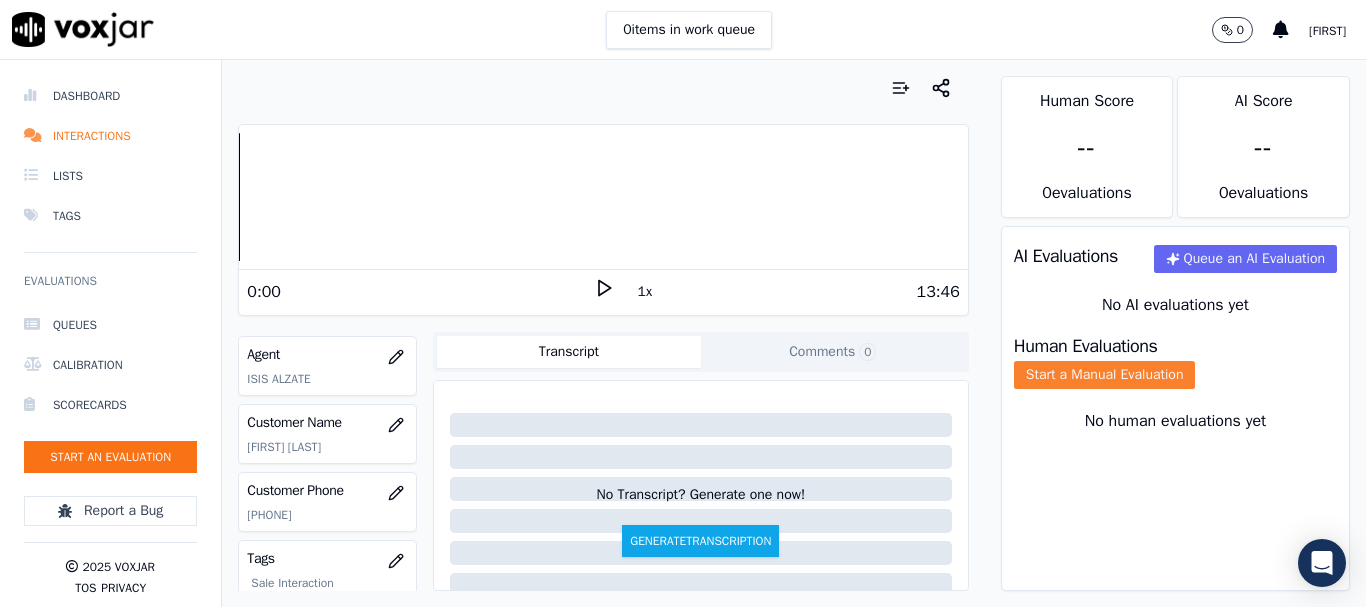 drag, startPoint x: 1154, startPoint y: 391, endPoint x: 1005, endPoint y: 389, distance: 149.01343 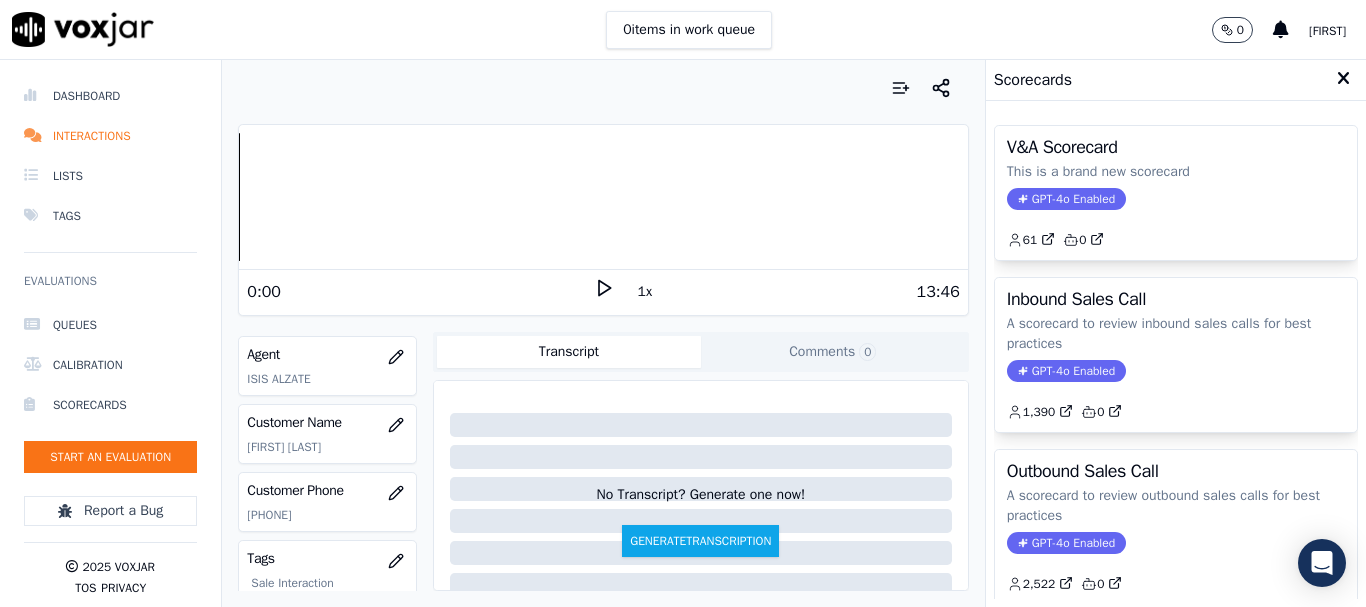 type 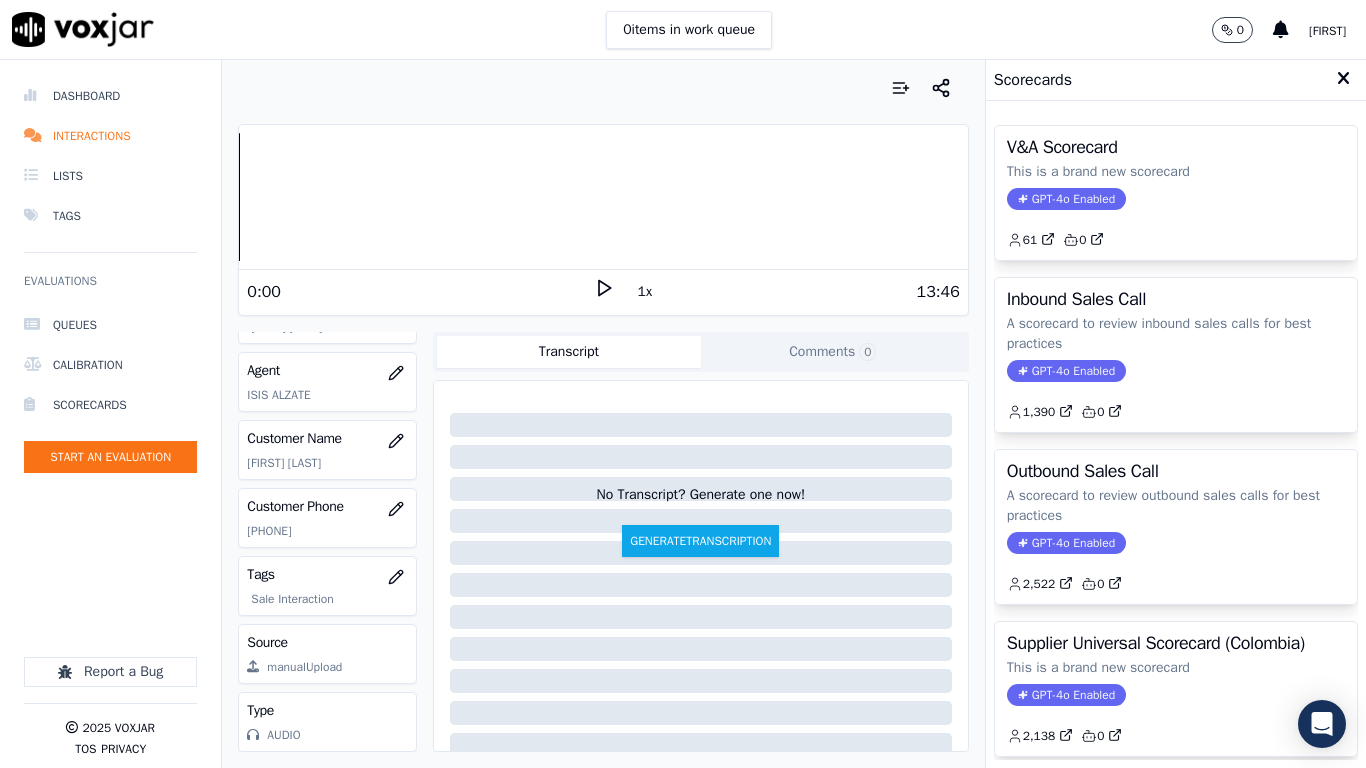 drag, startPoint x: 1114, startPoint y: 647, endPoint x: 1109, endPoint y: 360, distance: 287.04355 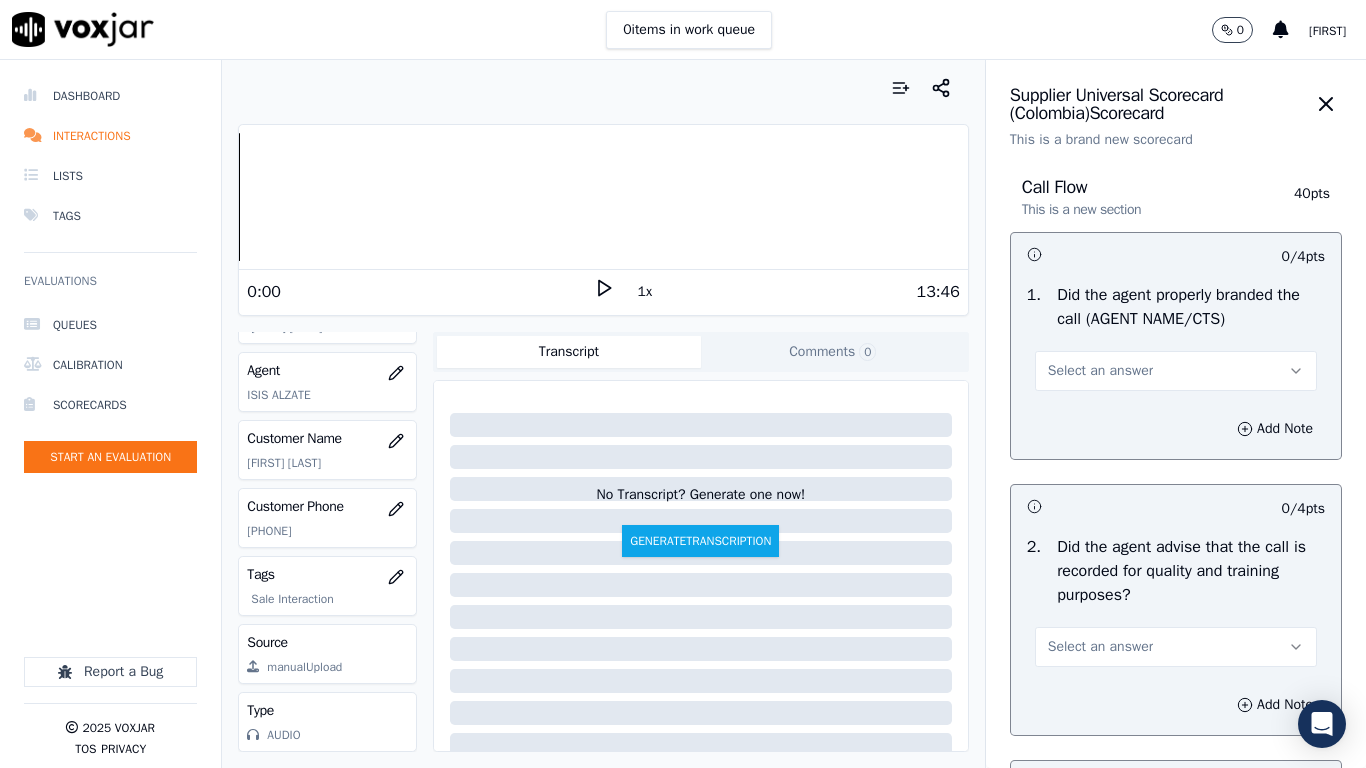 click on "Select an answer" at bounding box center [1176, 371] 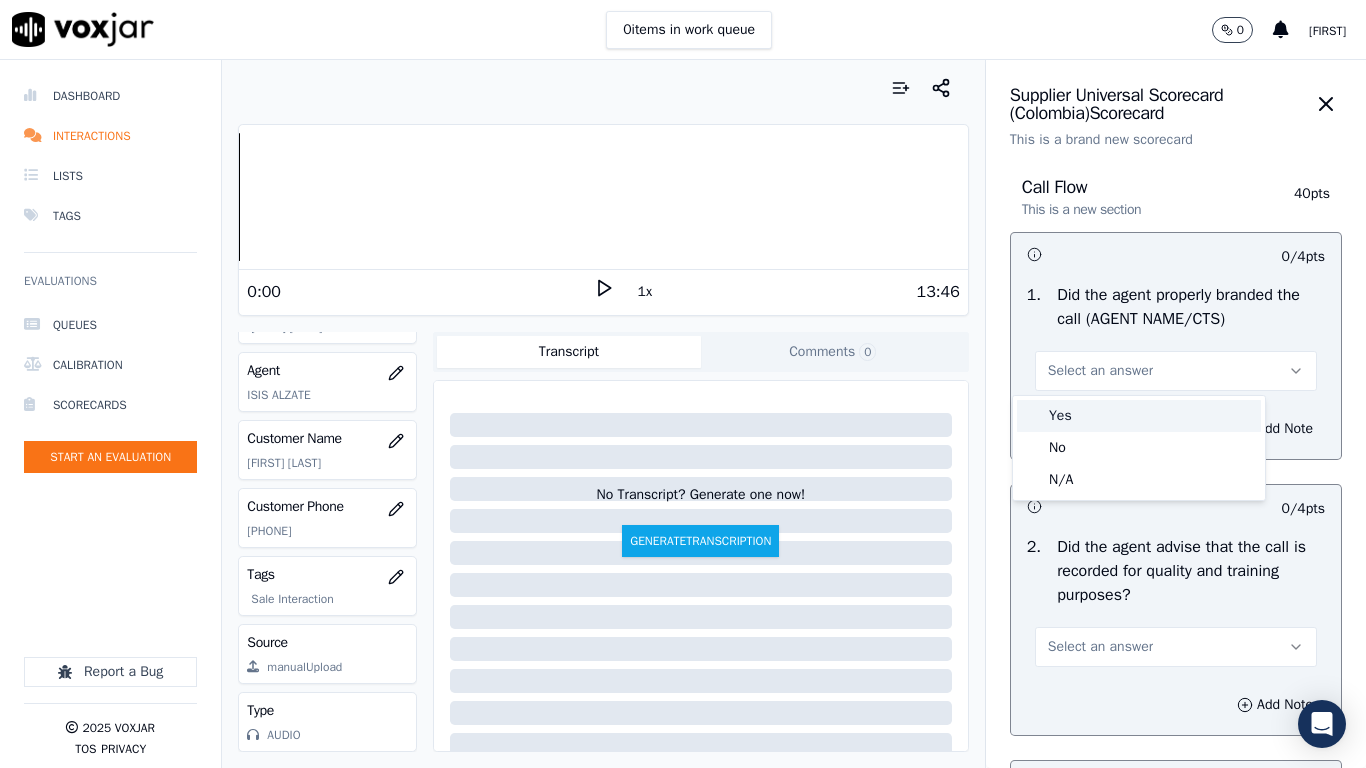 click on "Yes" at bounding box center (1139, 416) 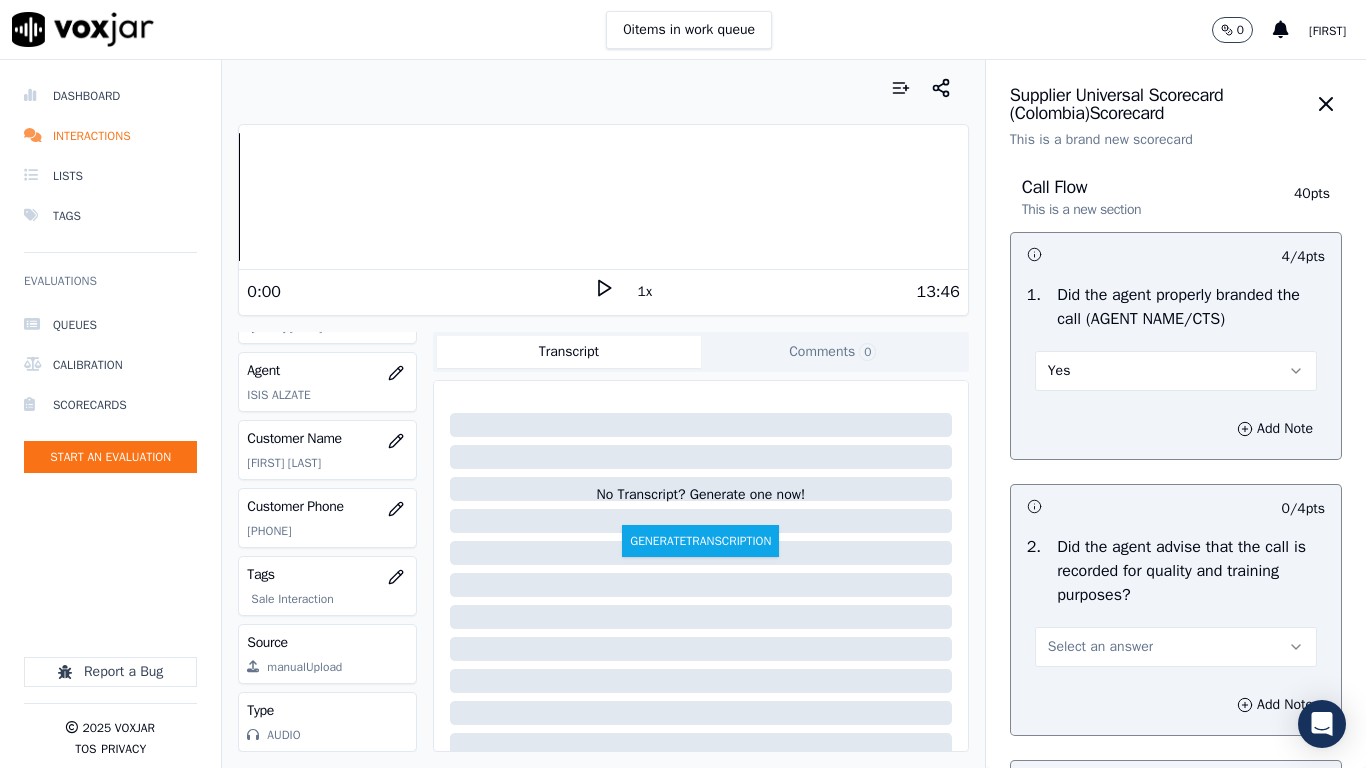 click on "Select an answer" at bounding box center (1100, 647) 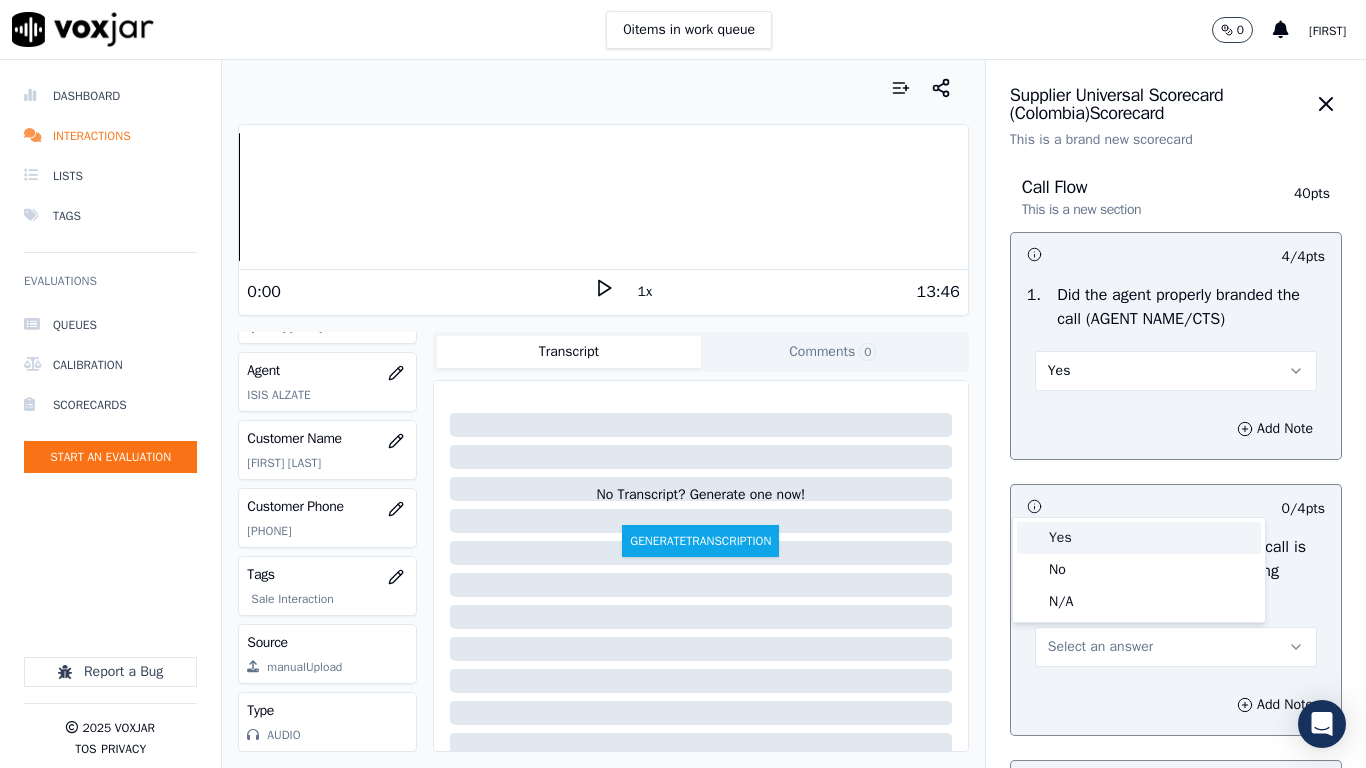 click on "Yes" at bounding box center (1139, 538) 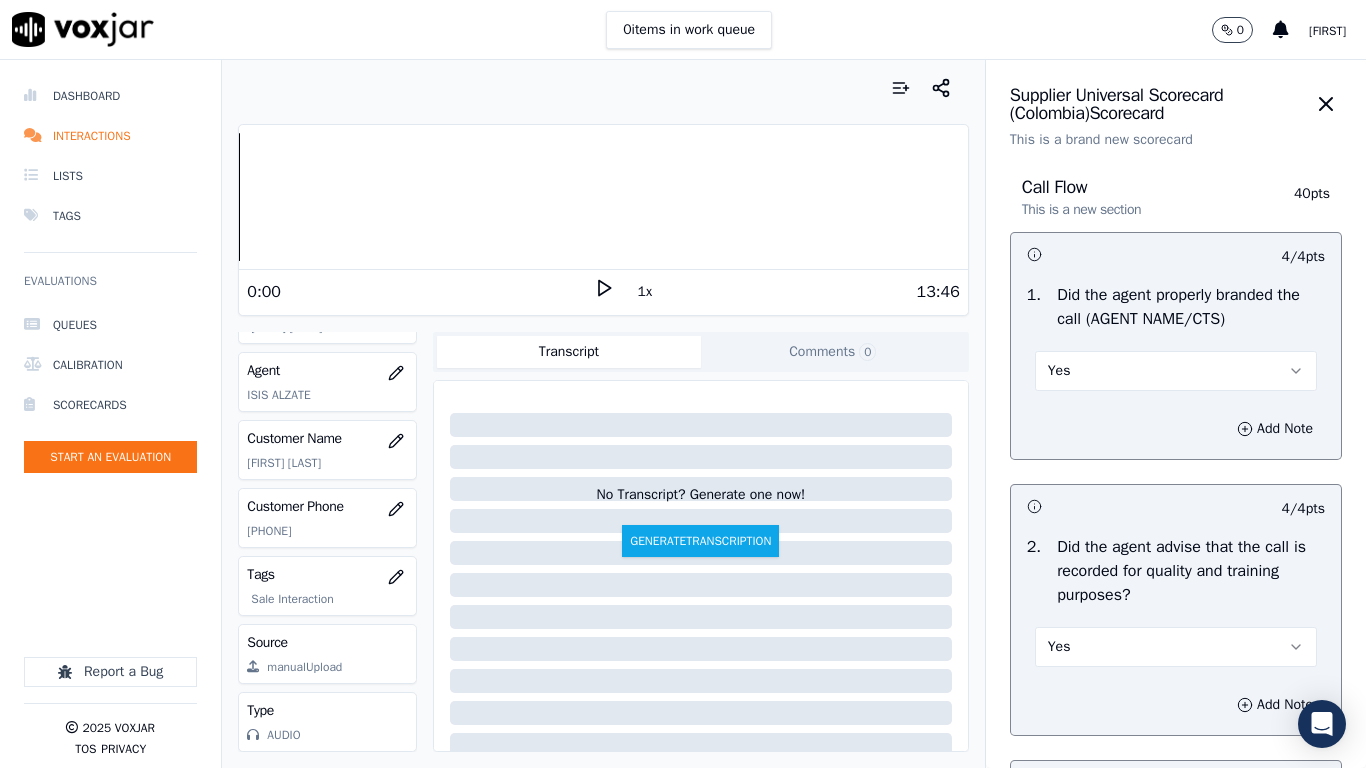 scroll, scrollTop: 600, scrollLeft: 0, axis: vertical 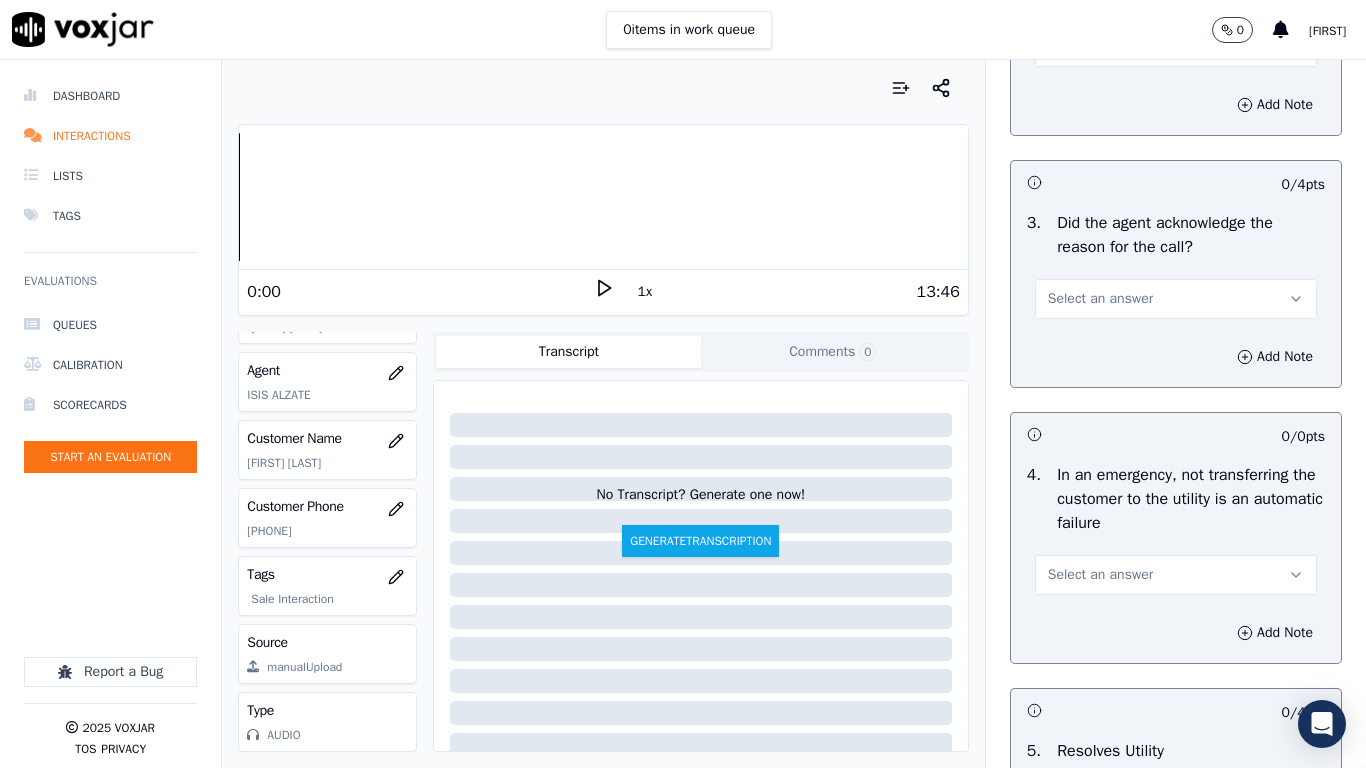 click on "Select an answer" at bounding box center (1176, 299) 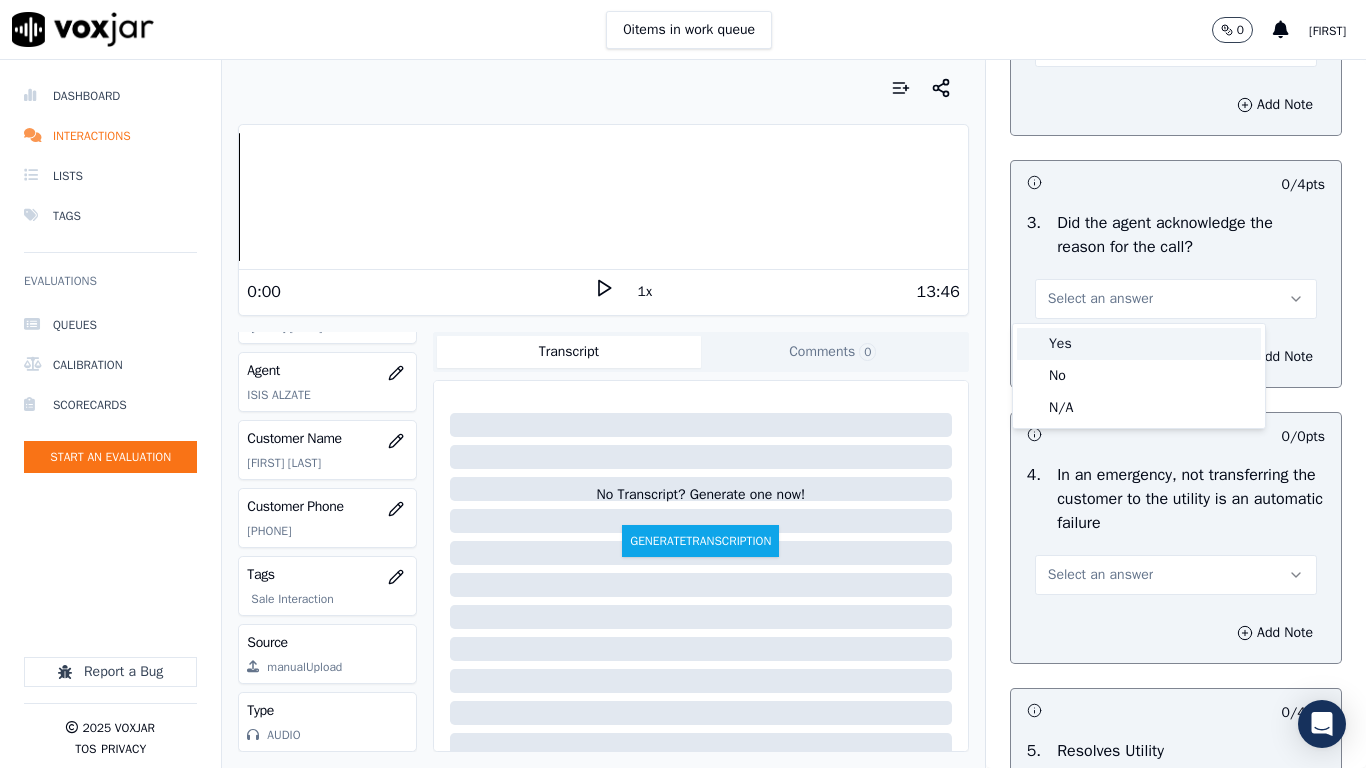drag, startPoint x: 1093, startPoint y: 344, endPoint x: 1128, endPoint y: 496, distance: 155.97757 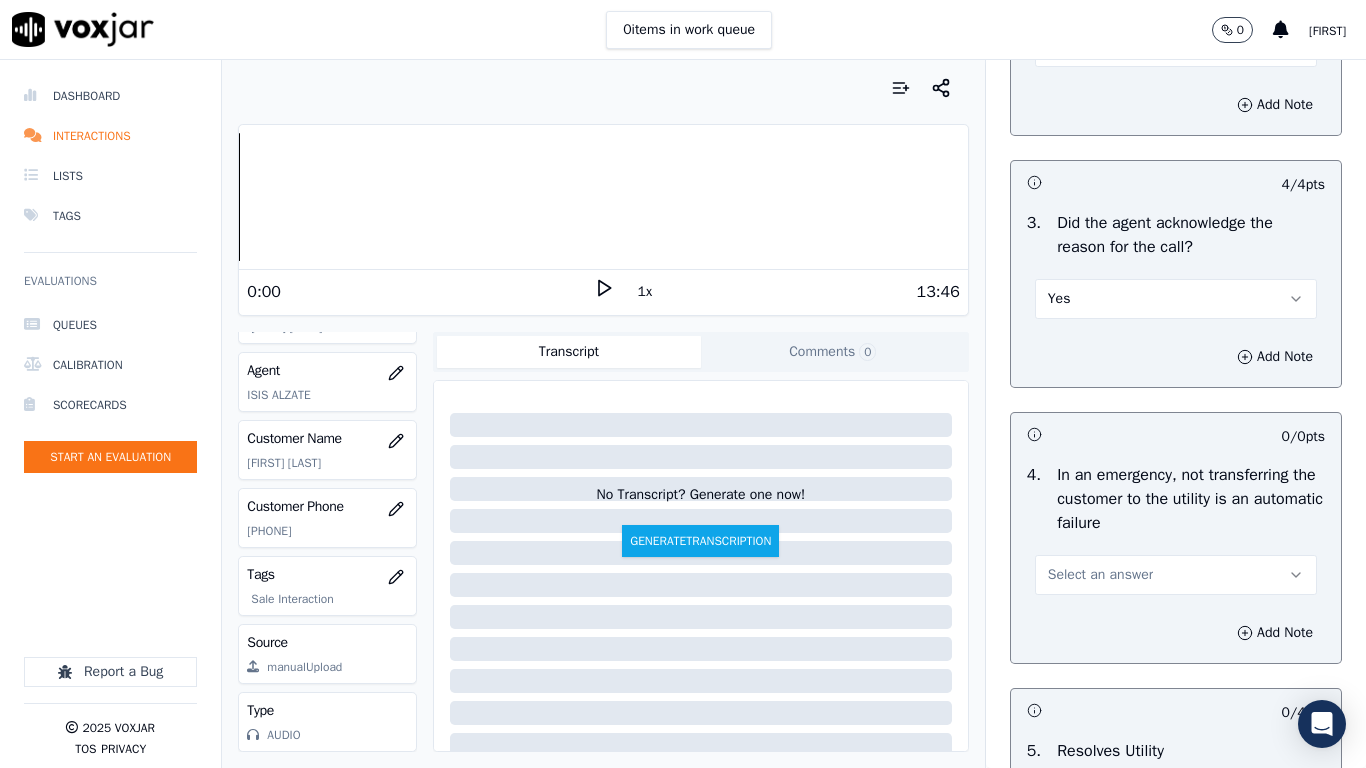 click on "Select an answer" at bounding box center (1176, 573) 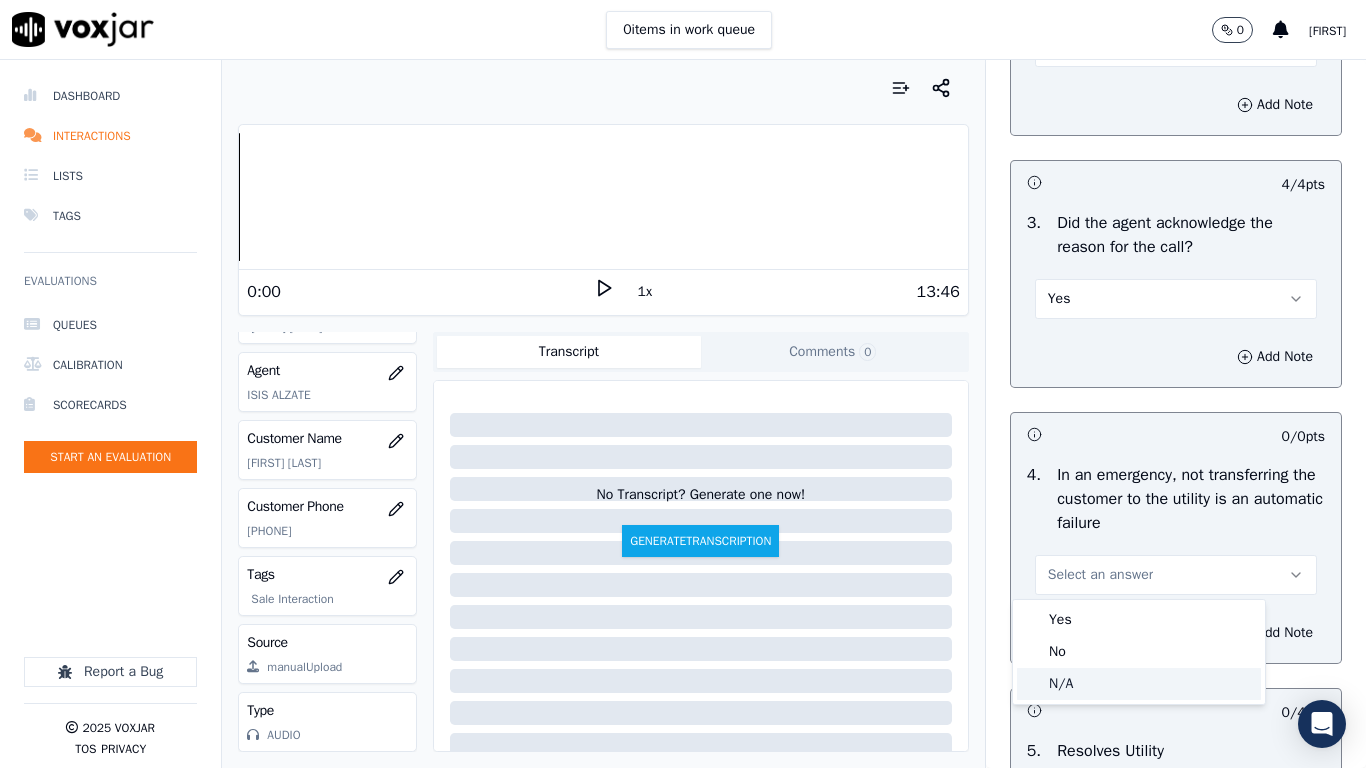 click on "N/A" 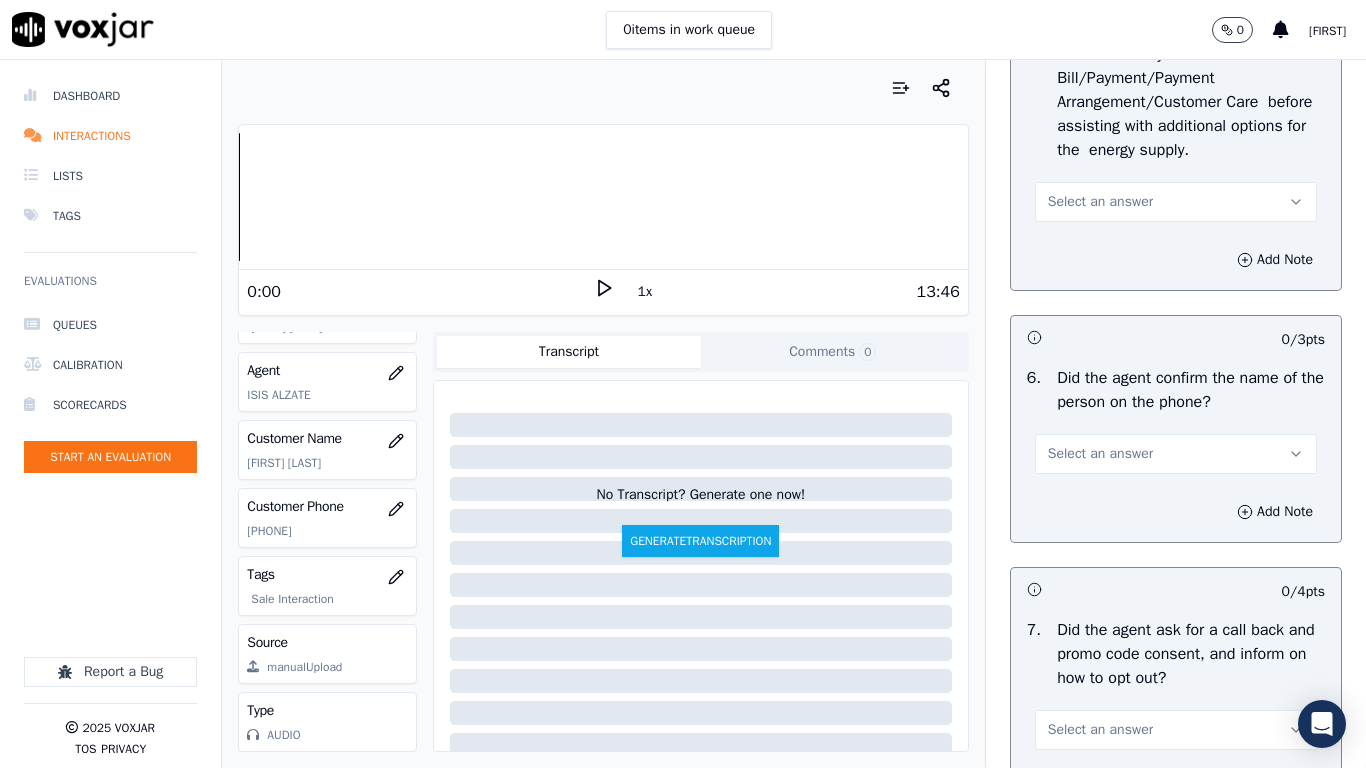 scroll, scrollTop: 1300, scrollLeft: 0, axis: vertical 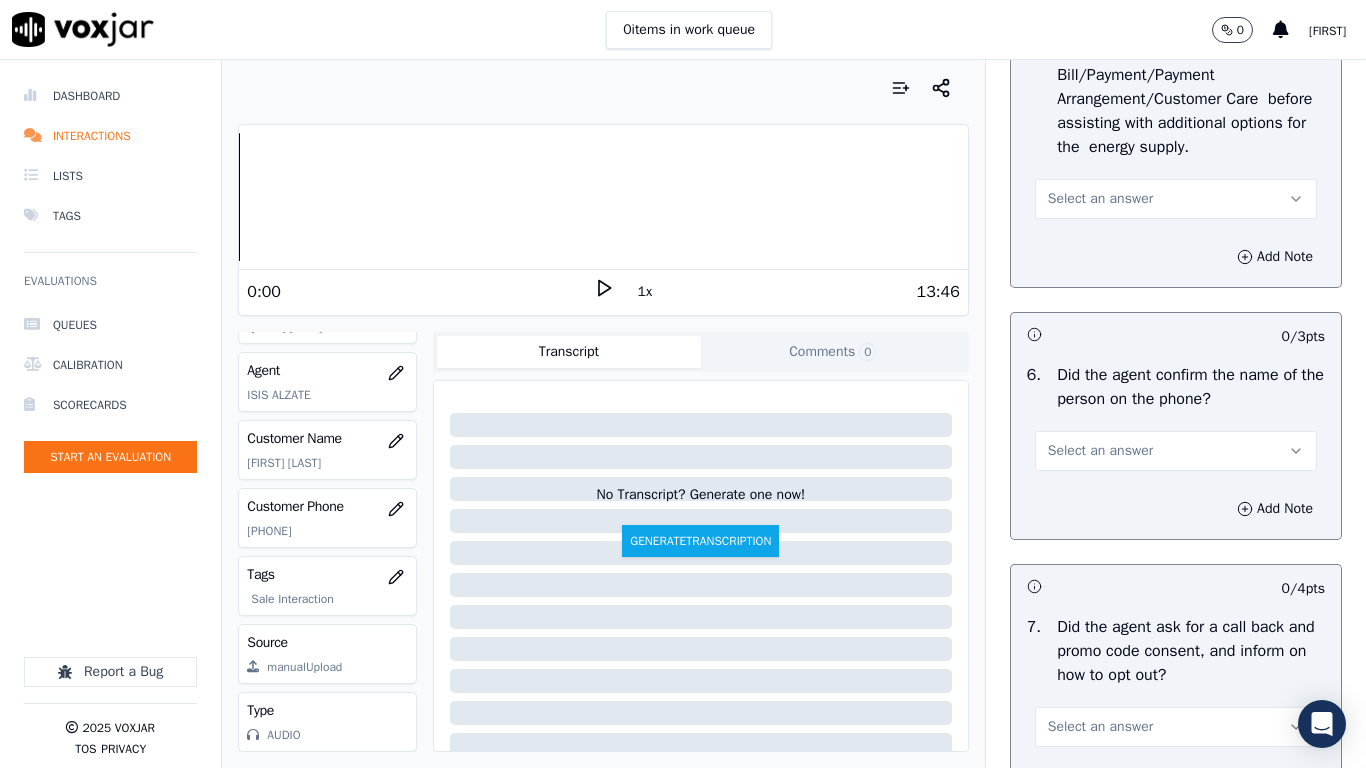 drag, startPoint x: 1091, startPoint y: 193, endPoint x: 1110, endPoint y: 347, distance: 155.16765 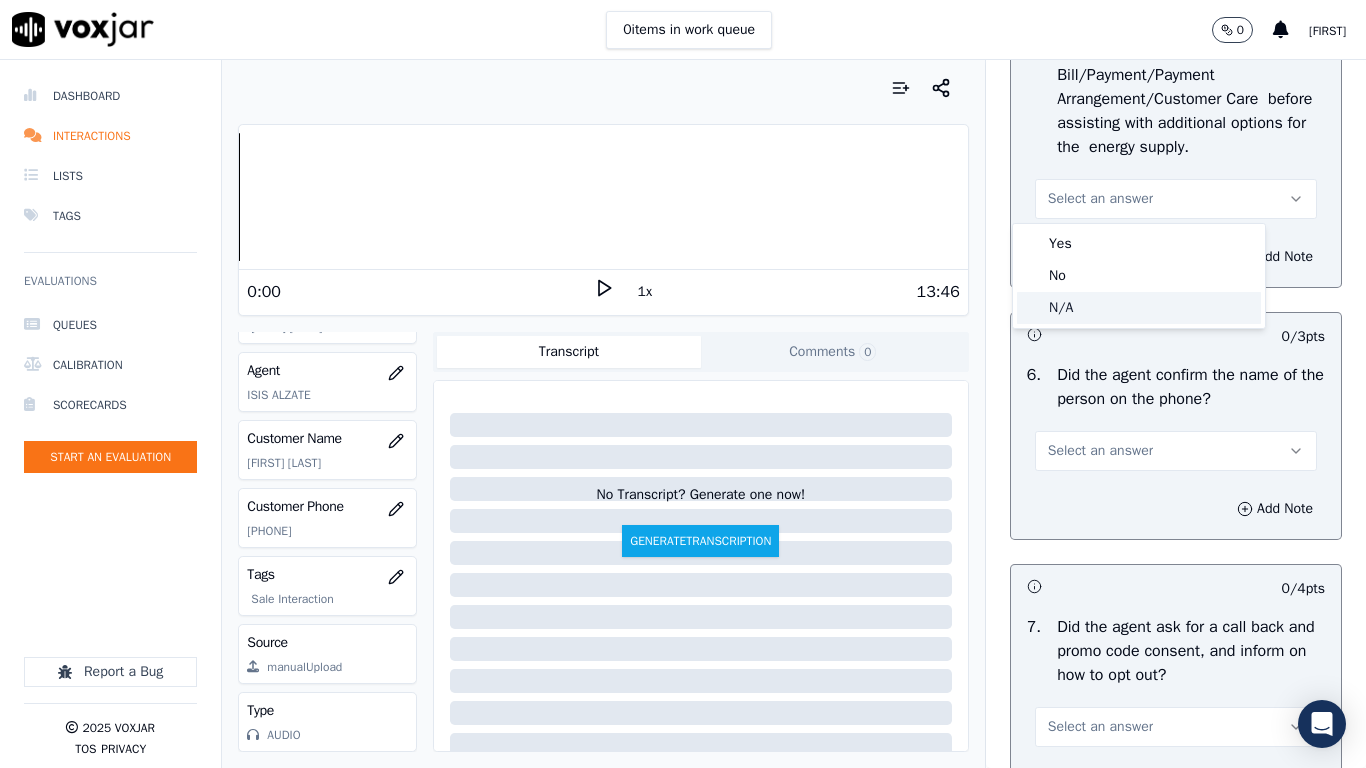 click on "N/A" 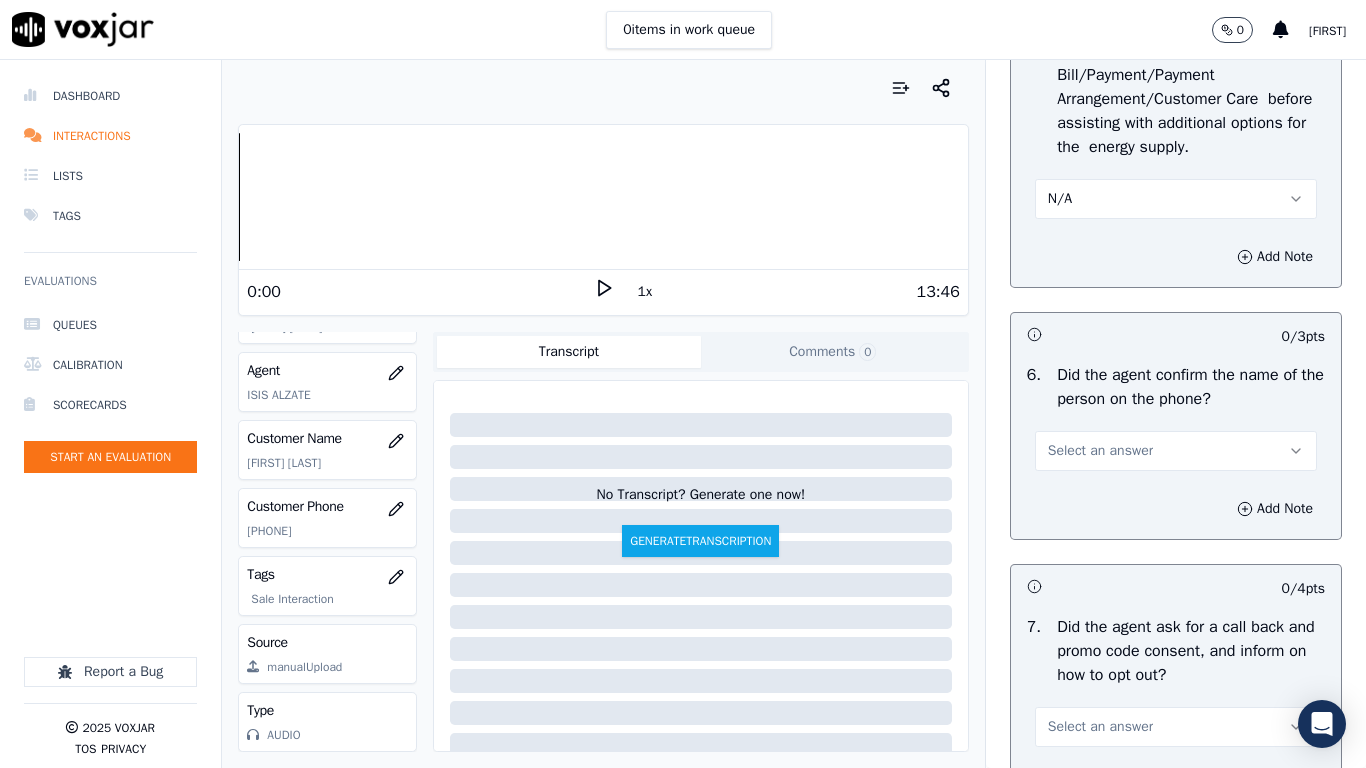 click on "Select an answer" at bounding box center [1100, 451] 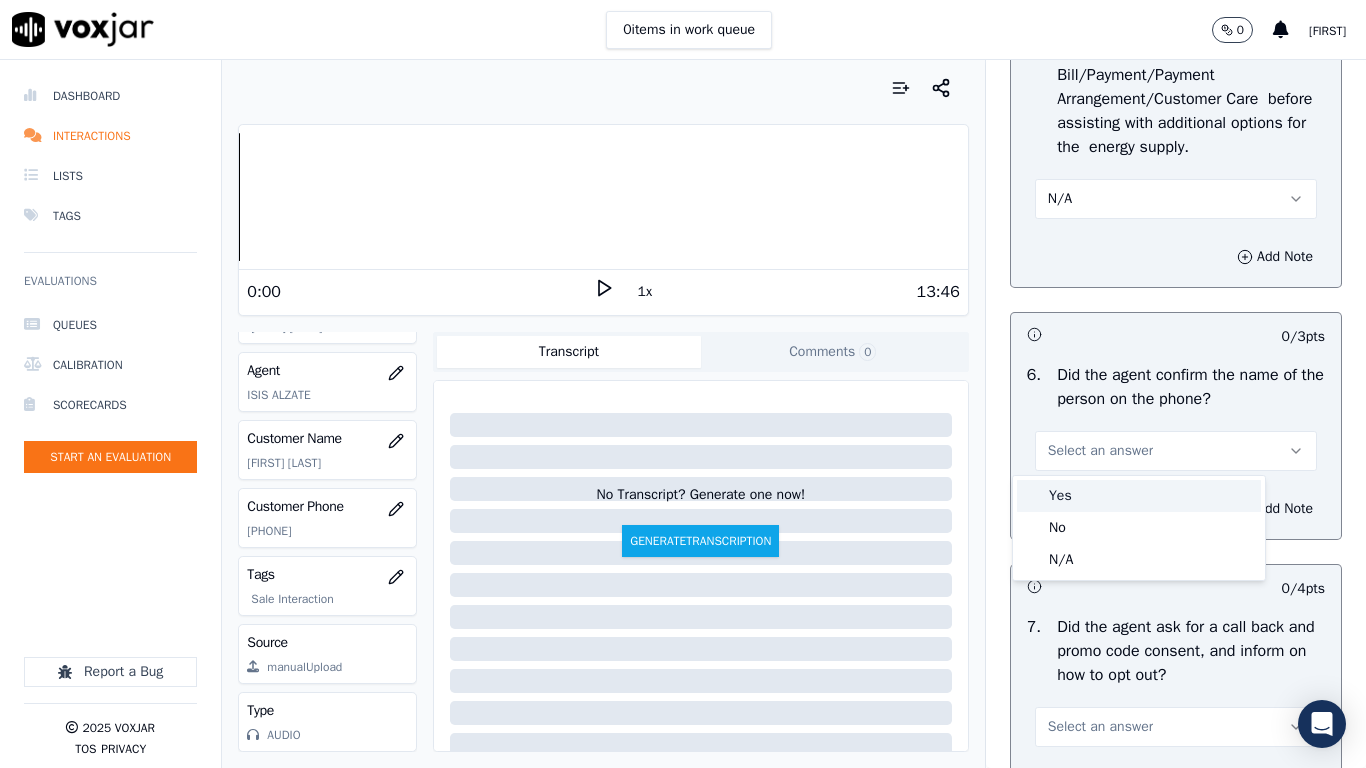 click on "Yes" at bounding box center (1139, 496) 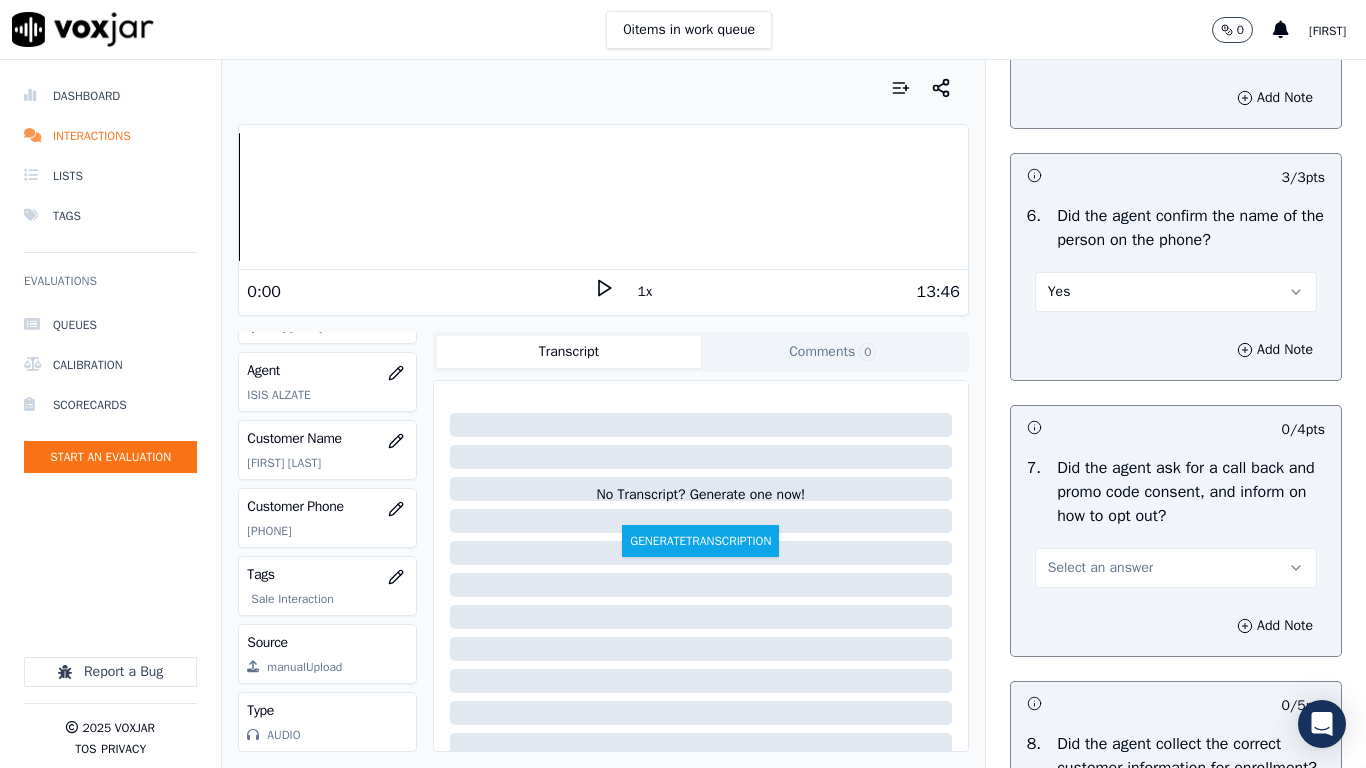 scroll, scrollTop: 1900, scrollLeft: 0, axis: vertical 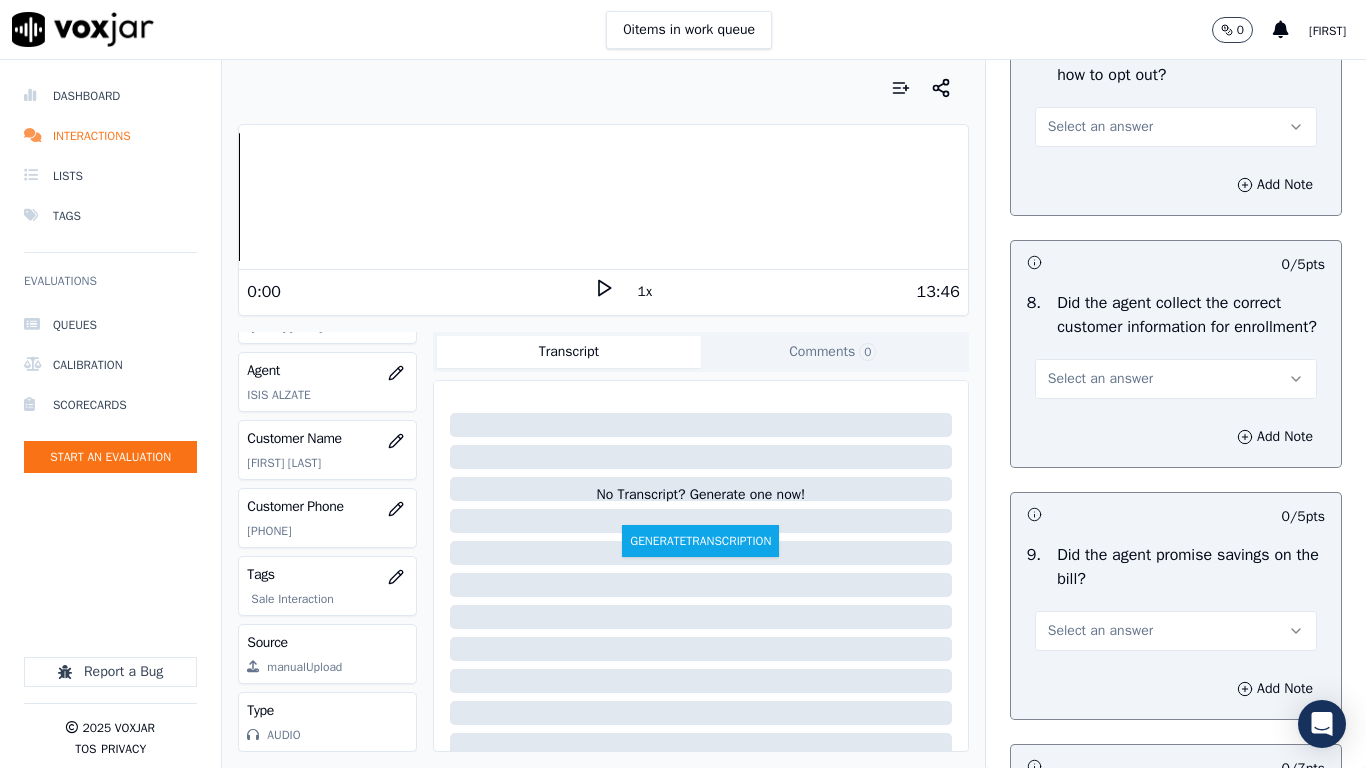 click on "Select an answer" at bounding box center [1176, 127] 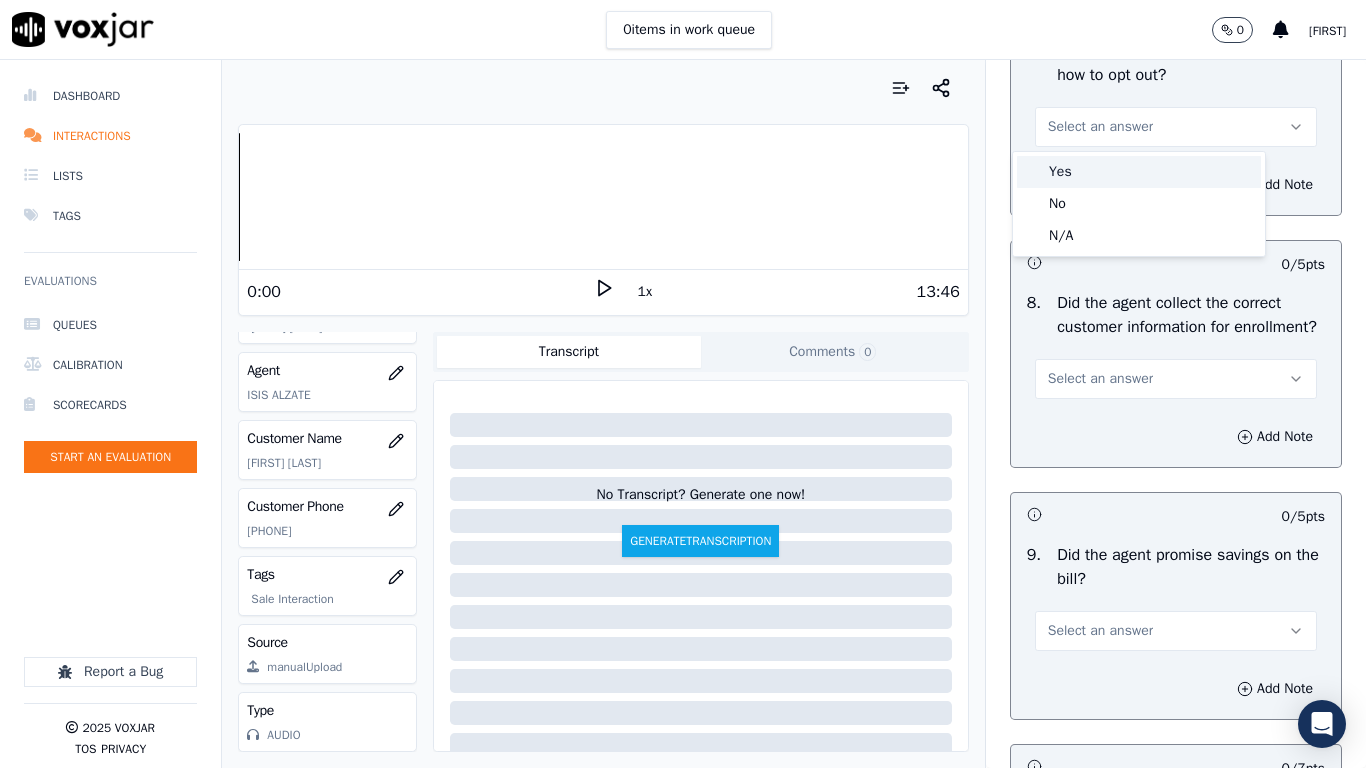 click on "Yes" at bounding box center (1139, 172) 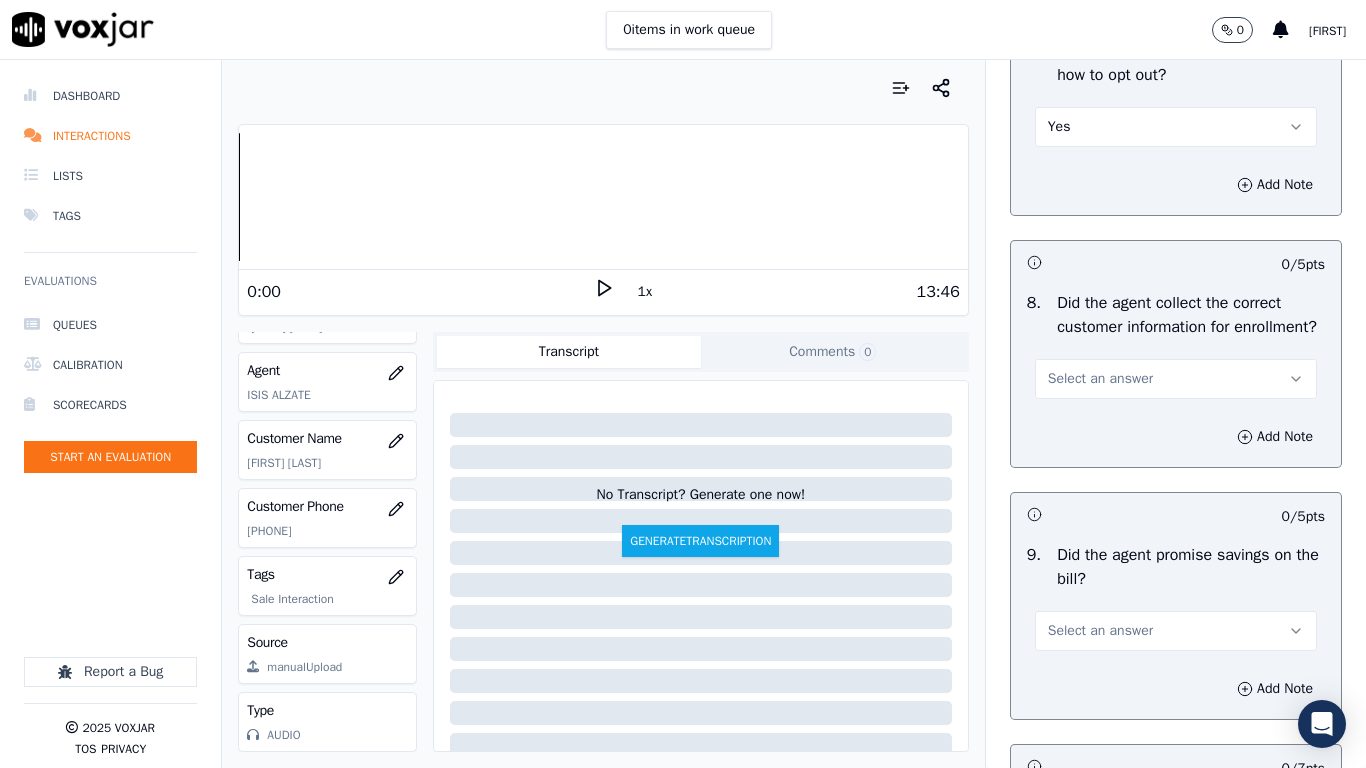 click on "Select an answer" at bounding box center (1176, 379) 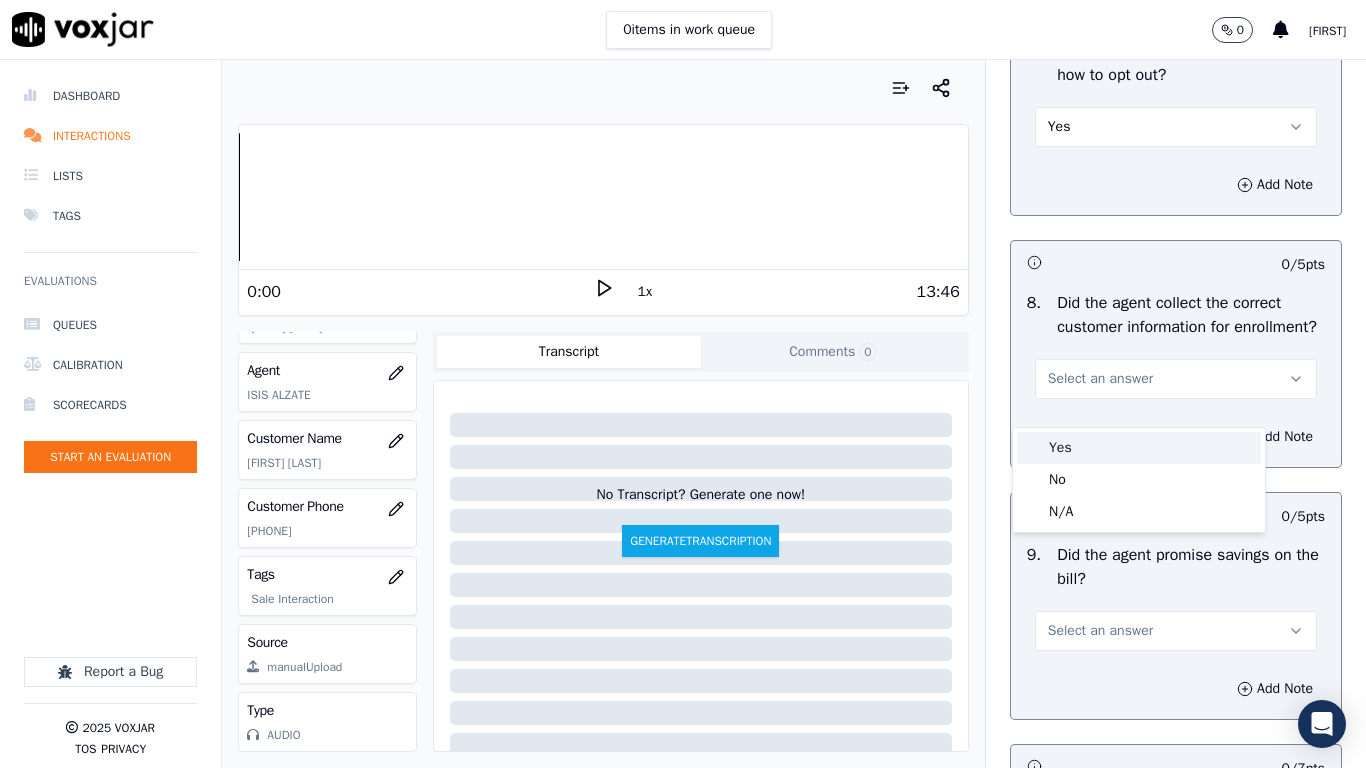 click on "Yes" at bounding box center (1139, 448) 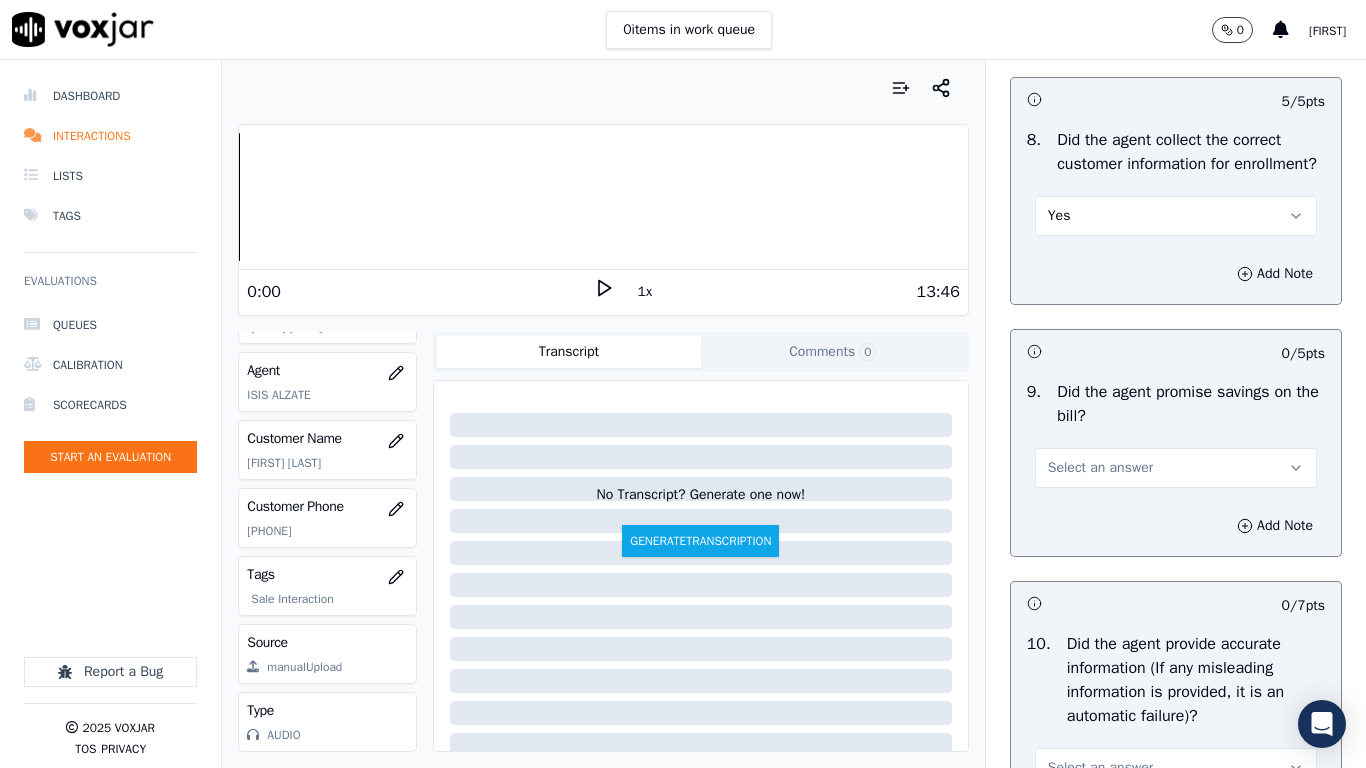 scroll, scrollTop: 2300, scrollLeft: 0, axis: vertical 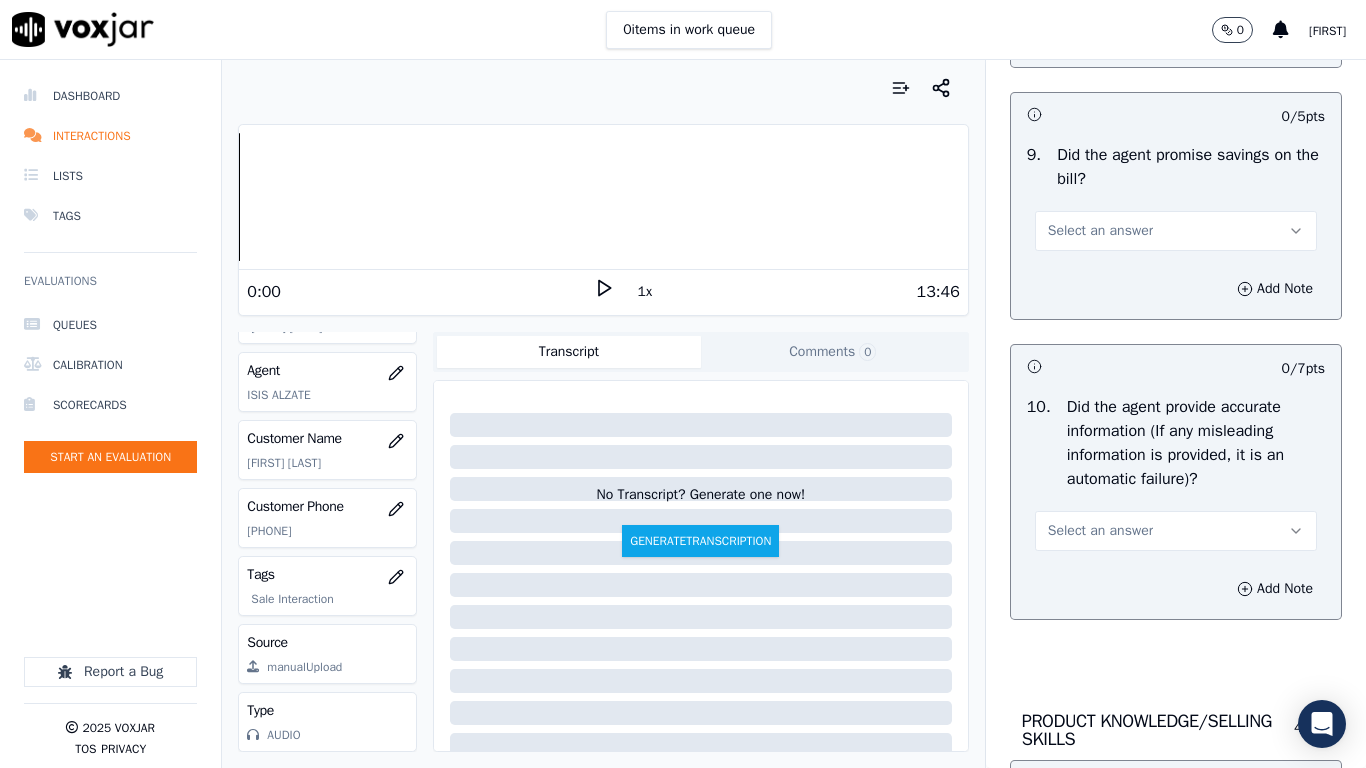 click on "Select an answer" at bounding box center [1100, 231] 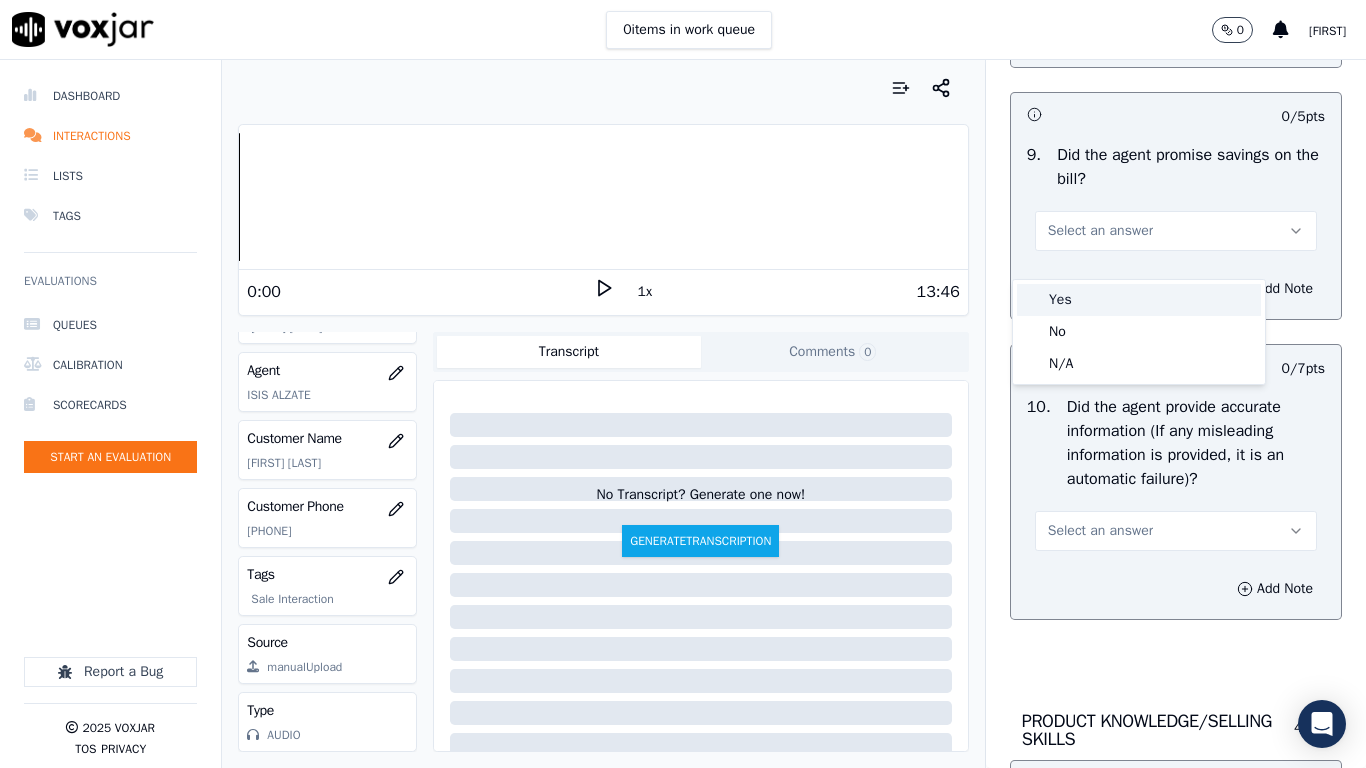 click on "Yes" at bounding box center (1139, 300) 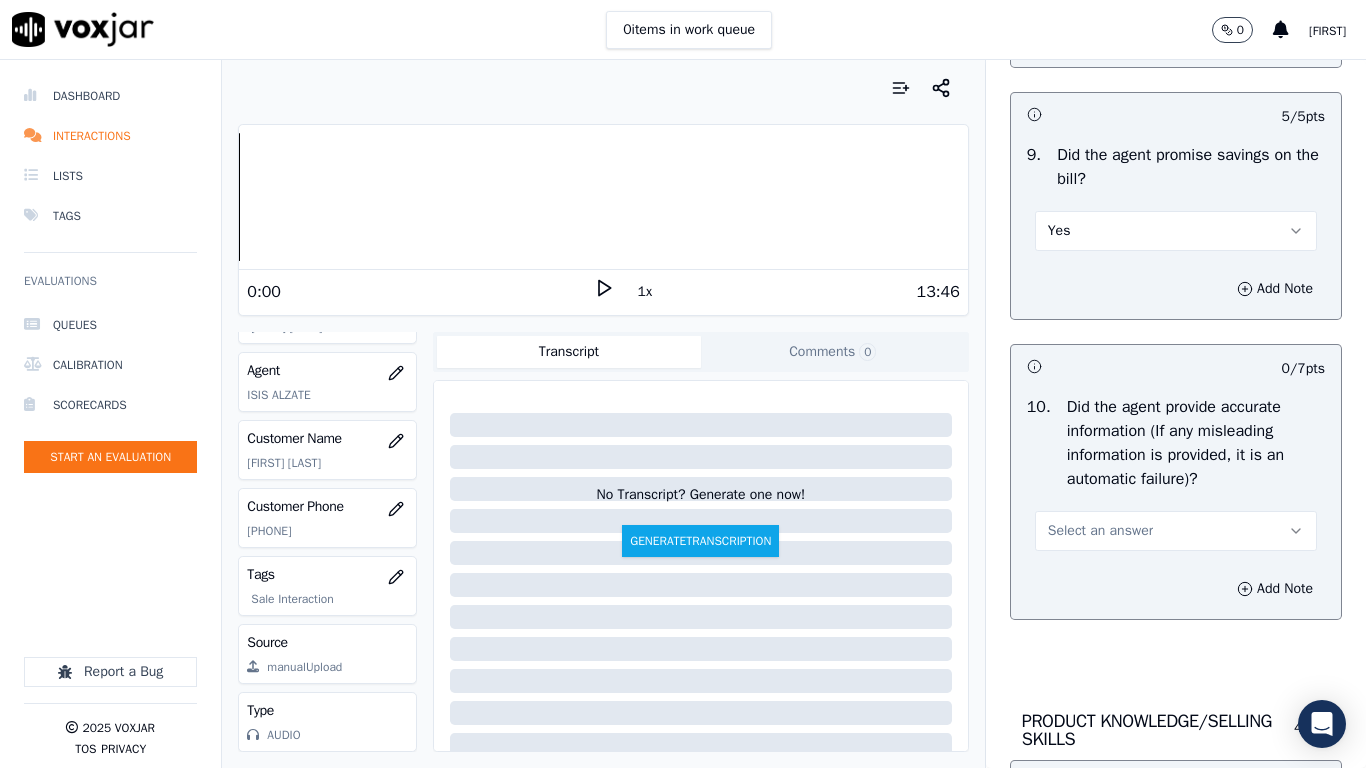 click on "Select an answer" at bounding box center [1100, 531] 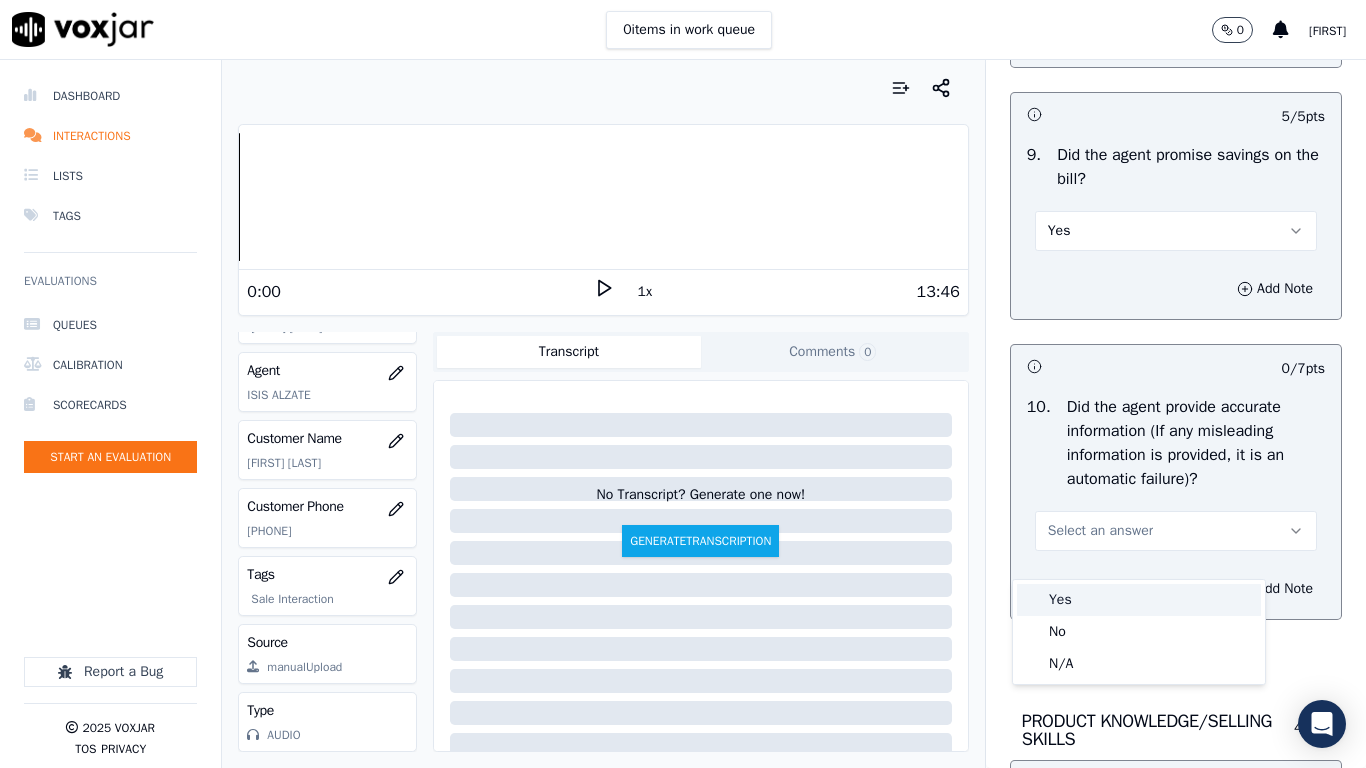 click on "Yes" at bounding box center [1139, 600] 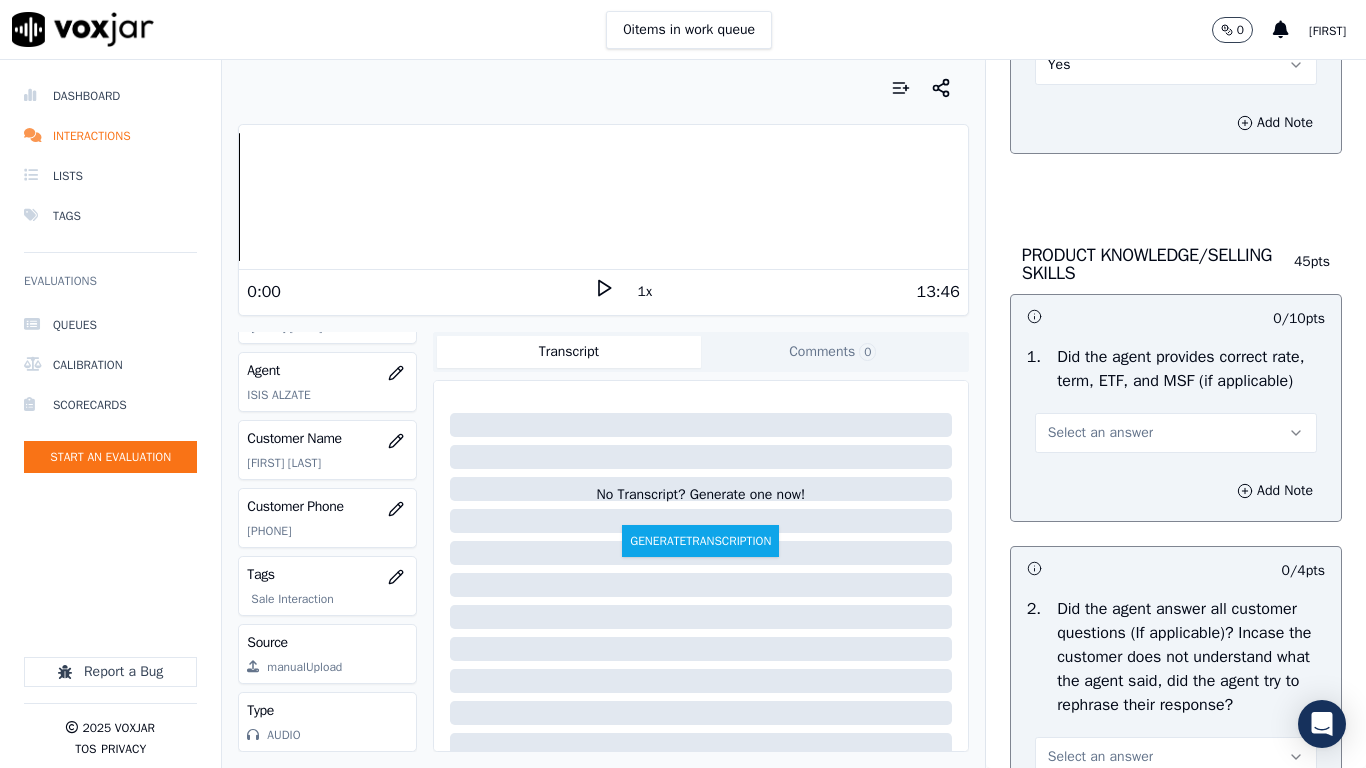 scroll, scrollTop: 2900, scrollLeft: 0, axis: vertical 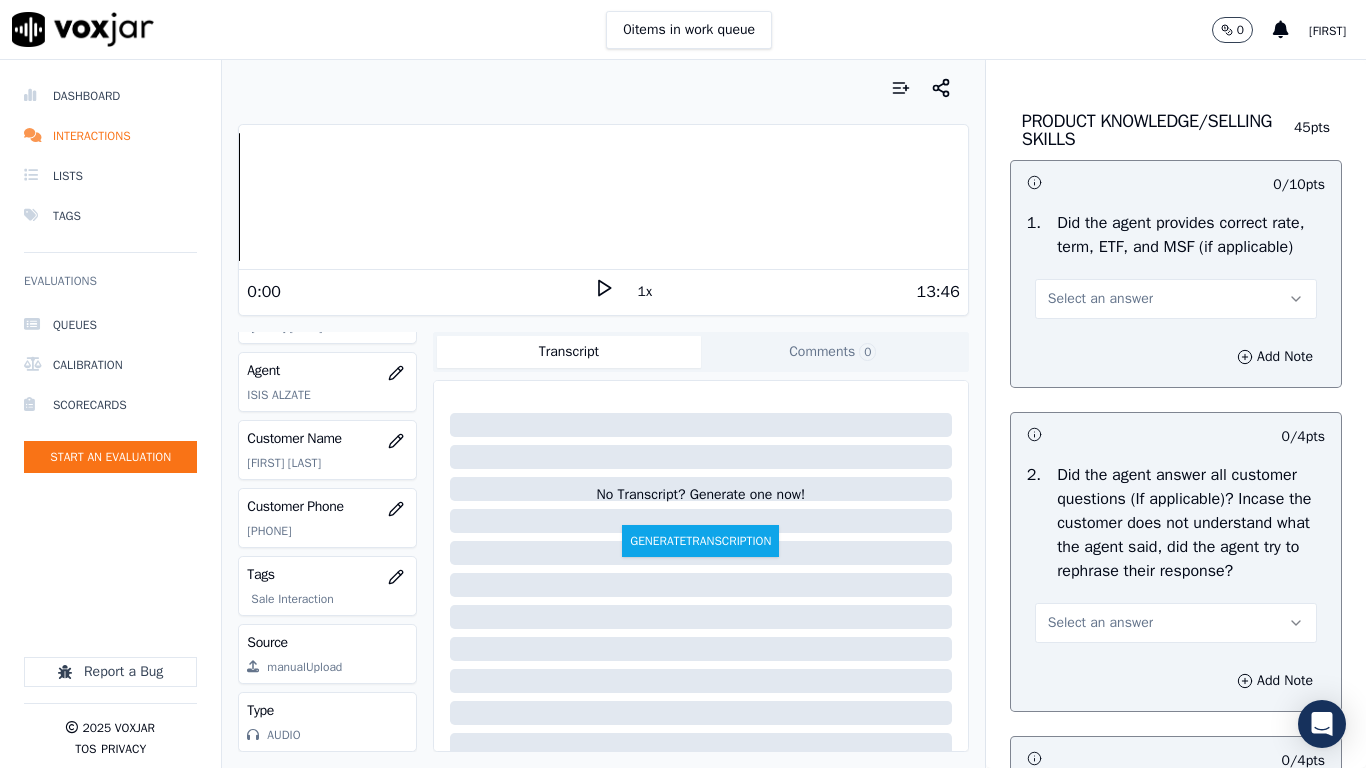click on "Select an answer" at bounding box center (1100, 299) 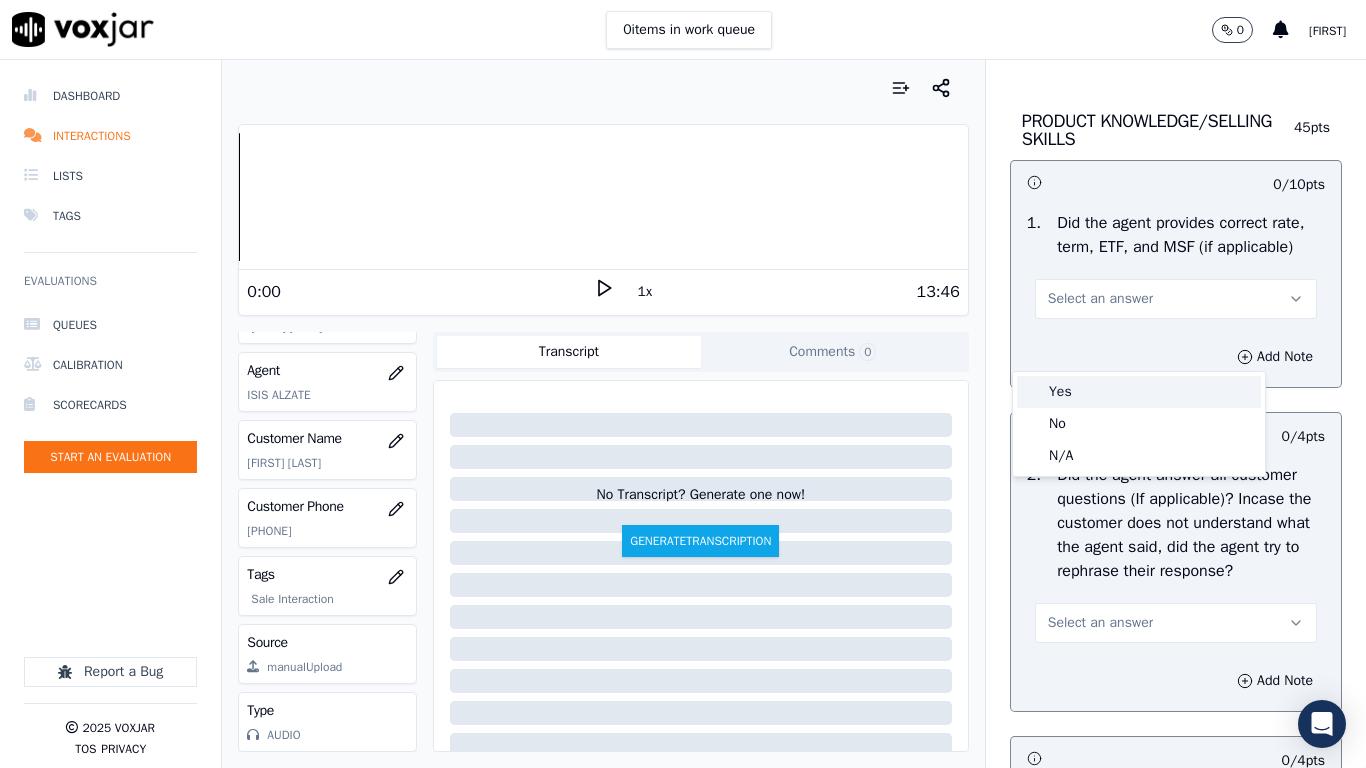 click on "Yes" at bounding box center (1139, 392) 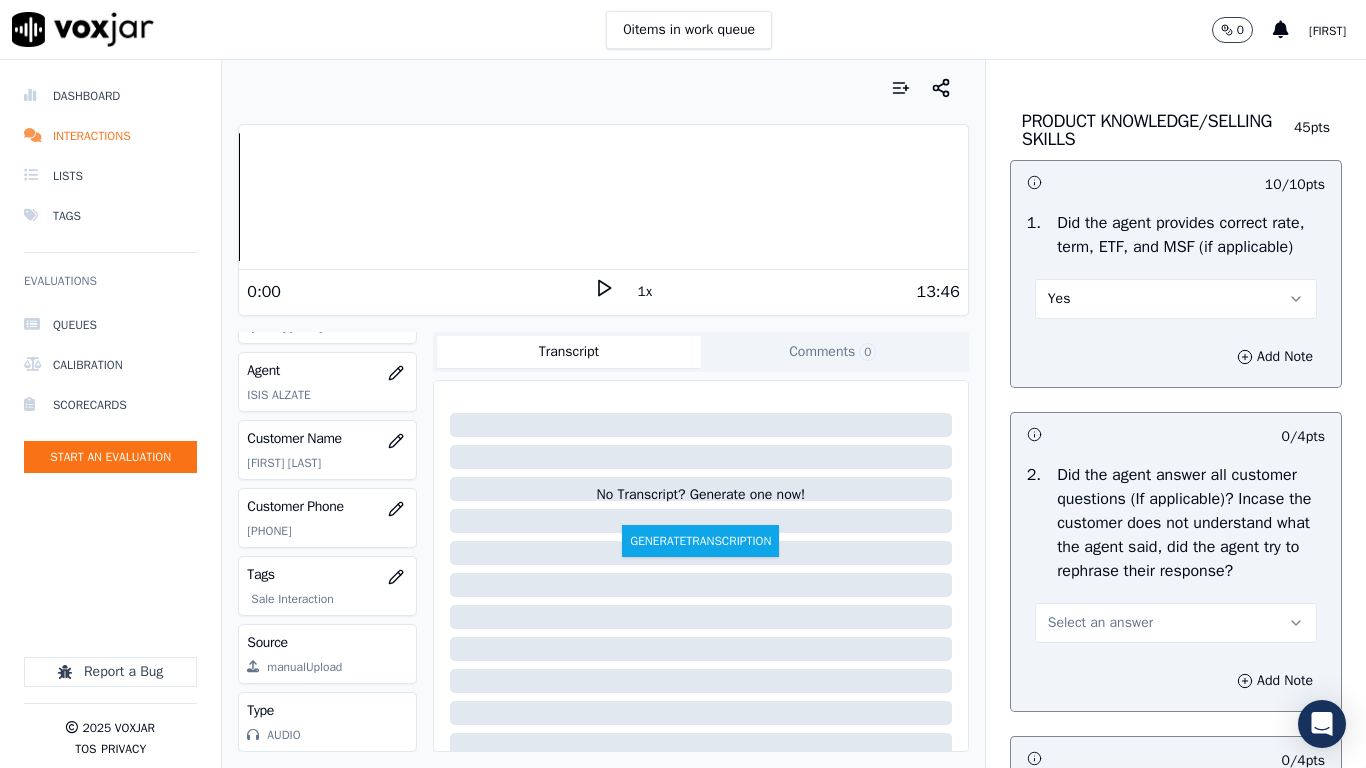 click on "Select an answer" at bounding box center (1100, 623) 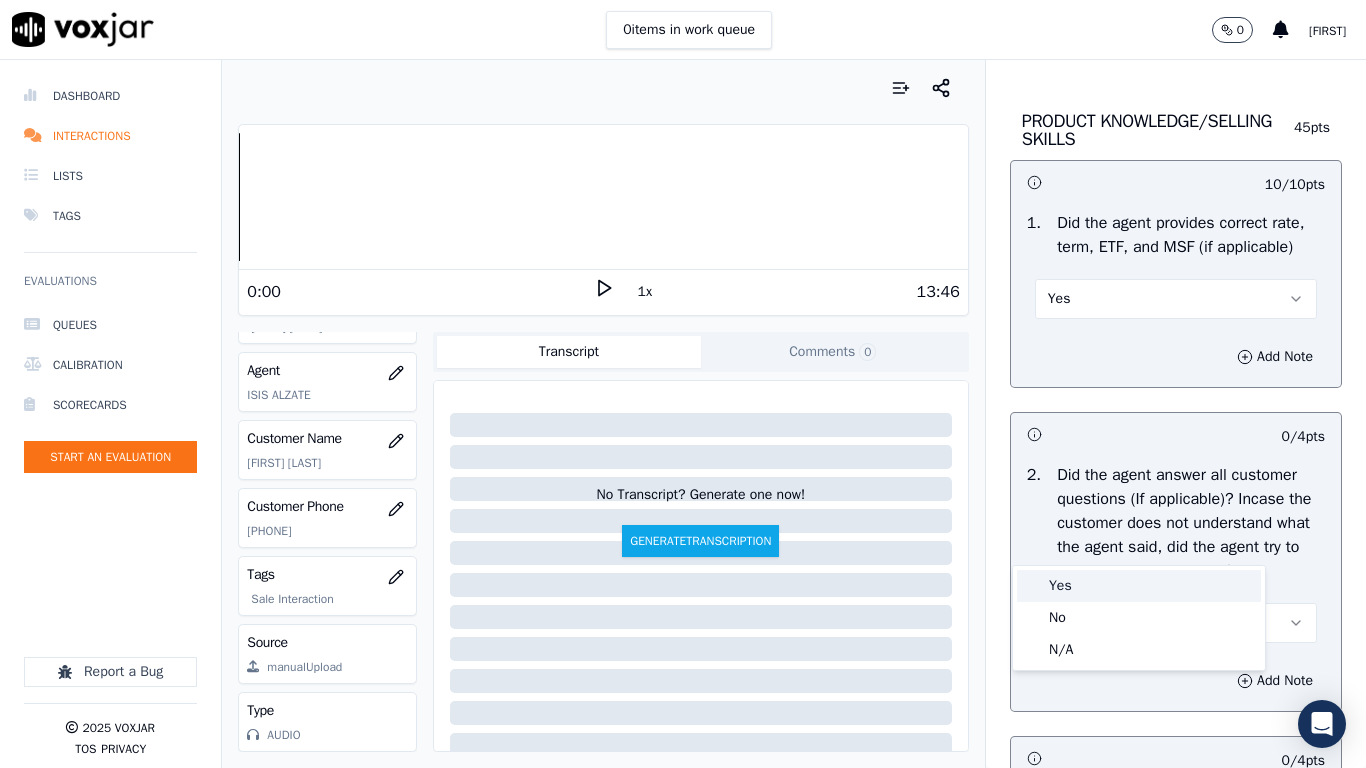 click on "Yes" at bounding box center (1139, 586) 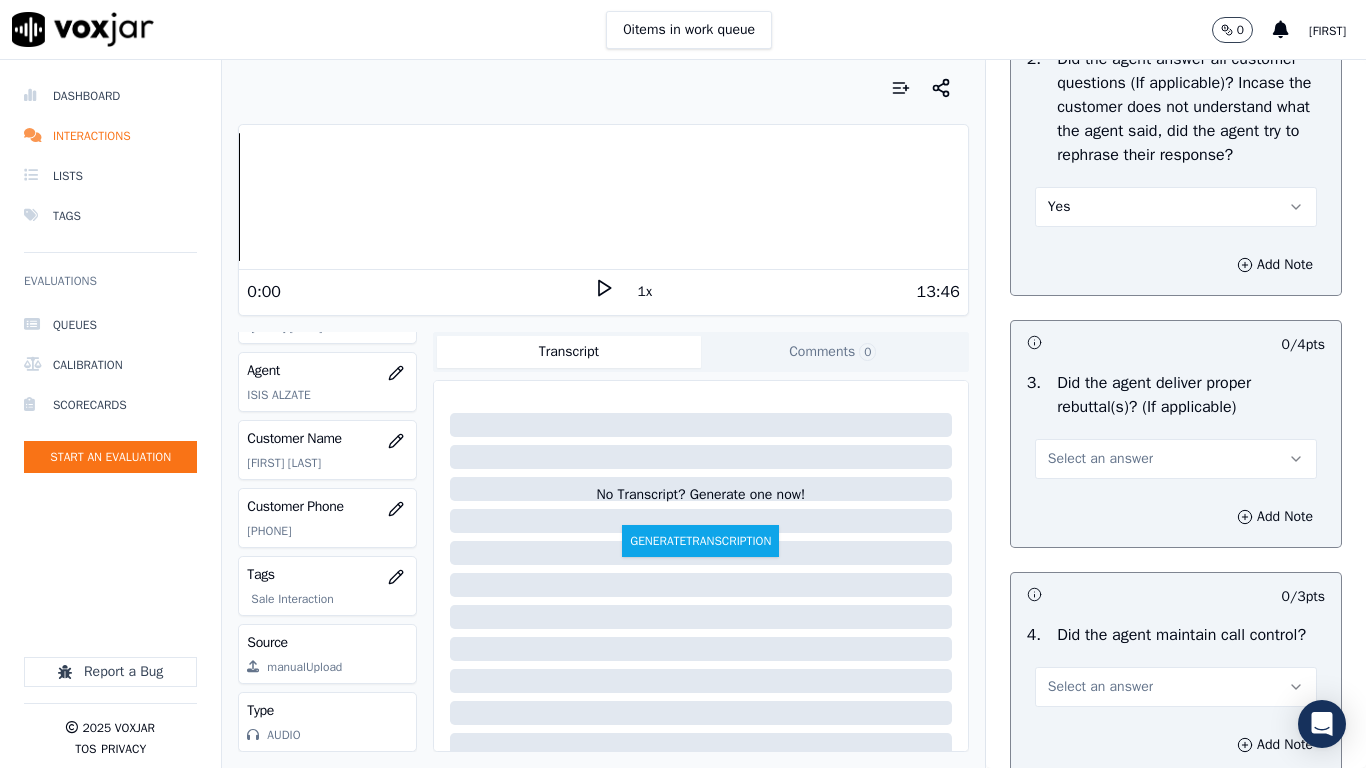 scroll, scrollTop: 3500, scrollLeft: 0, axis: vertical 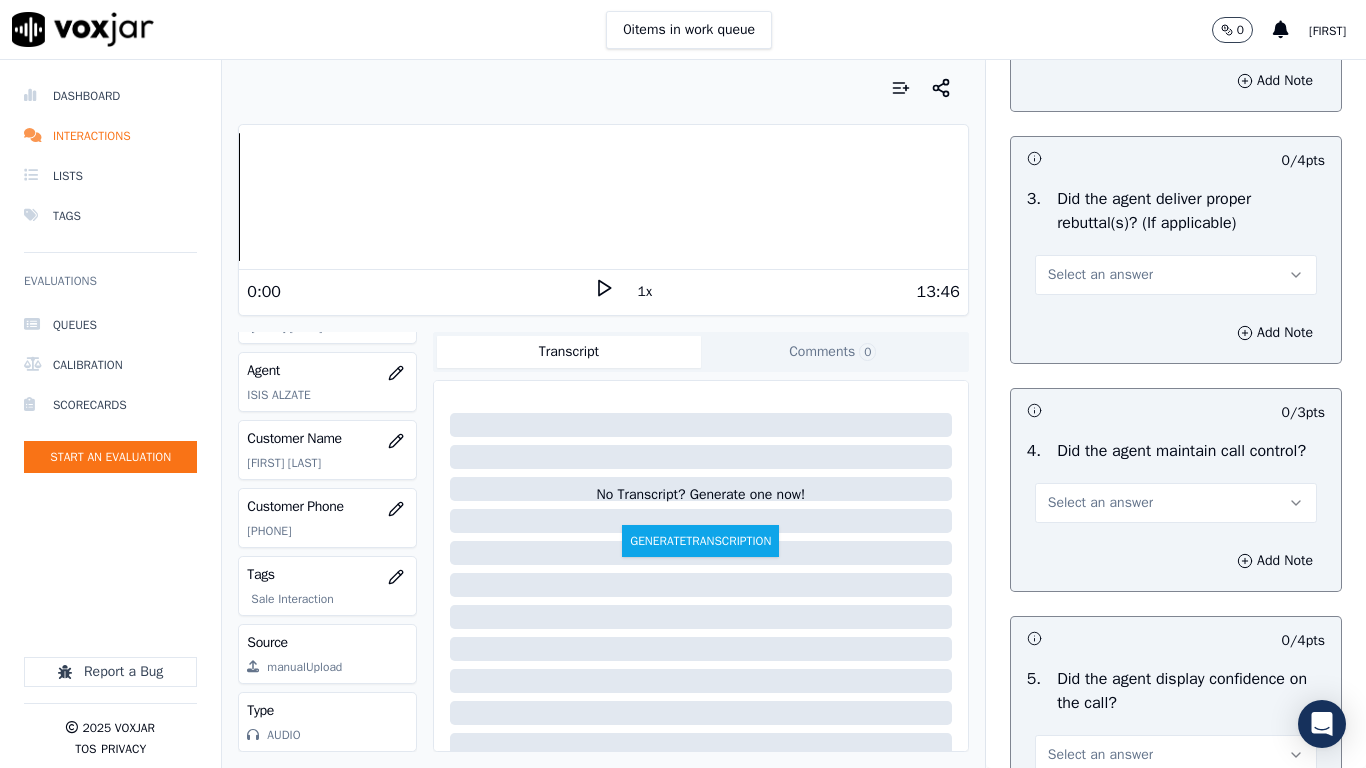 click on "Select an answer" at bounding box center [1100, 275] 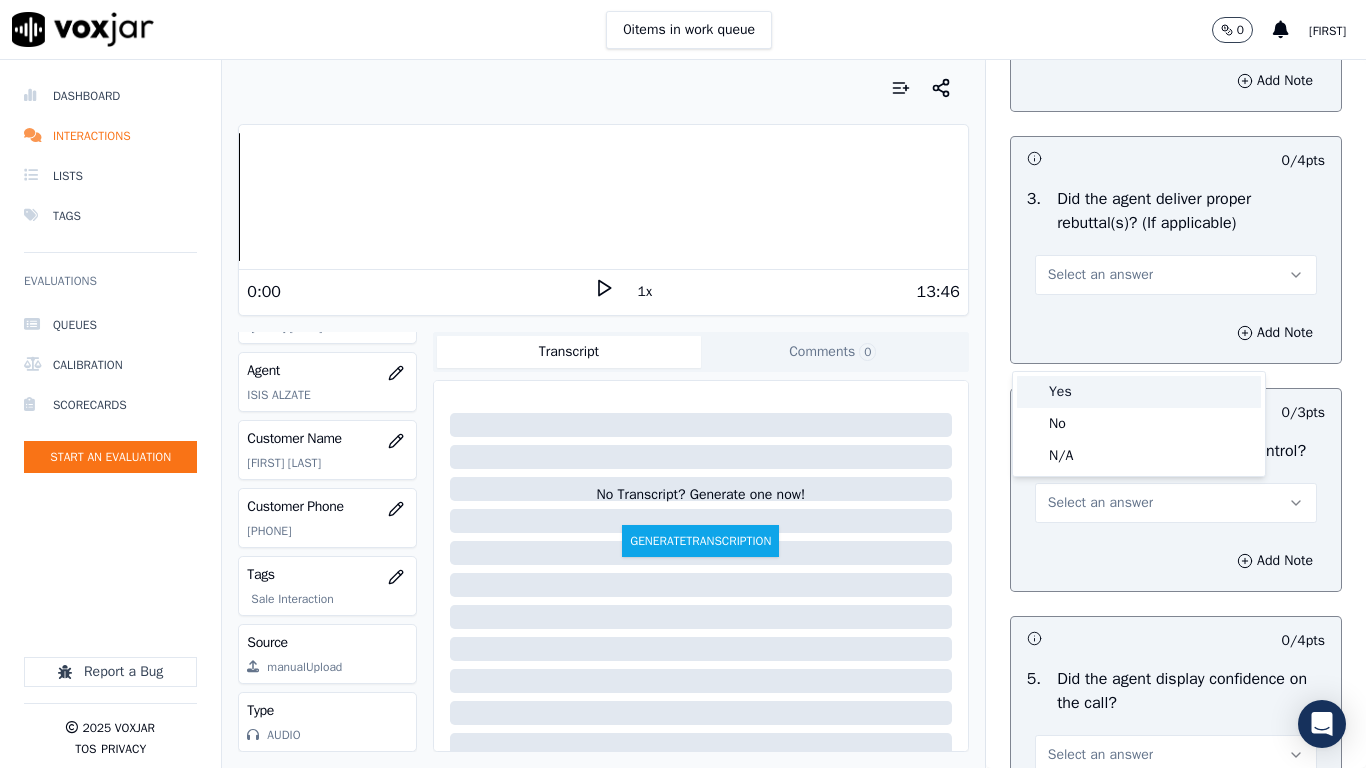 click on "Yes" at bounding box center (1139, 392) 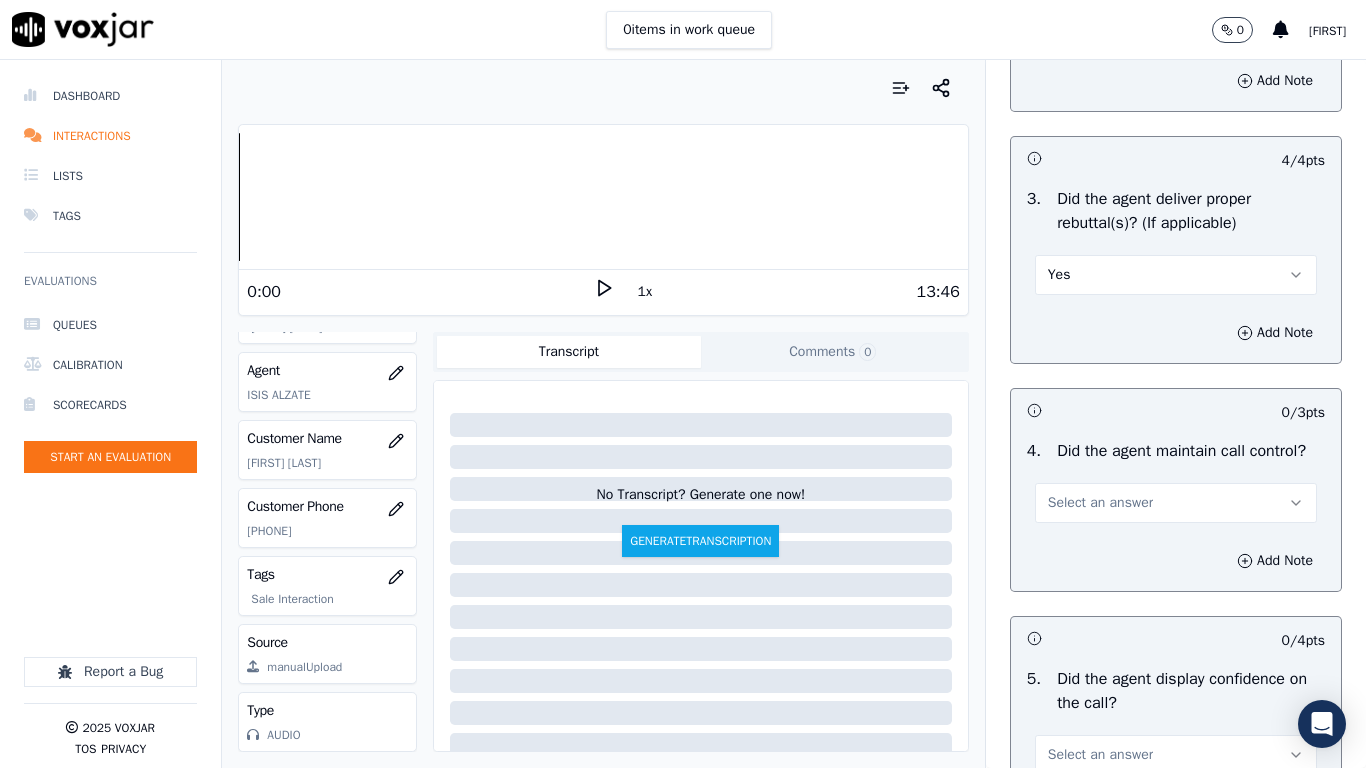 click on "Select an answer" at bounding box center (1100, 503) 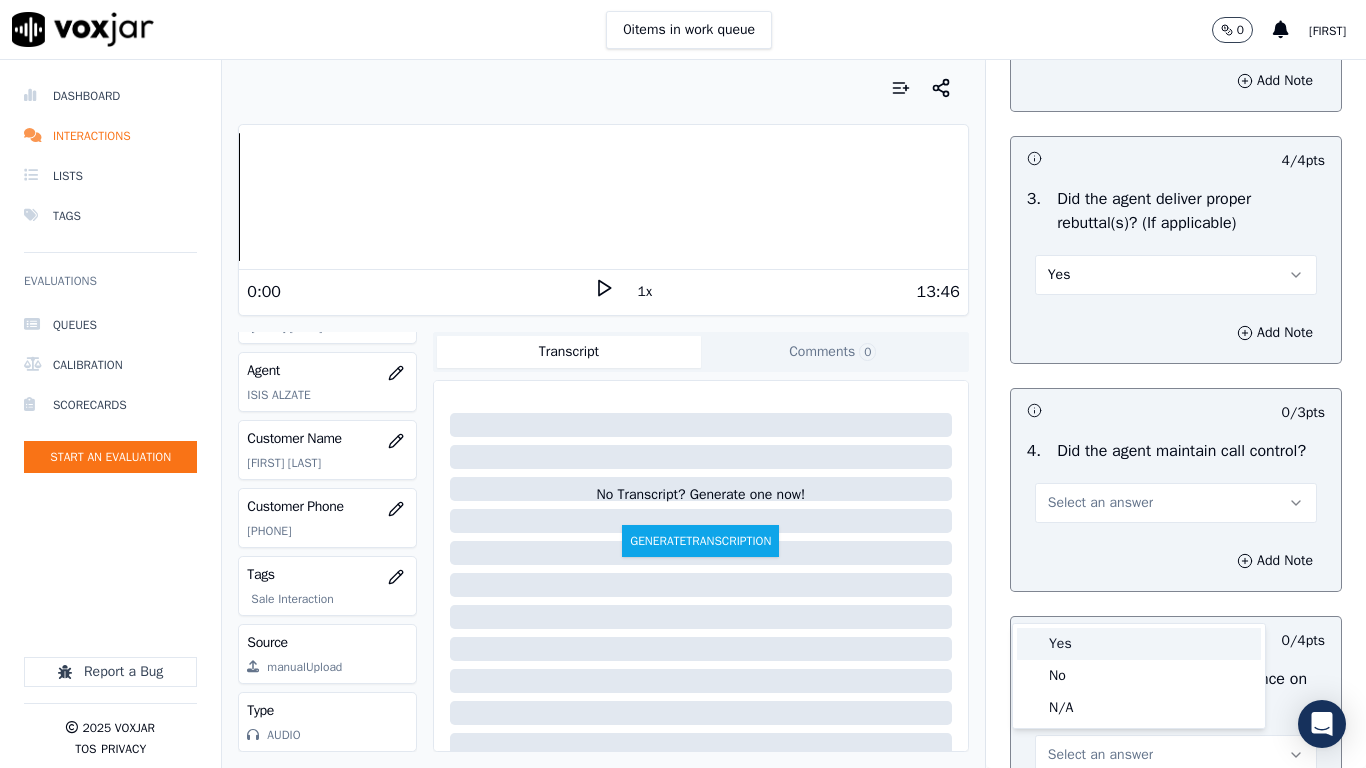 click on "Yes" at bounding box center (1139, 644) 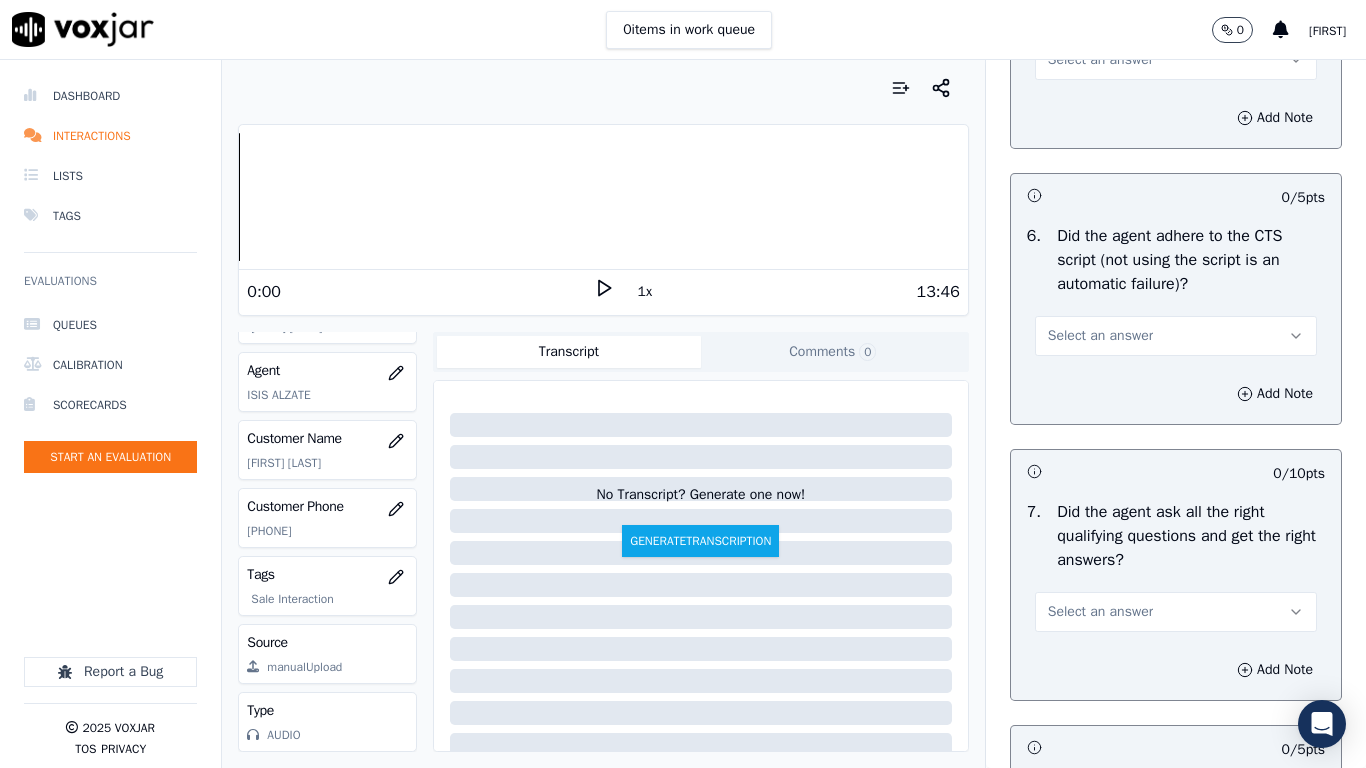 scroll, scrollTop: 4200, scrollLeft: 0, axis: vertical 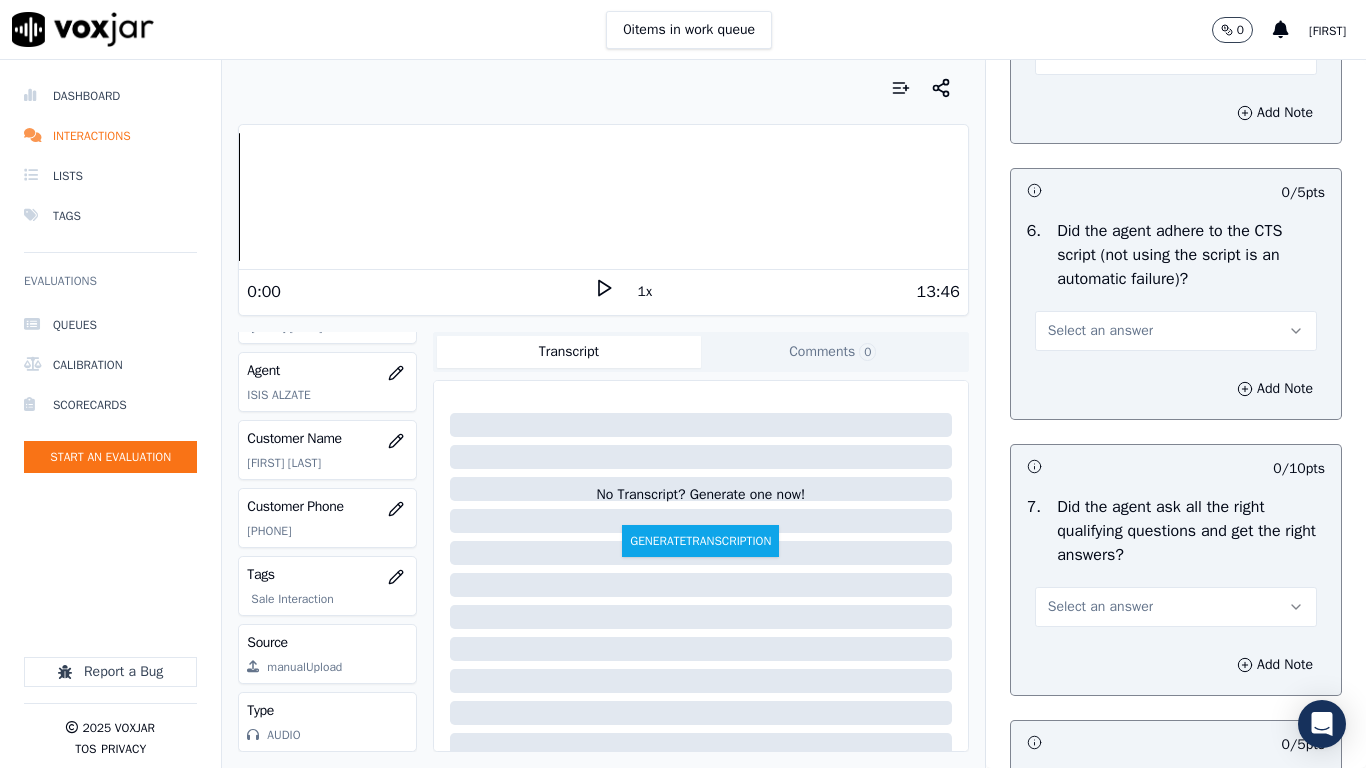 click on "Select an answer" at bounding box center [1100, 55] 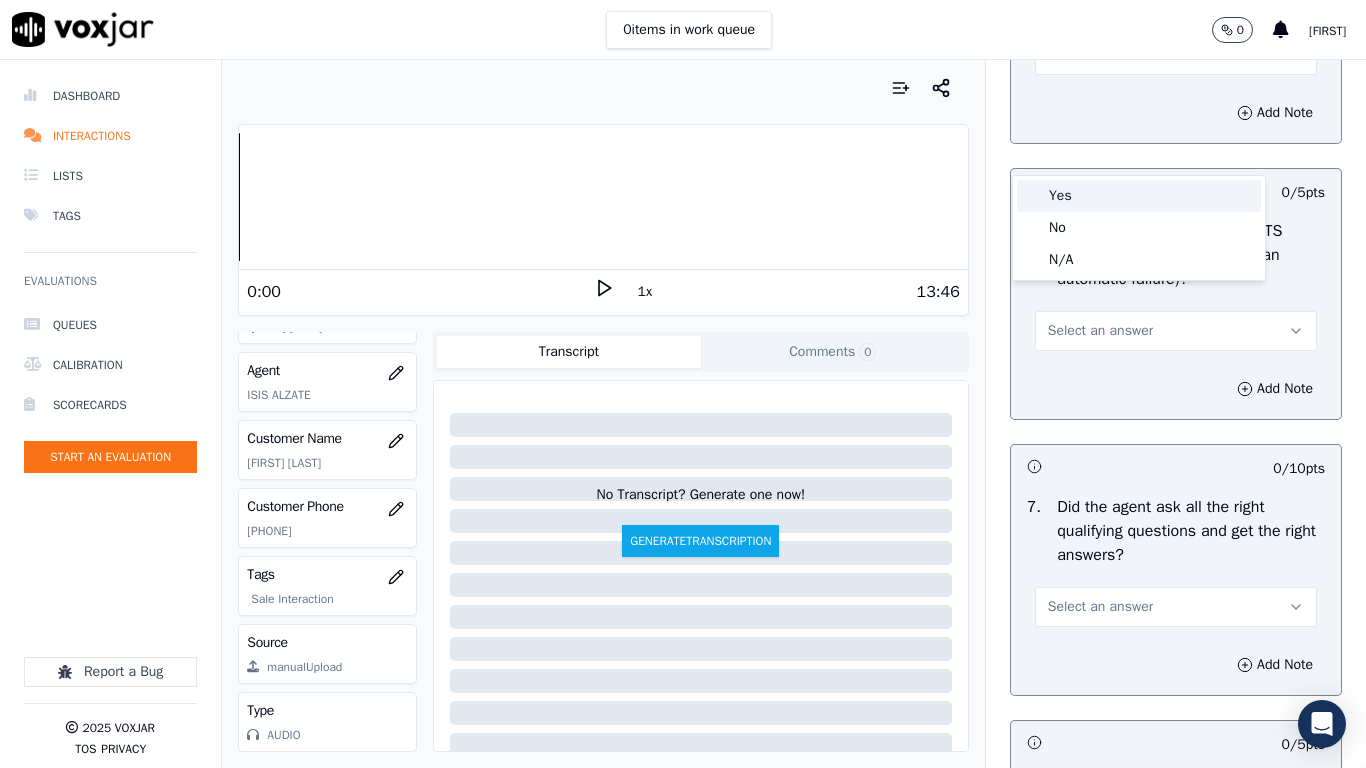 click on "Yes" at bounding box center (1139, 196) 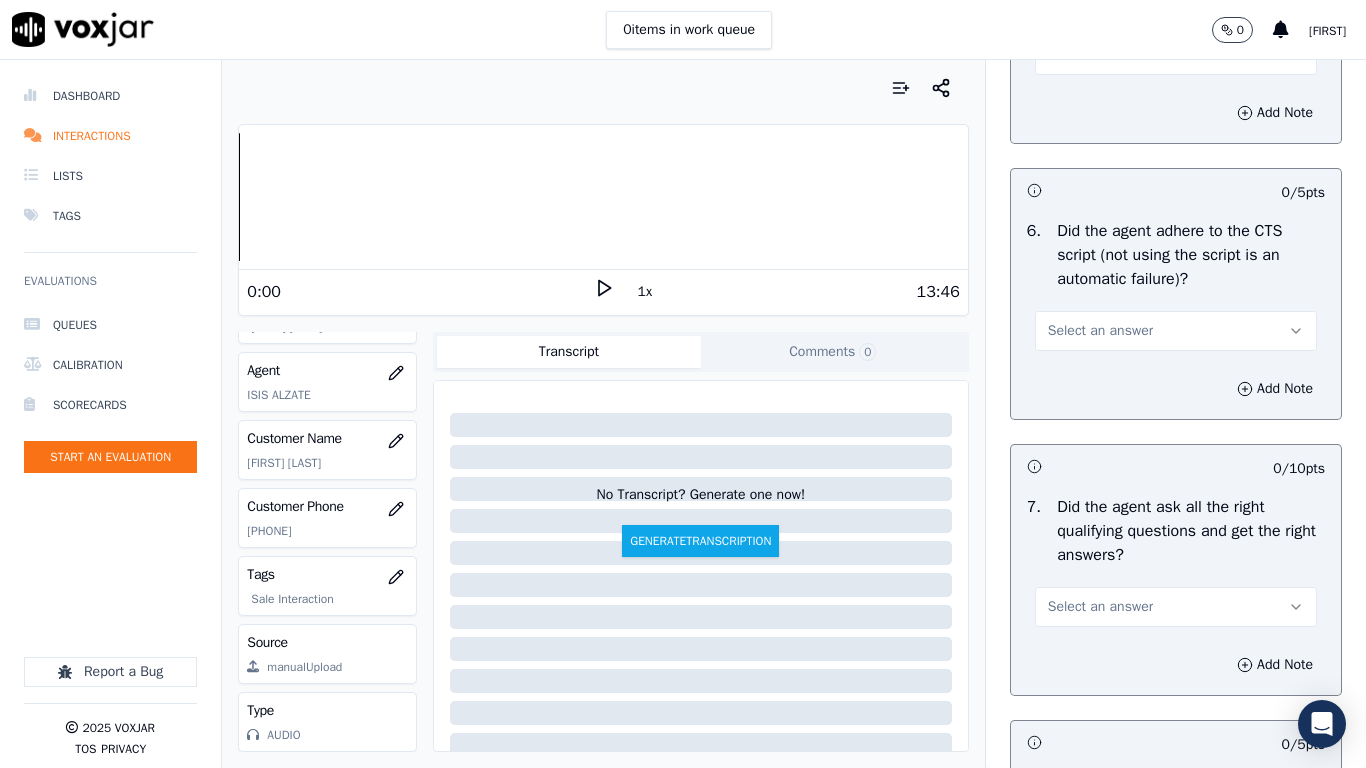 click on "Select an answer" at bounding box center (1100, 331) 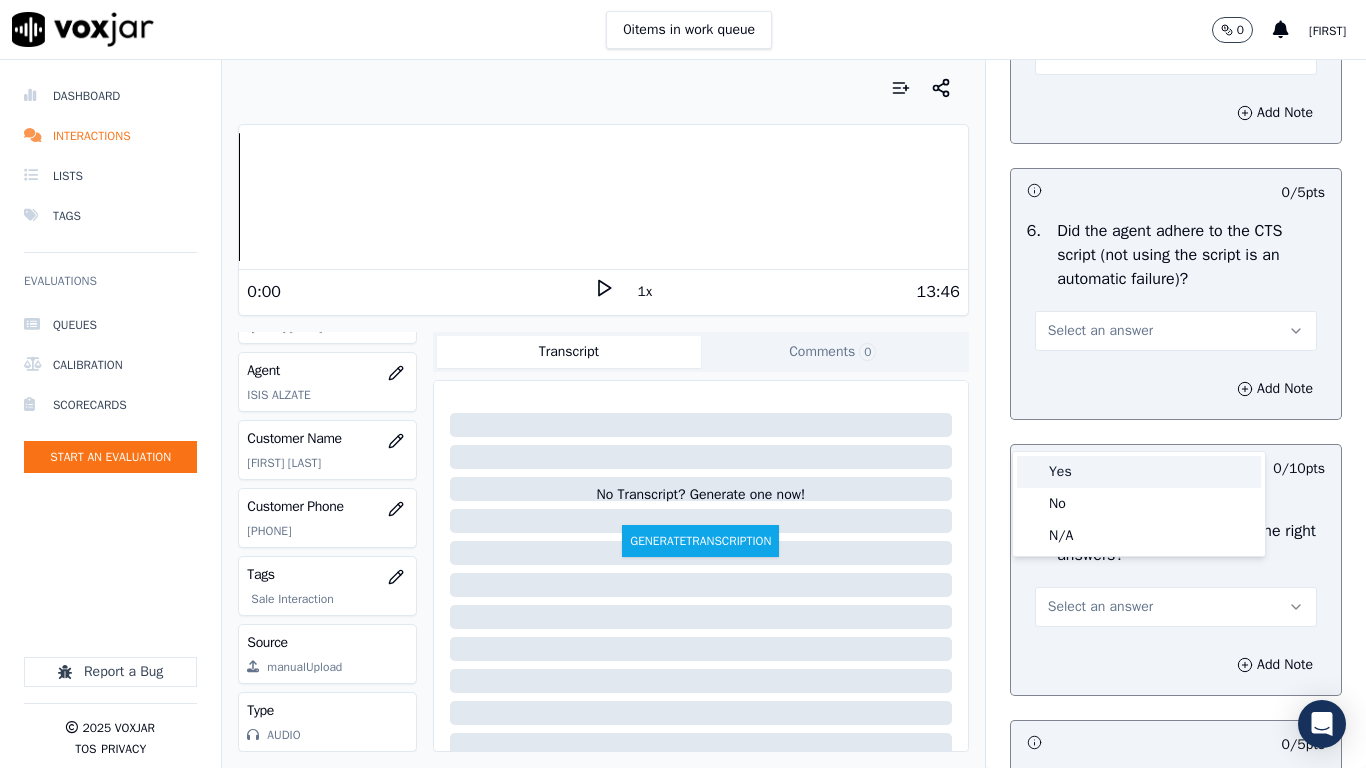 click on "Yes" at bounding box center (1139, 472) 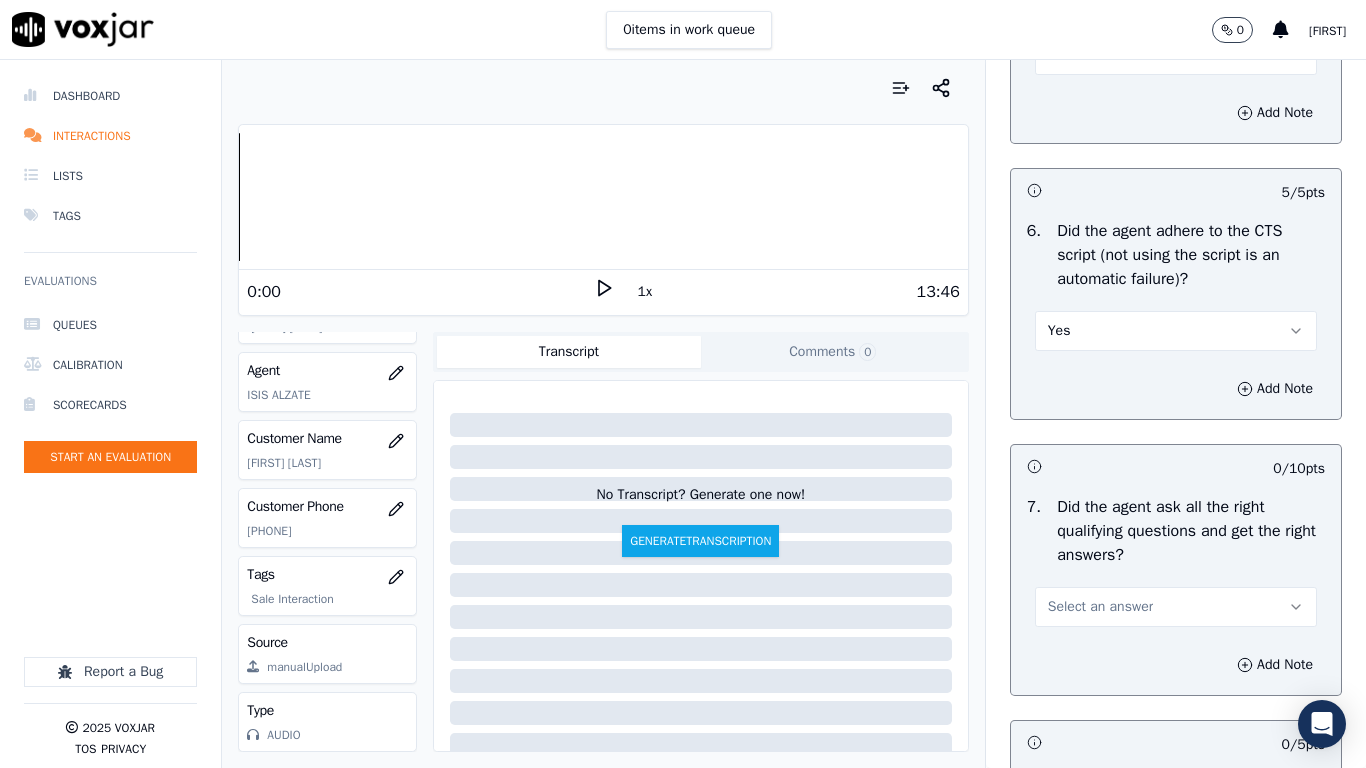 scroll, scrollTop: 4800, scrollLeft: 0, axis: vertical 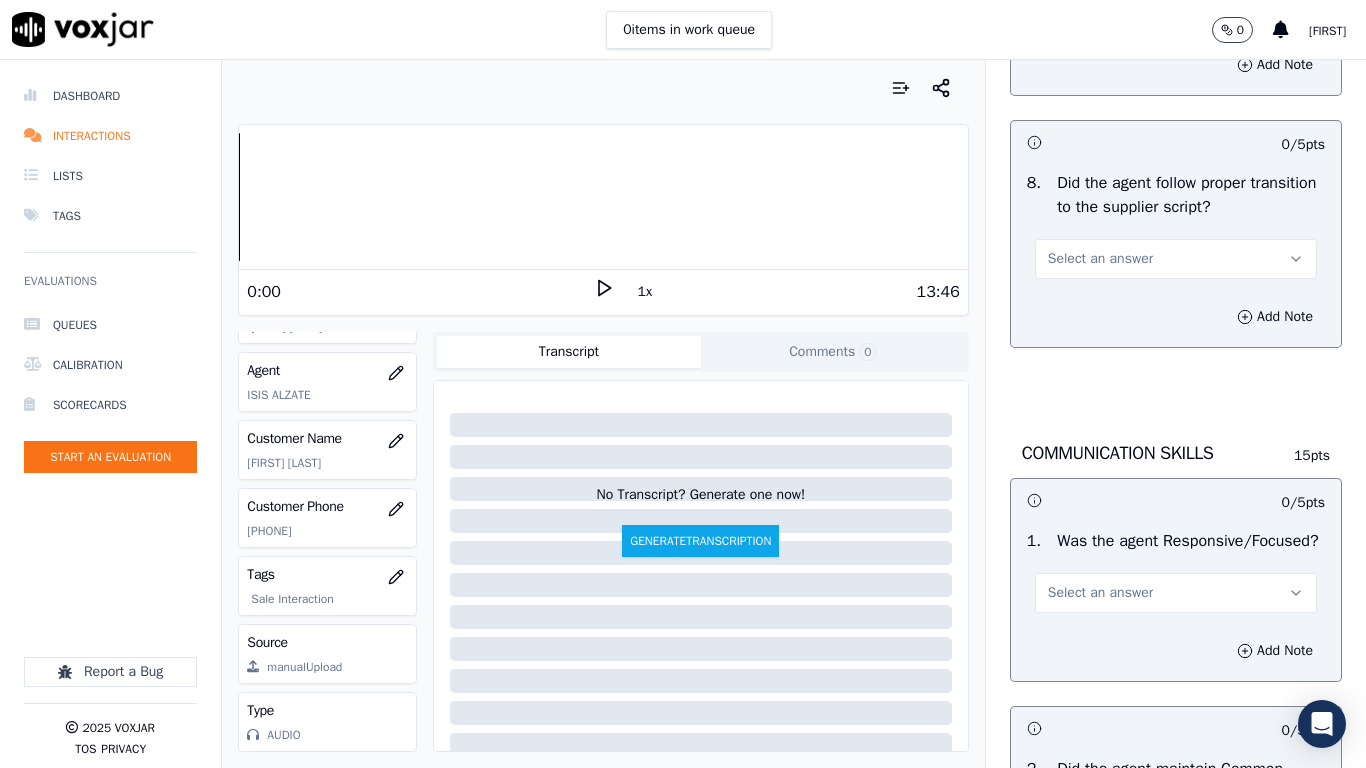 click on "Select an answer" at bounding box center [1176, 7] 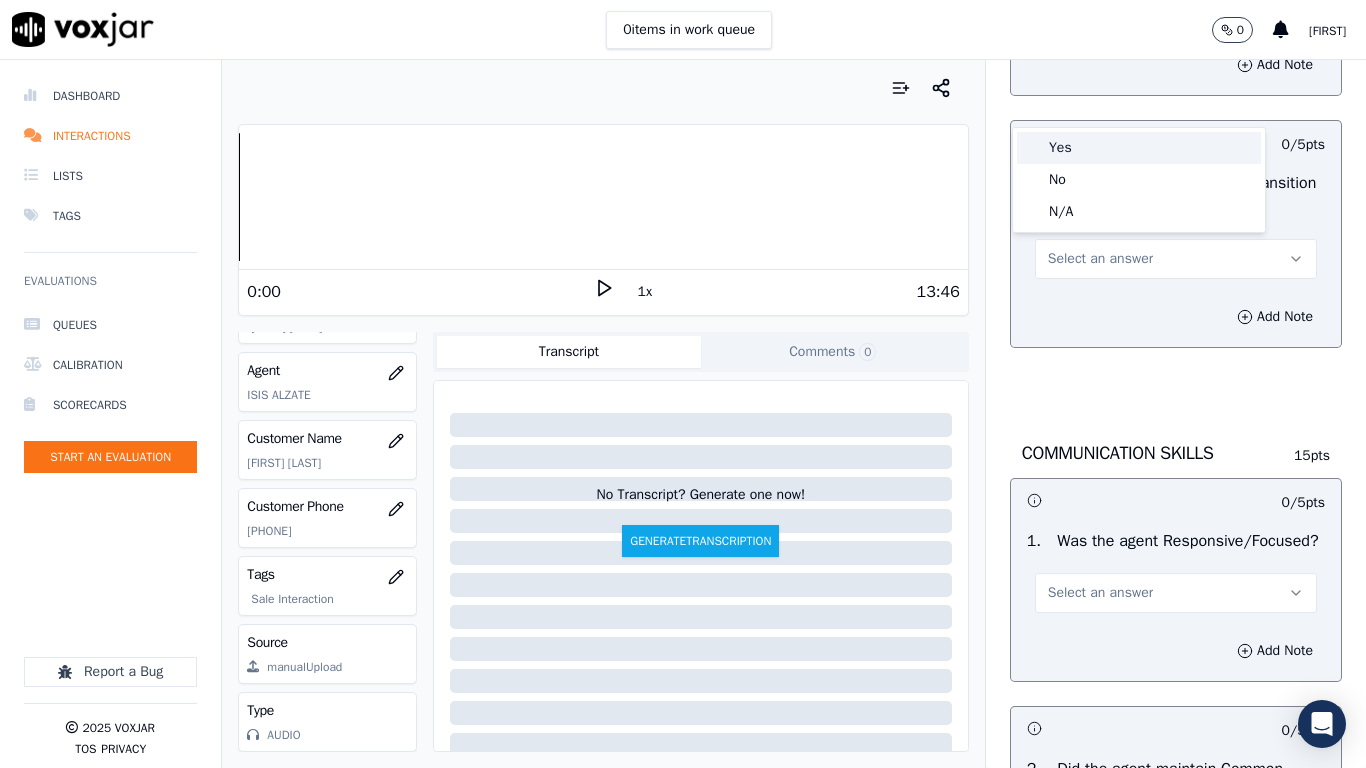 click on "Yes" at bounding box center (1139, 148) 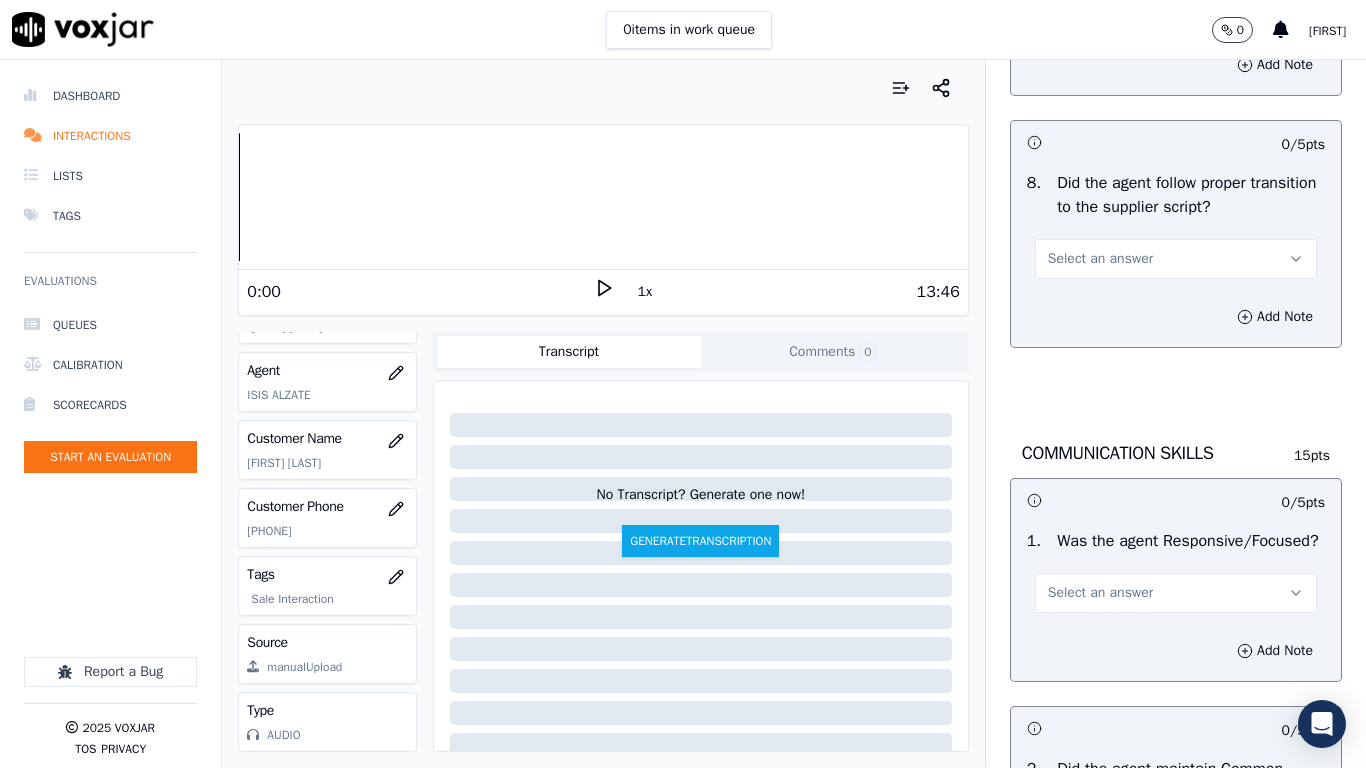 click on "Select an answer" at bounding box center [1100, 259] 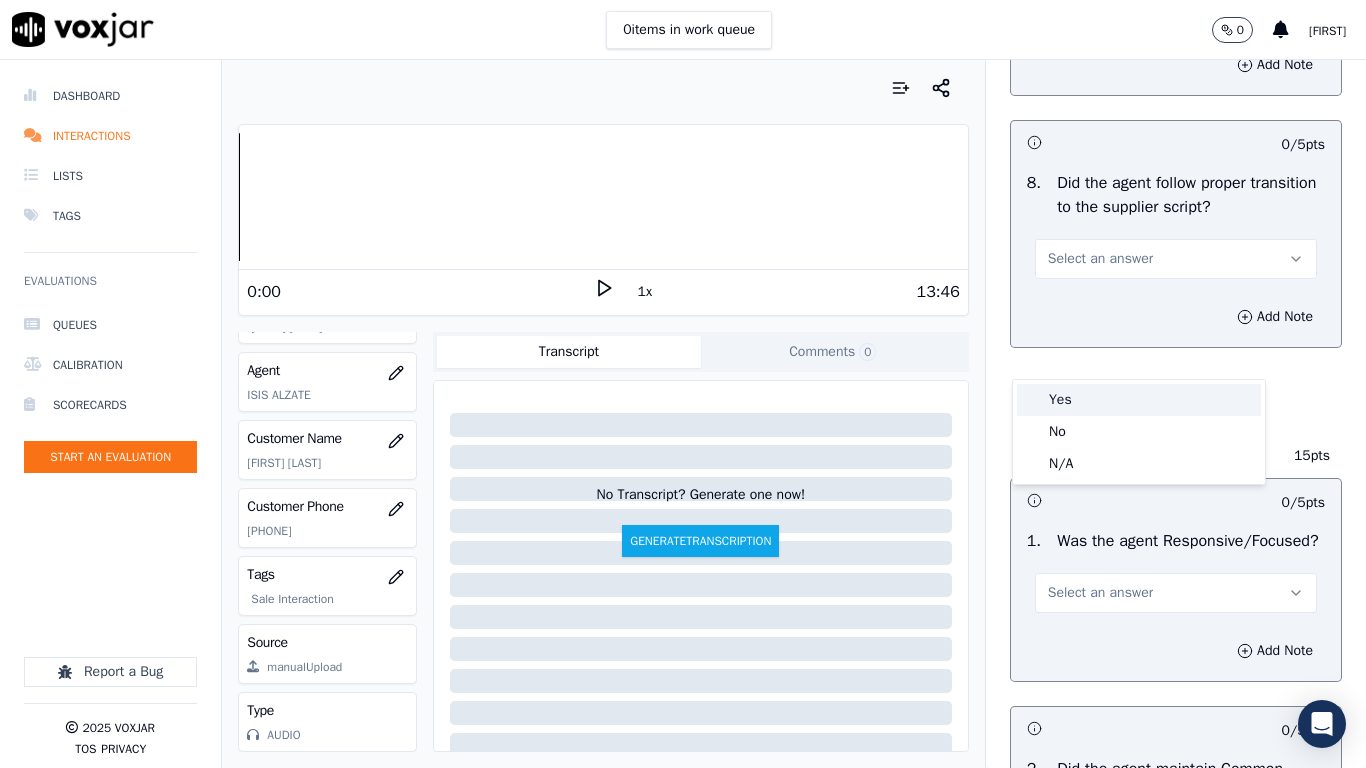 click on "Yes" at bounding box center (1139, 400) 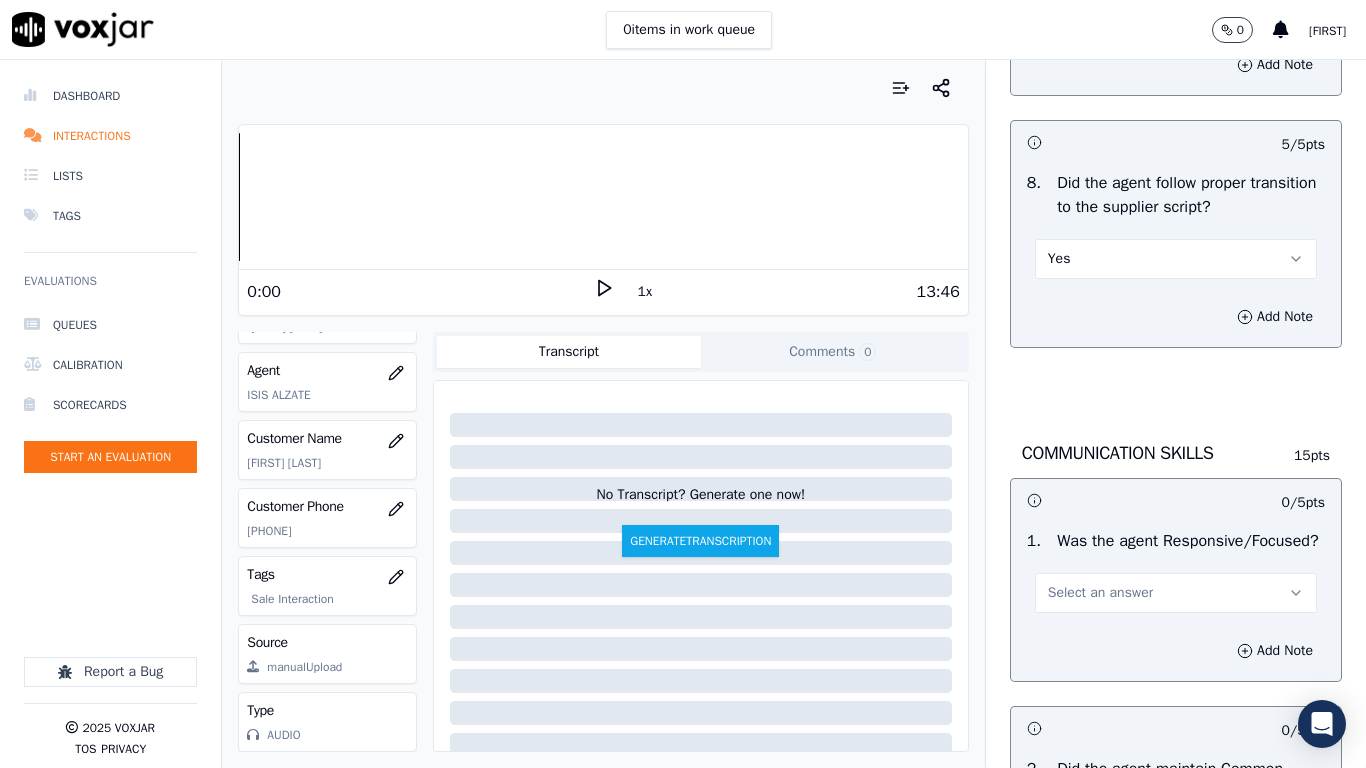 click on "Select an answer" at bounding box center [1100, 593] 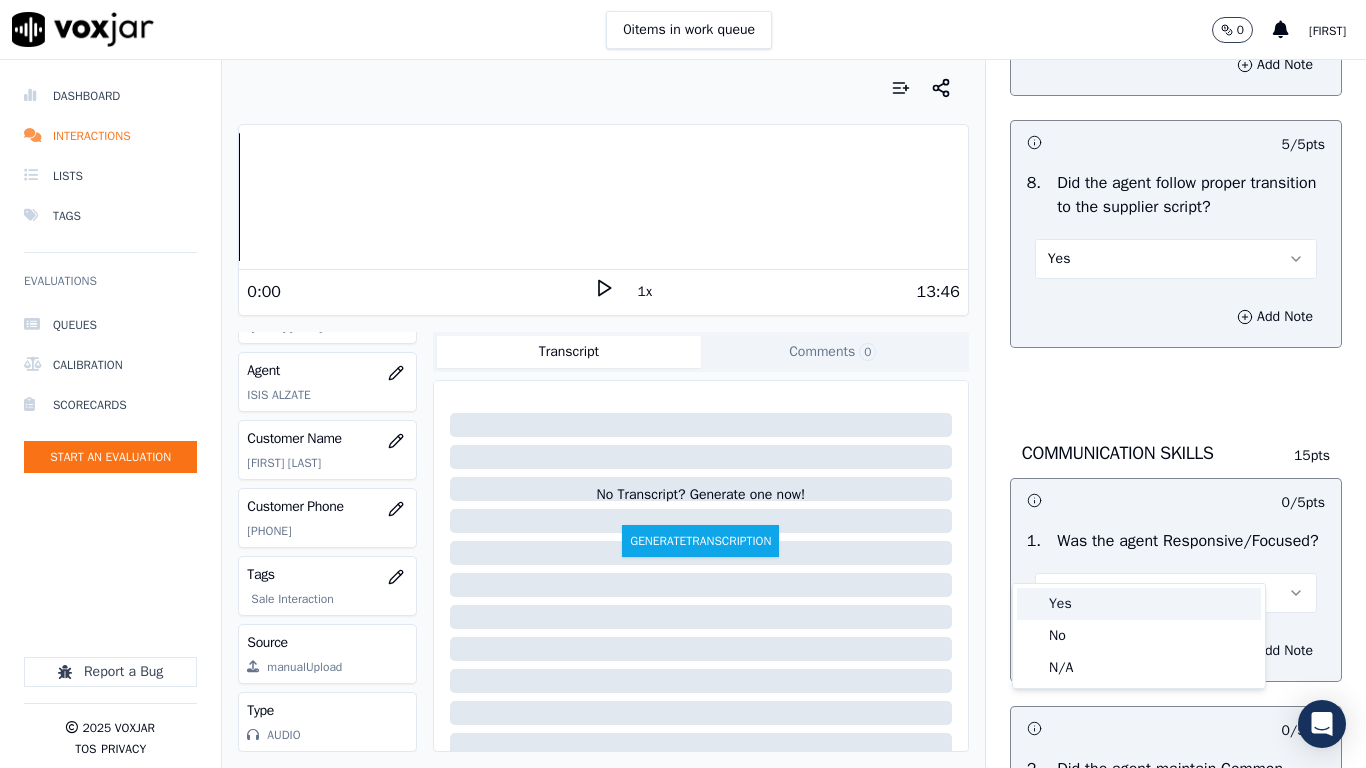 click on "Yes" at bounding box center (1139, 604) 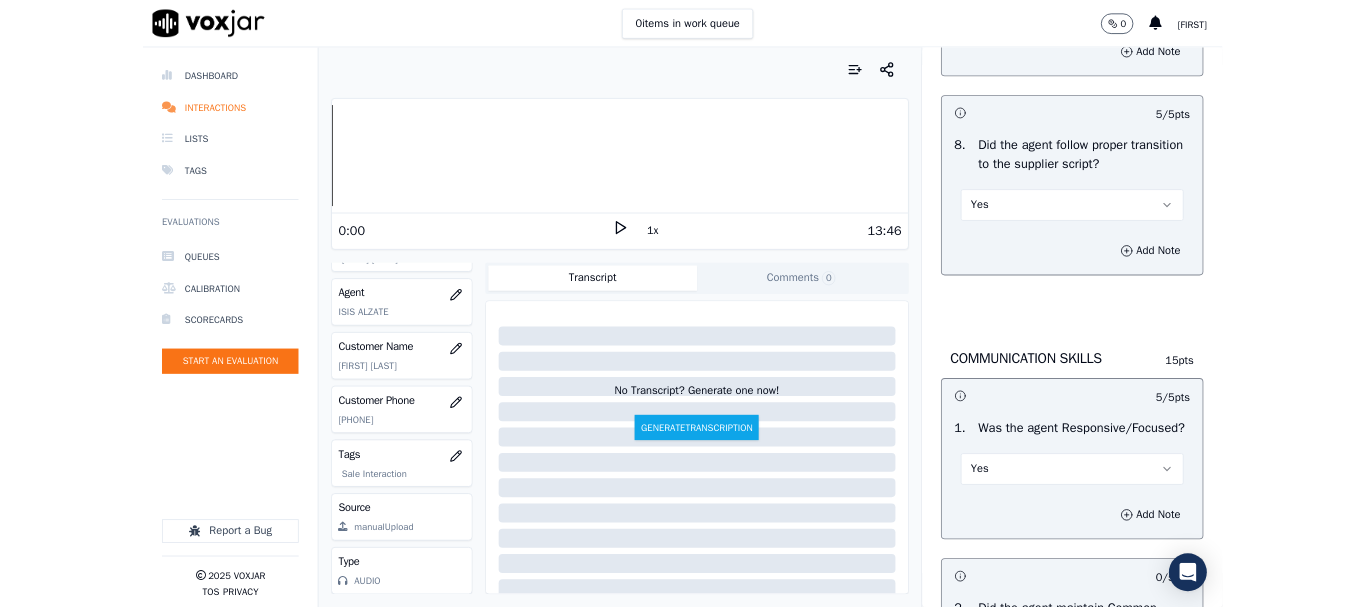 scroll, scrollTop: 5500, scrollLeft: 0, axis: vertical 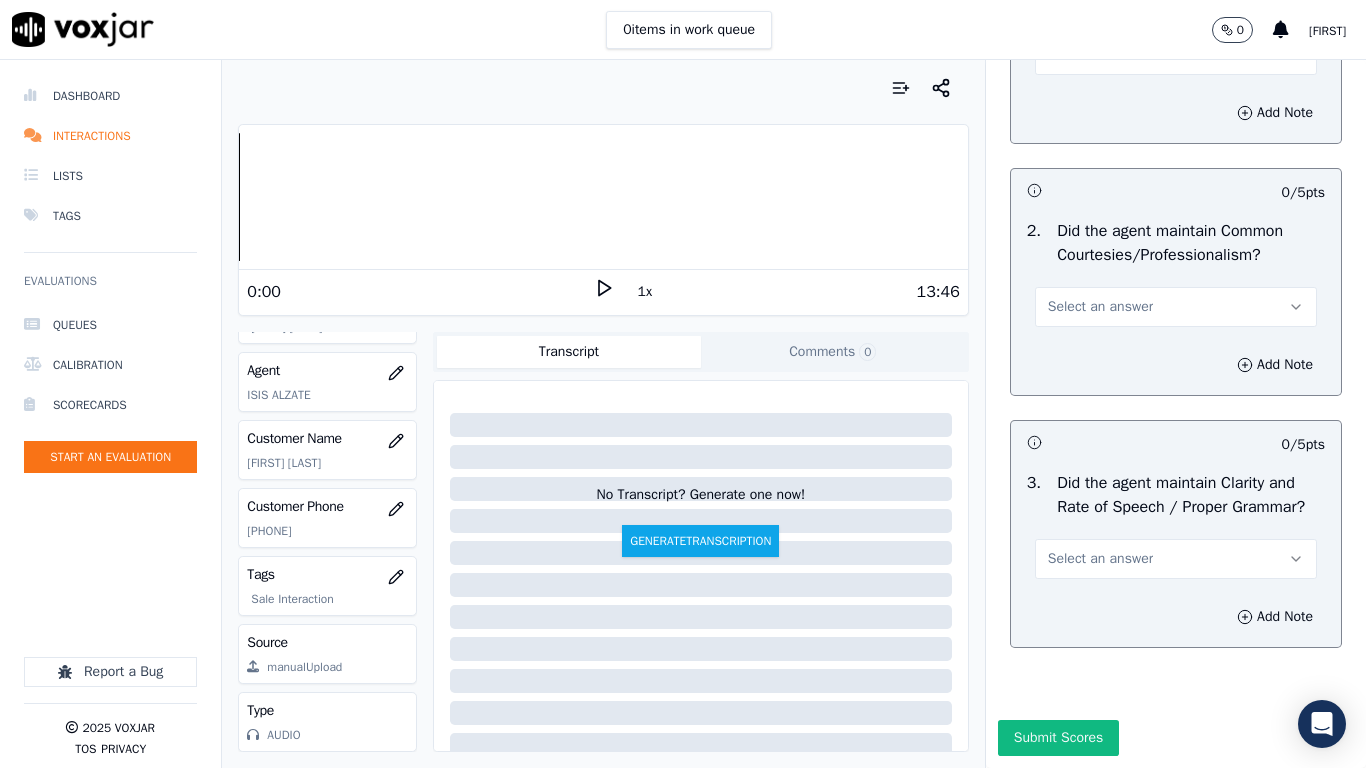 click on "Select an answer" at bounding box center [1176, 307] 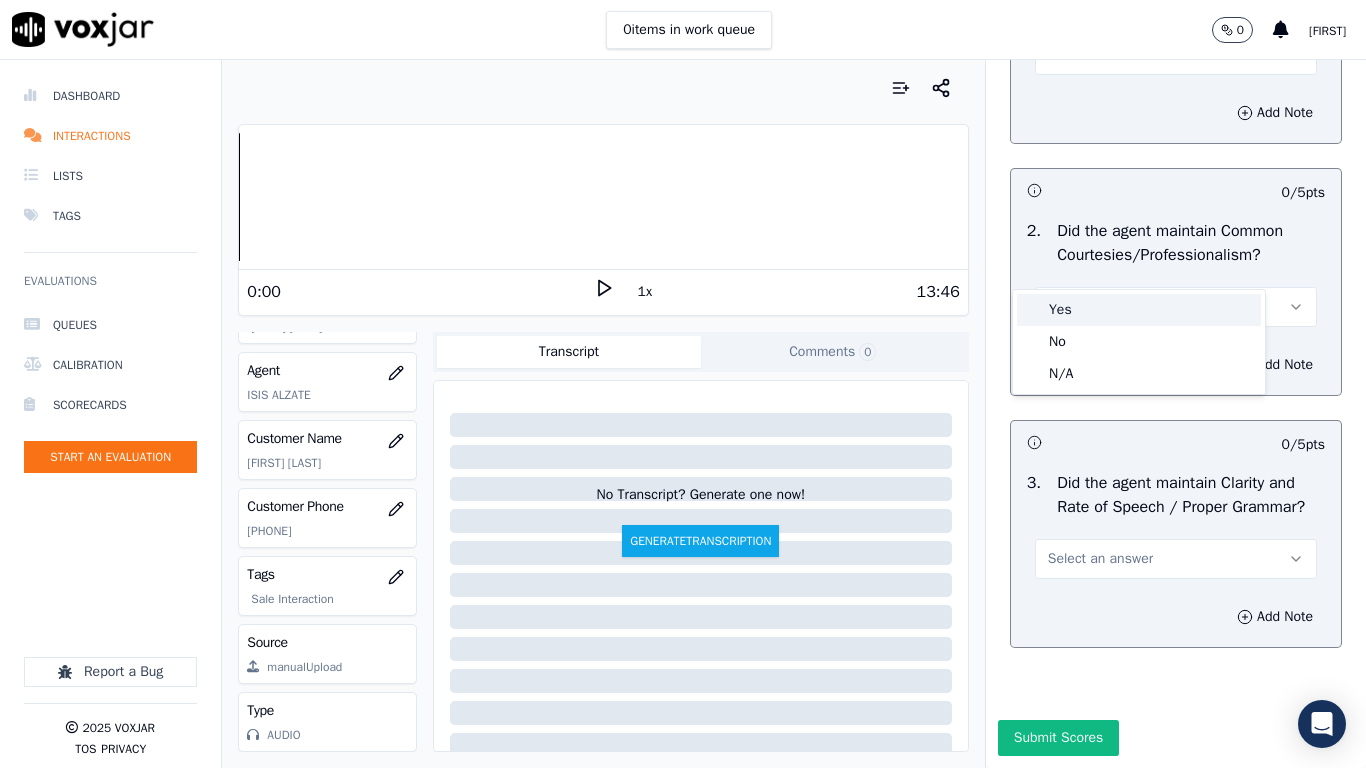 click on "Yes" at bounding box center [1139, 310] 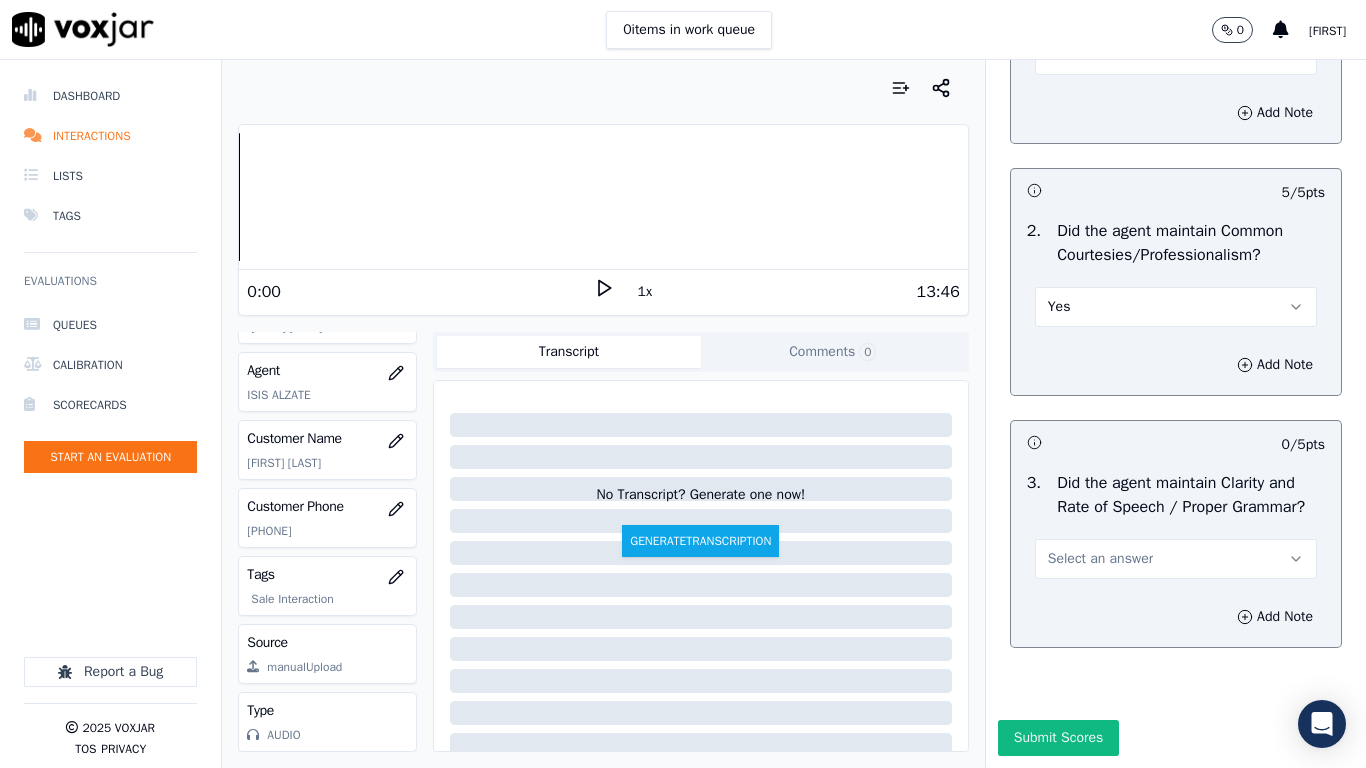 click on "Select an answer" at bounding box center [1100, 559] 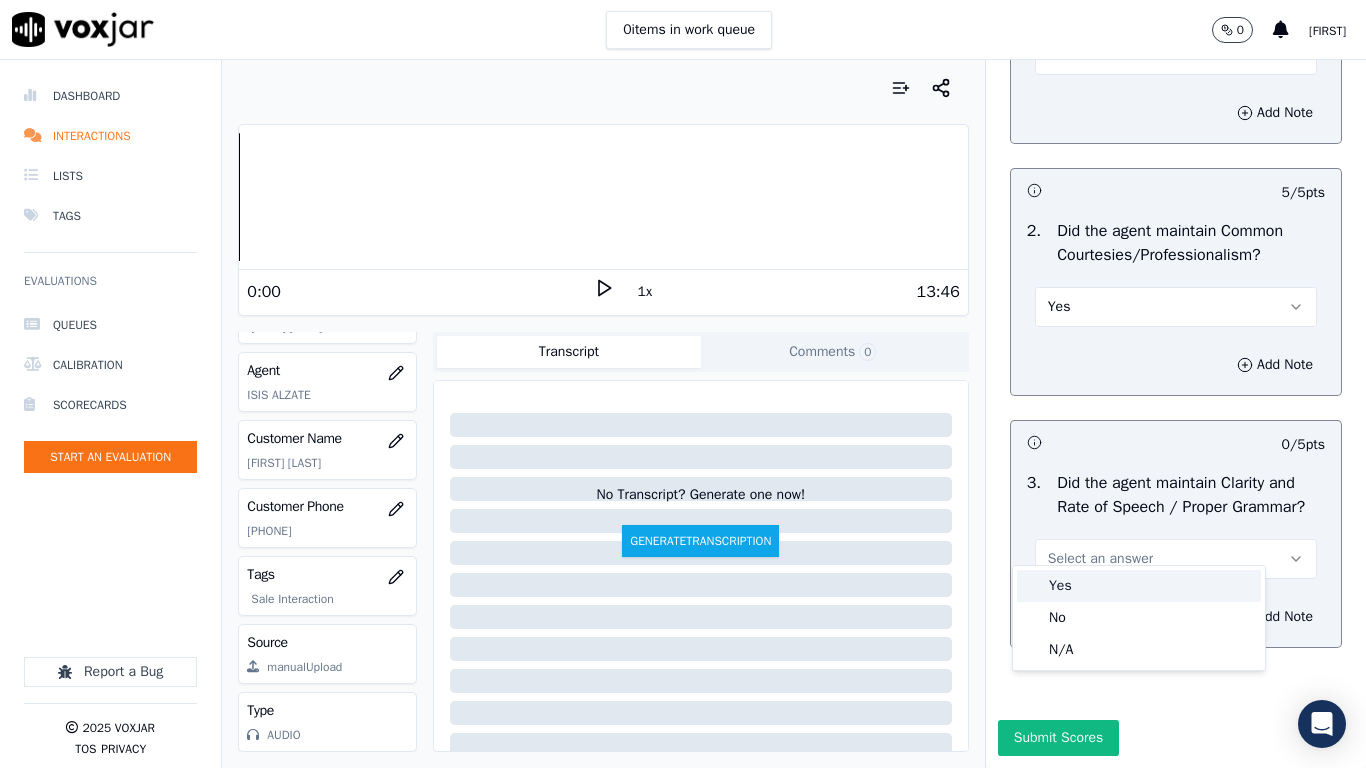 drag, startPoint x: 1057, startPoint y: 587, endPoint x: 1051, endPoint y: 664, distance: 77.23341 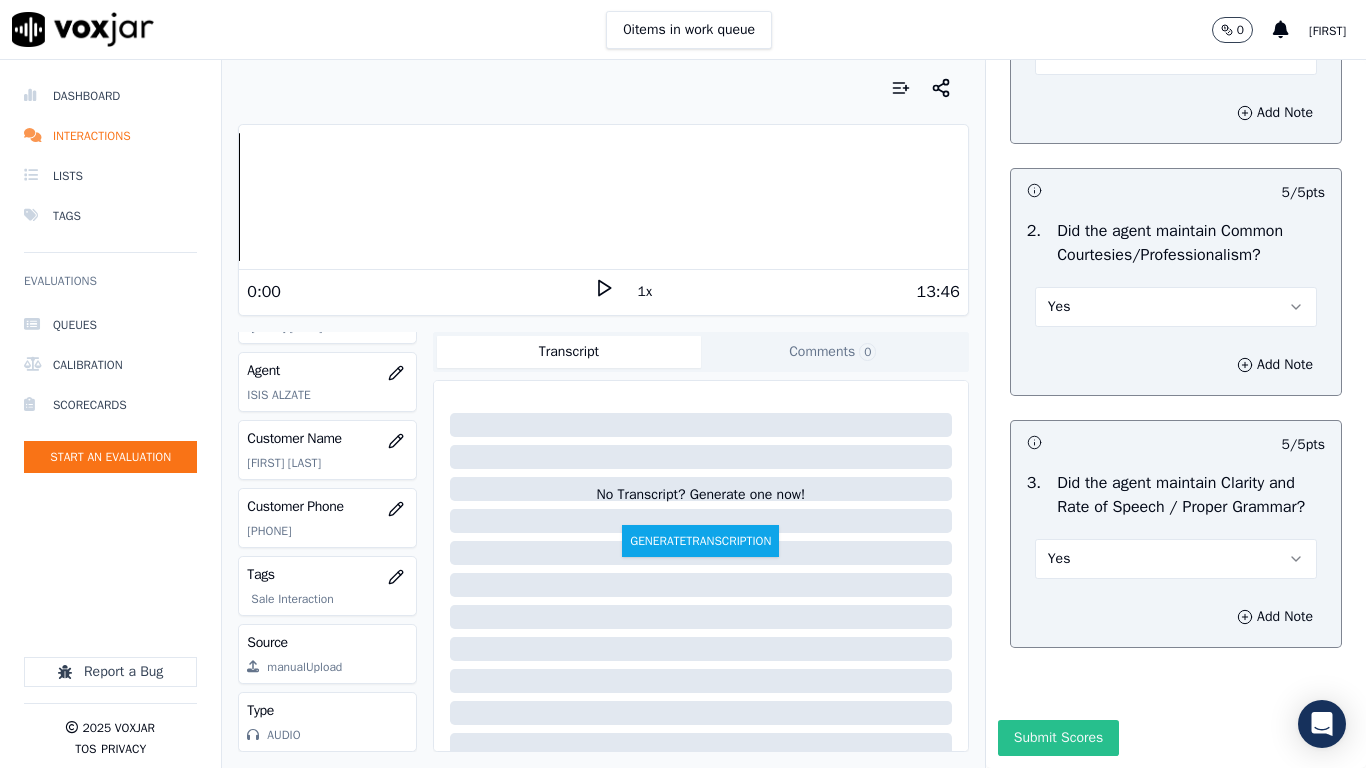 click on "Submit Scores" at bounding box center [1058, 738] 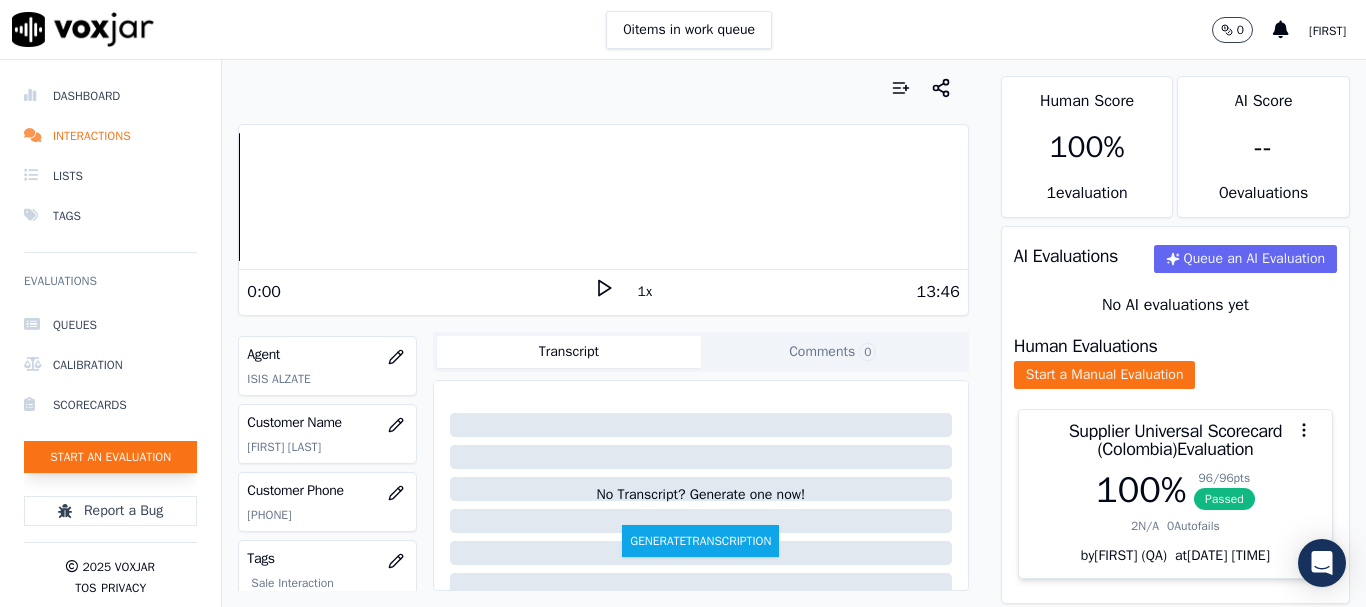 click on "Start an Evaluation" 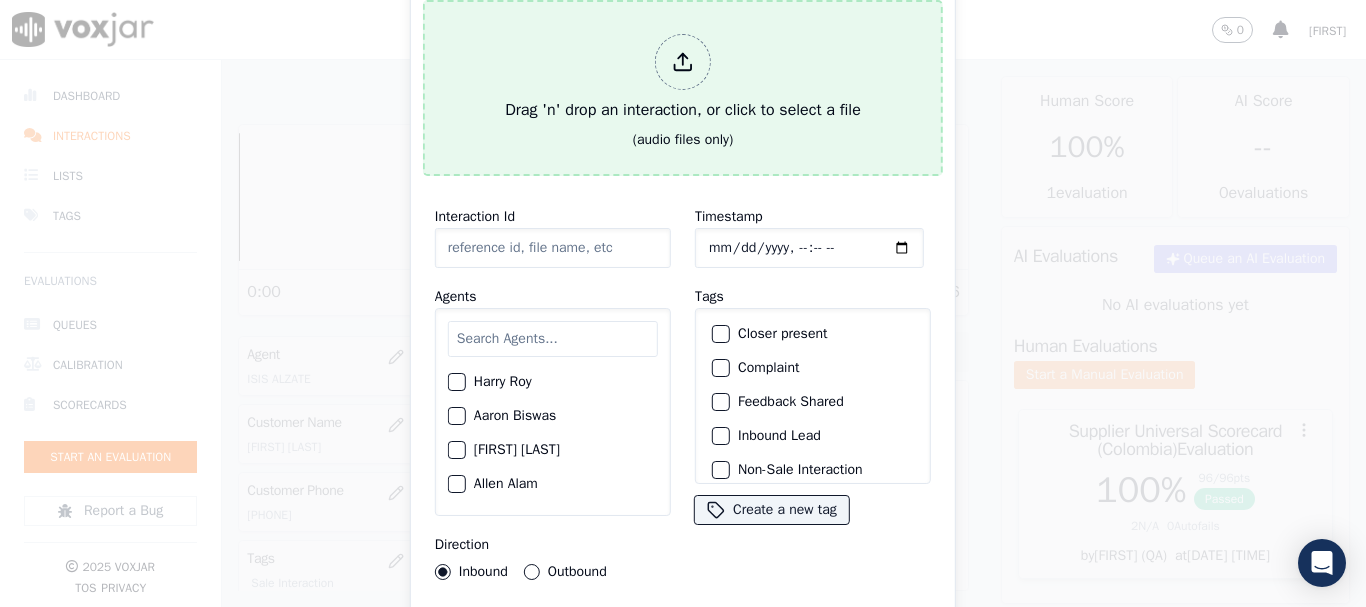 click on "Drag 'n' drop an interaction, or click to select a file" at bounding box center [683, 78] 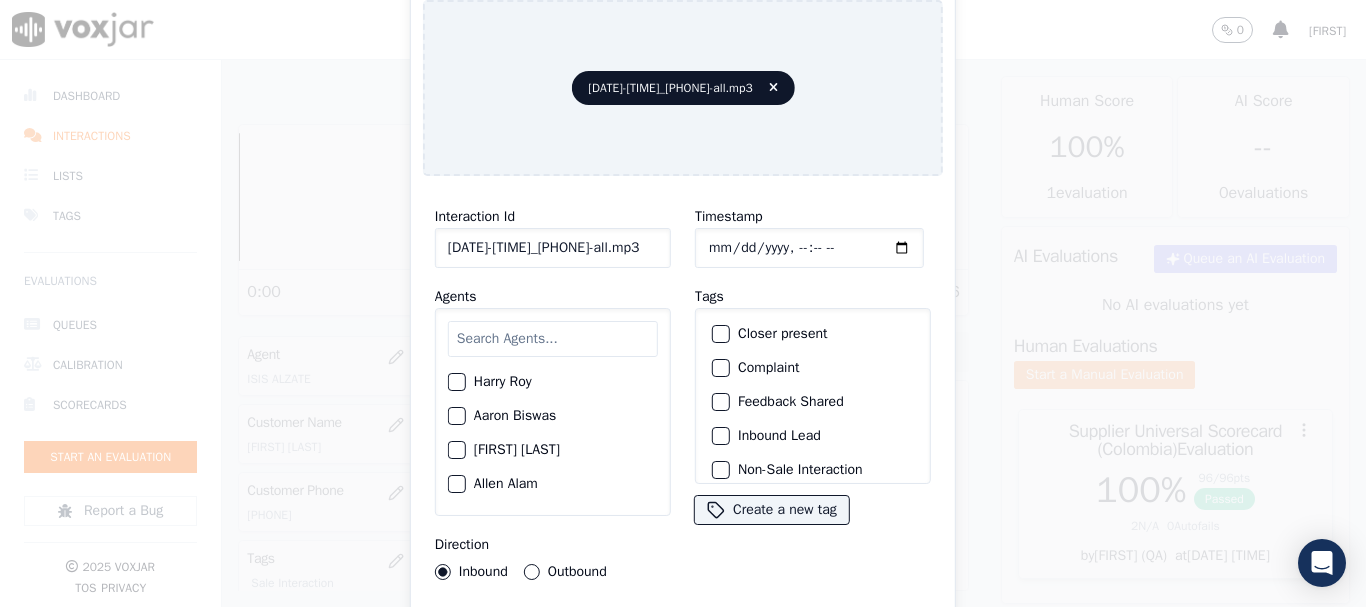 click at bounding box center [553, 339] 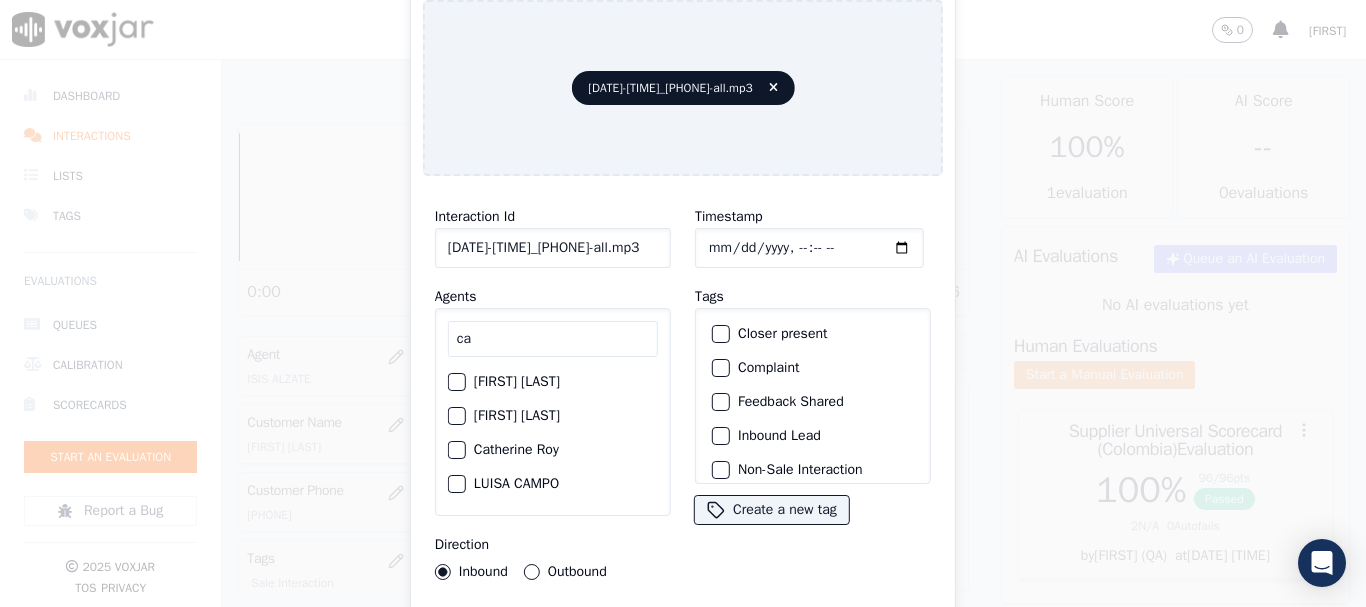 type on "ca" 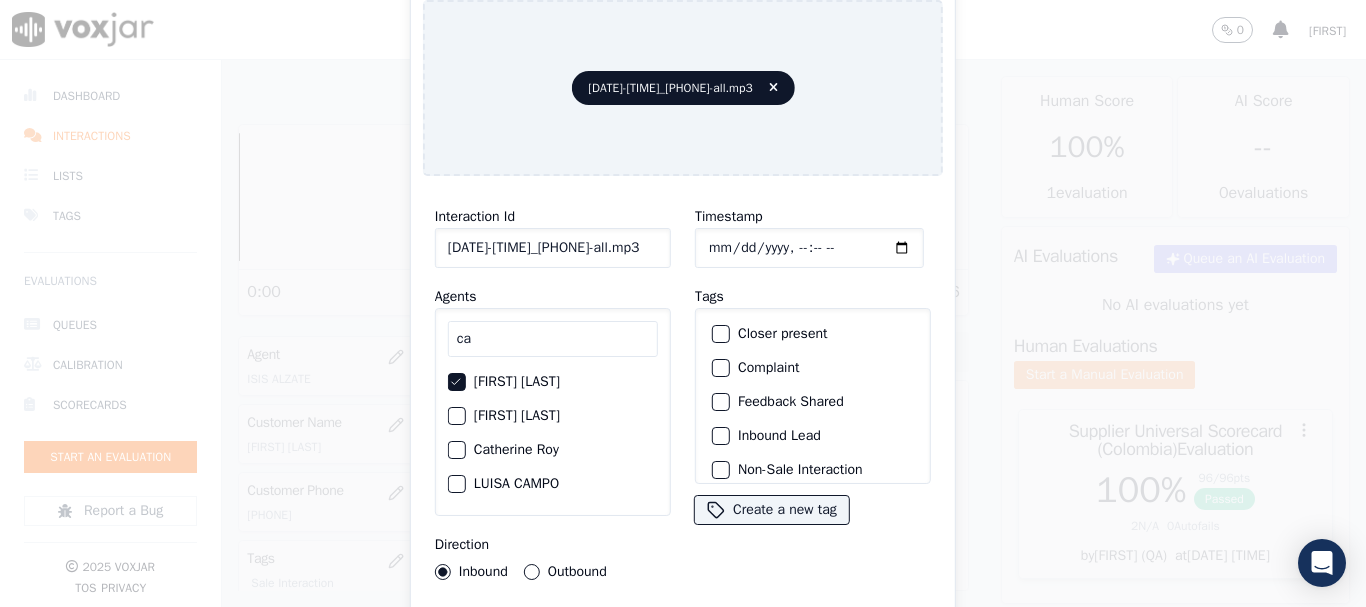 click on "Outbound" 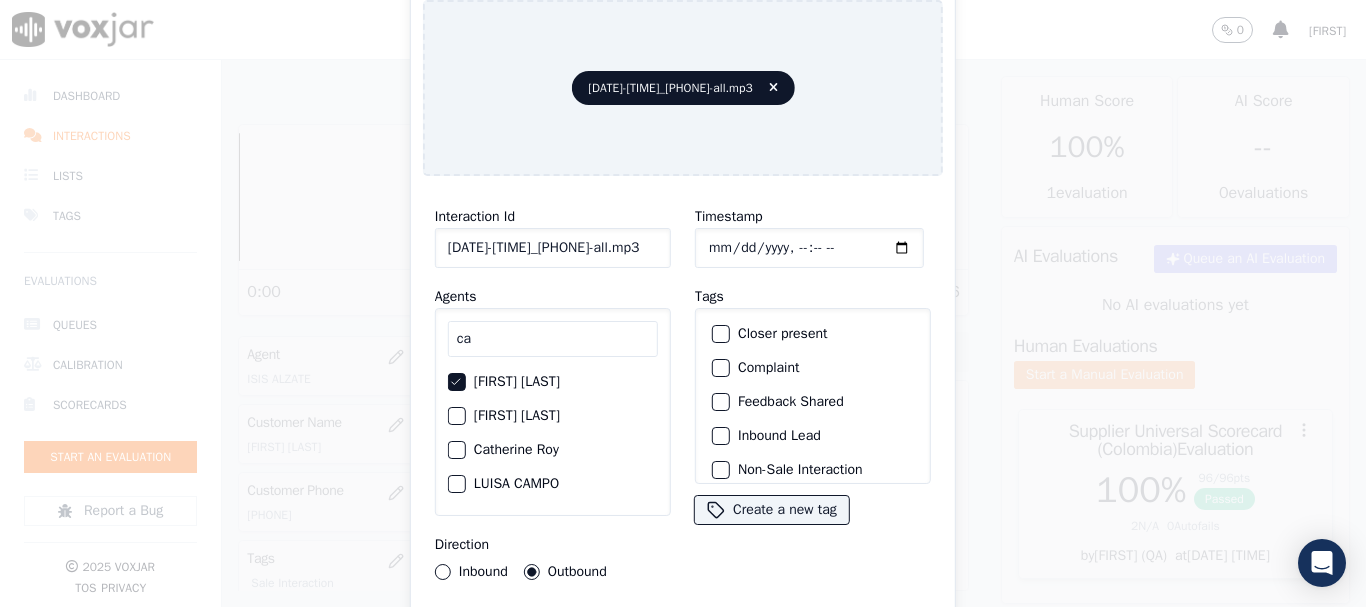 click on "Timestamp" 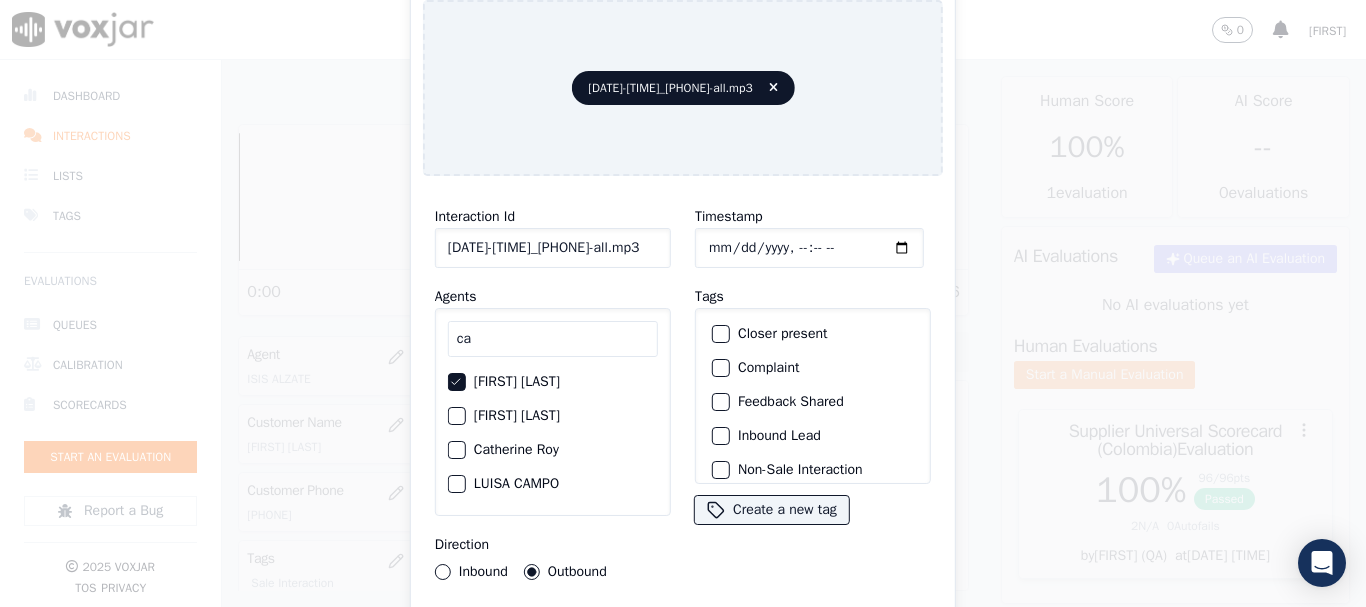 scroll, scrollTop: 175, scrollLeft: 0, axis: vertical 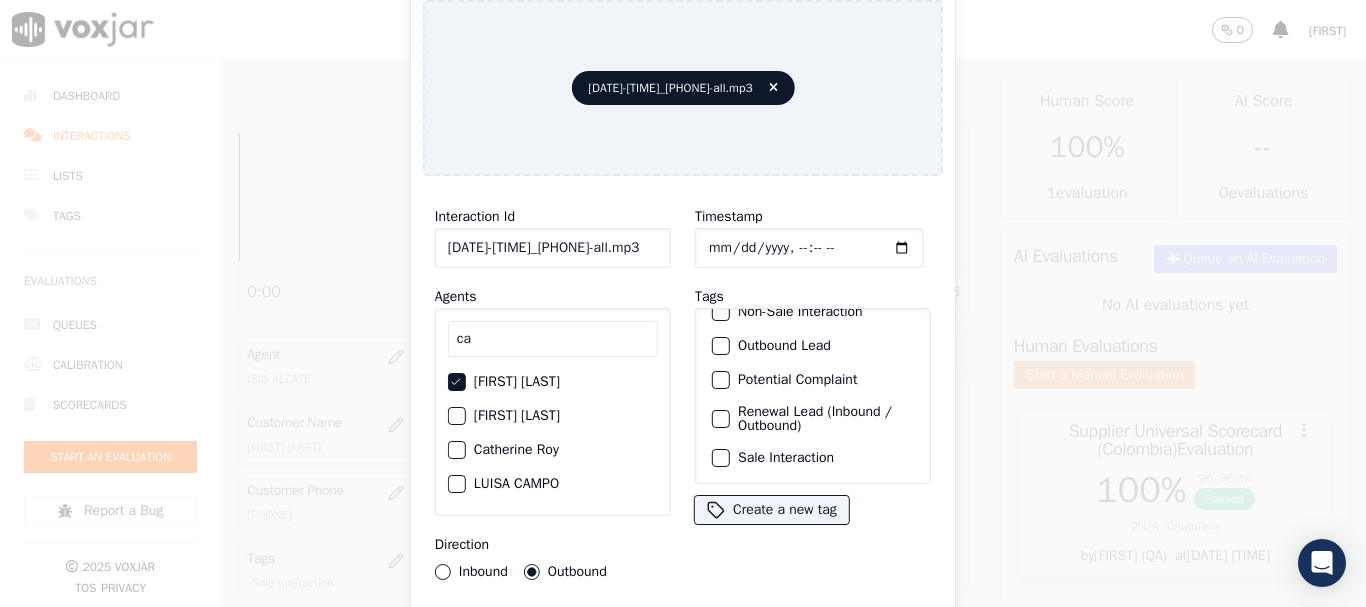 click on "Sale Interaction" 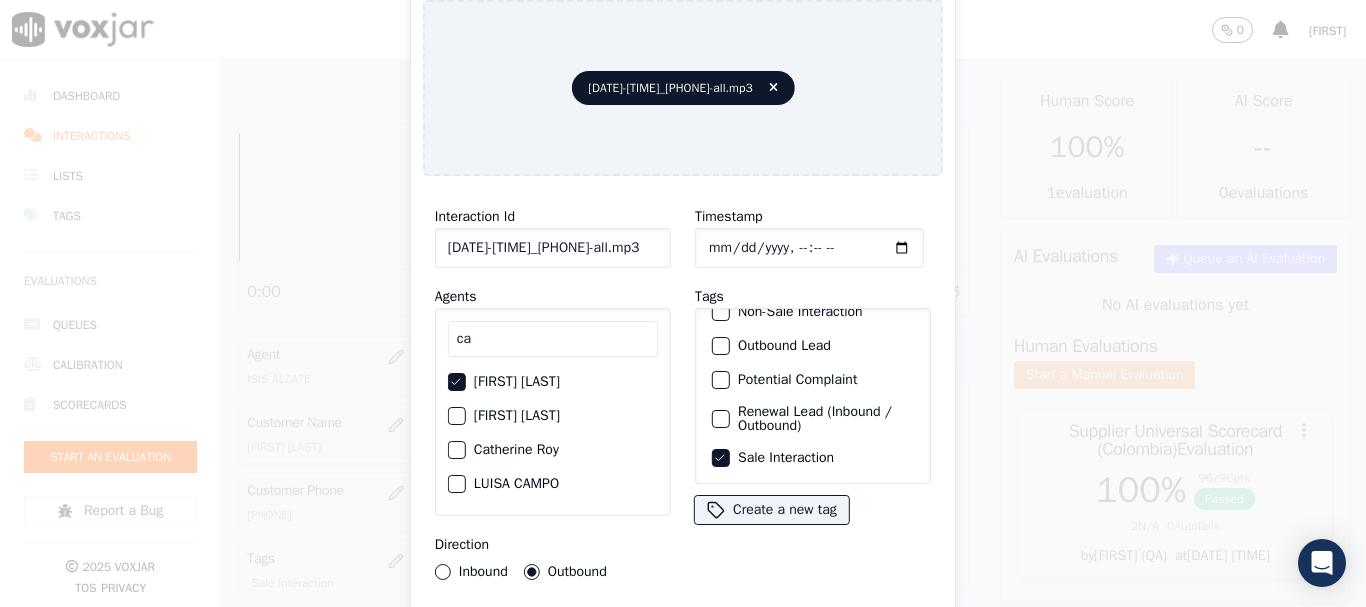 type 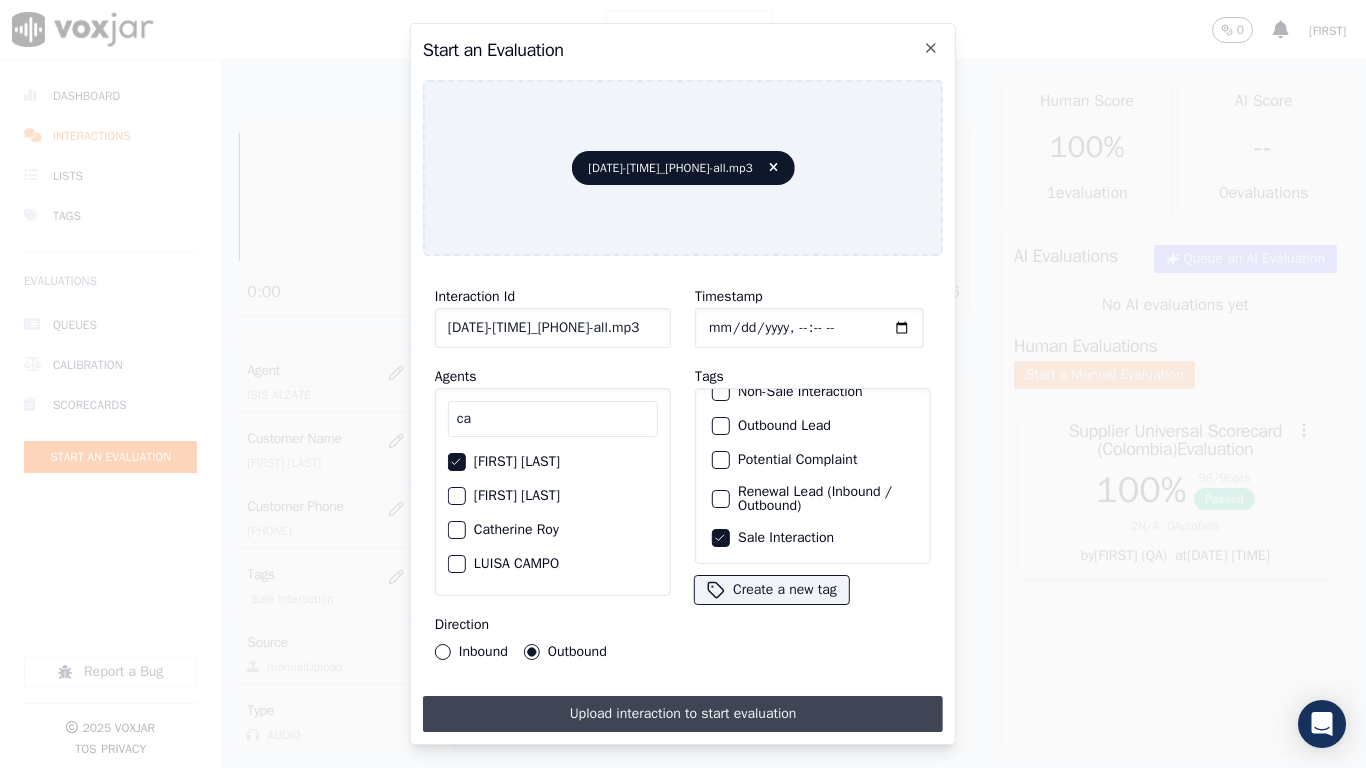 click on "Upload interaction to start evaluation" at bounding box center (683, 714) 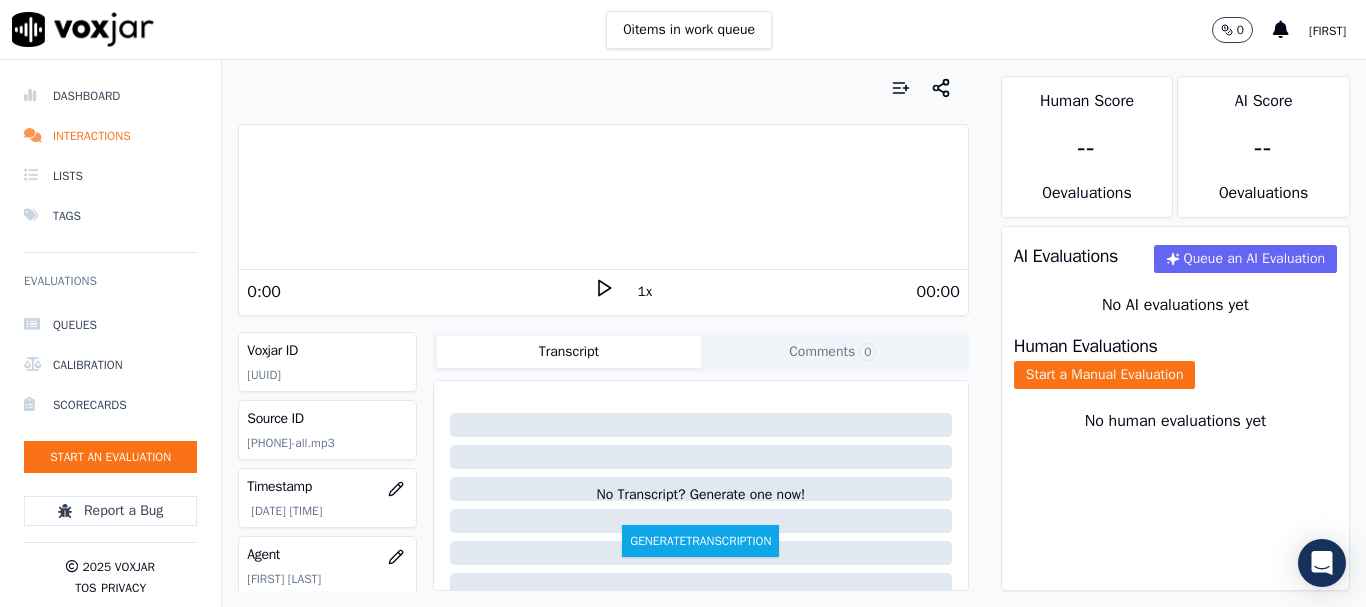 scroll, scrollTop: 200, scrollLeft: 0, axis: vertical 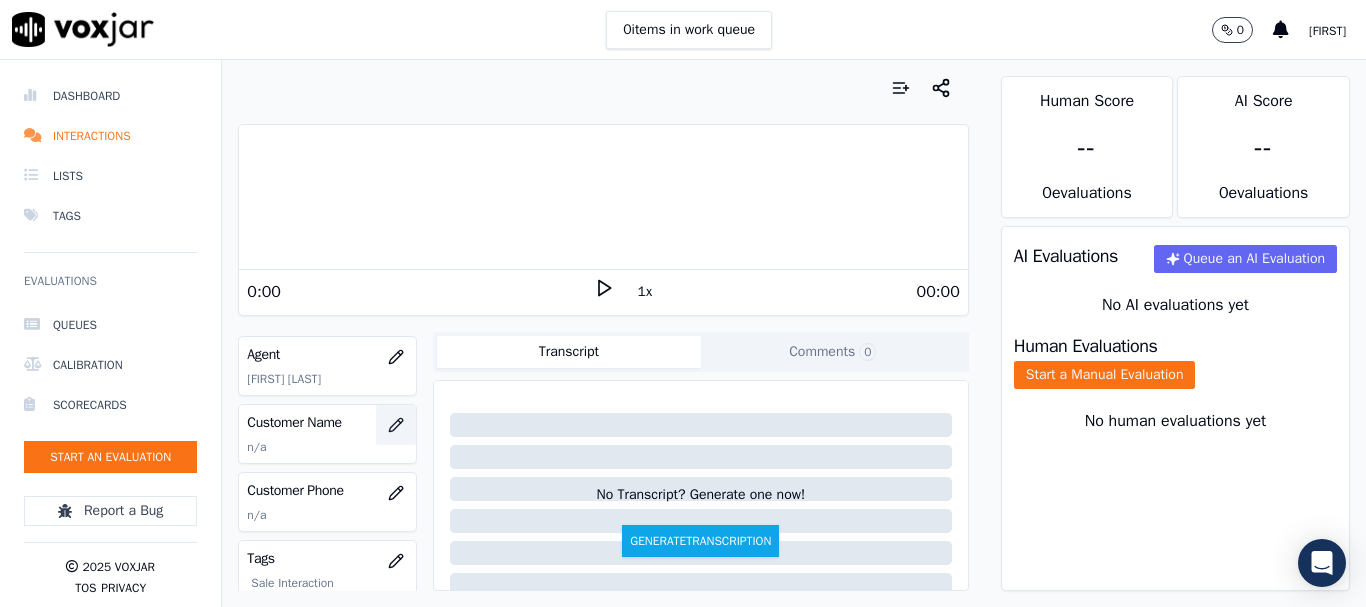 click 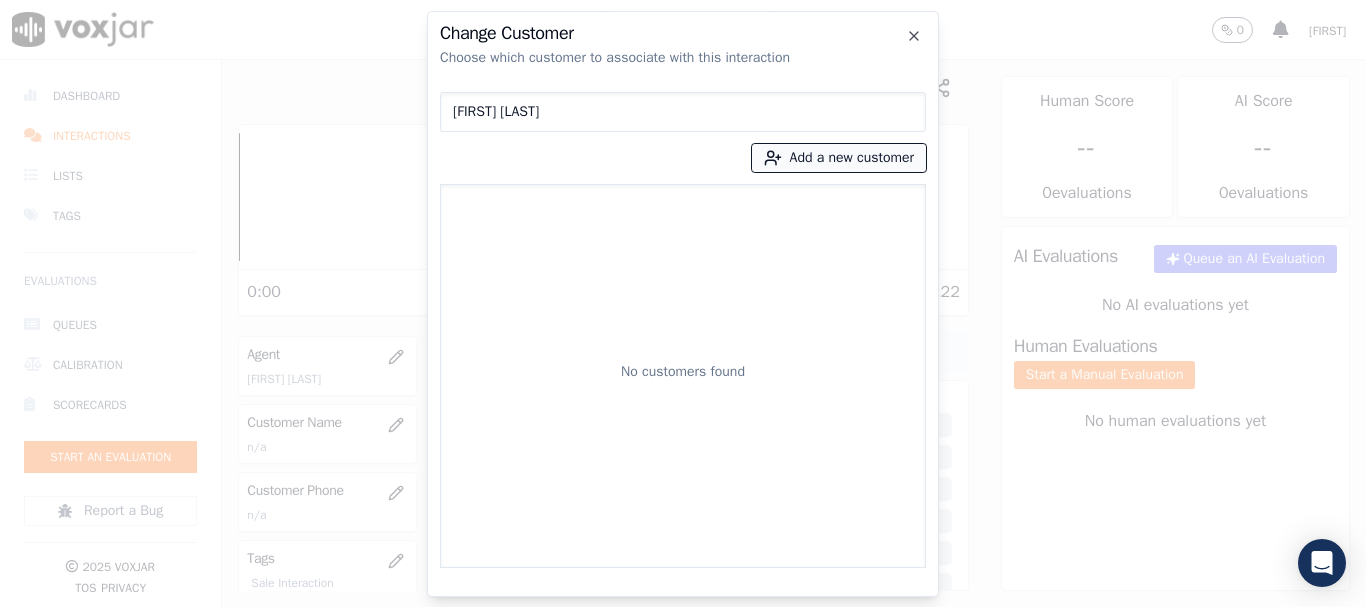 type on "[FIRST] [LAST]" 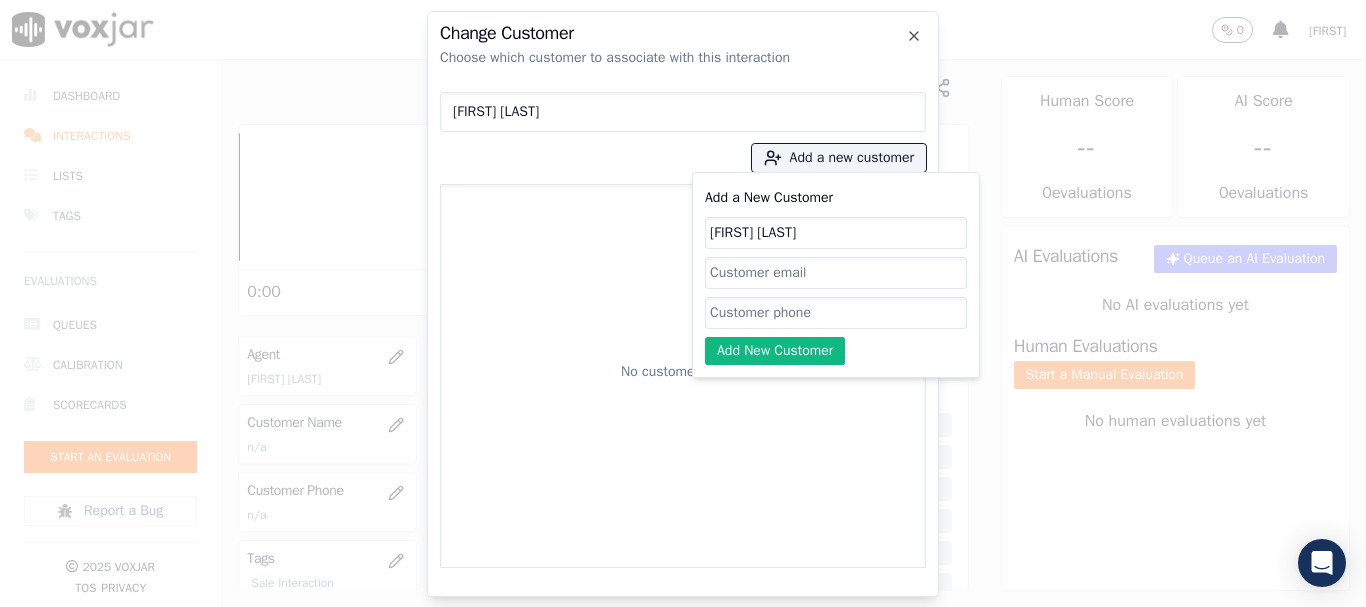 type on "[FIRST] [LAST]" 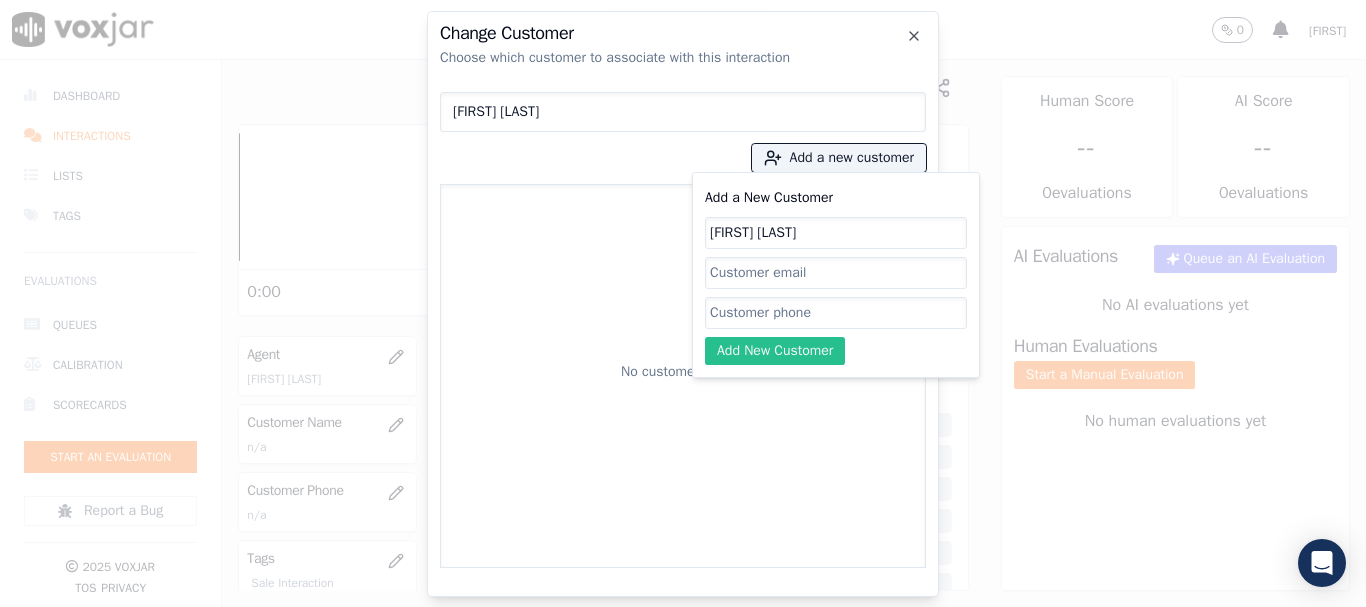 paste on "[PHONE]" 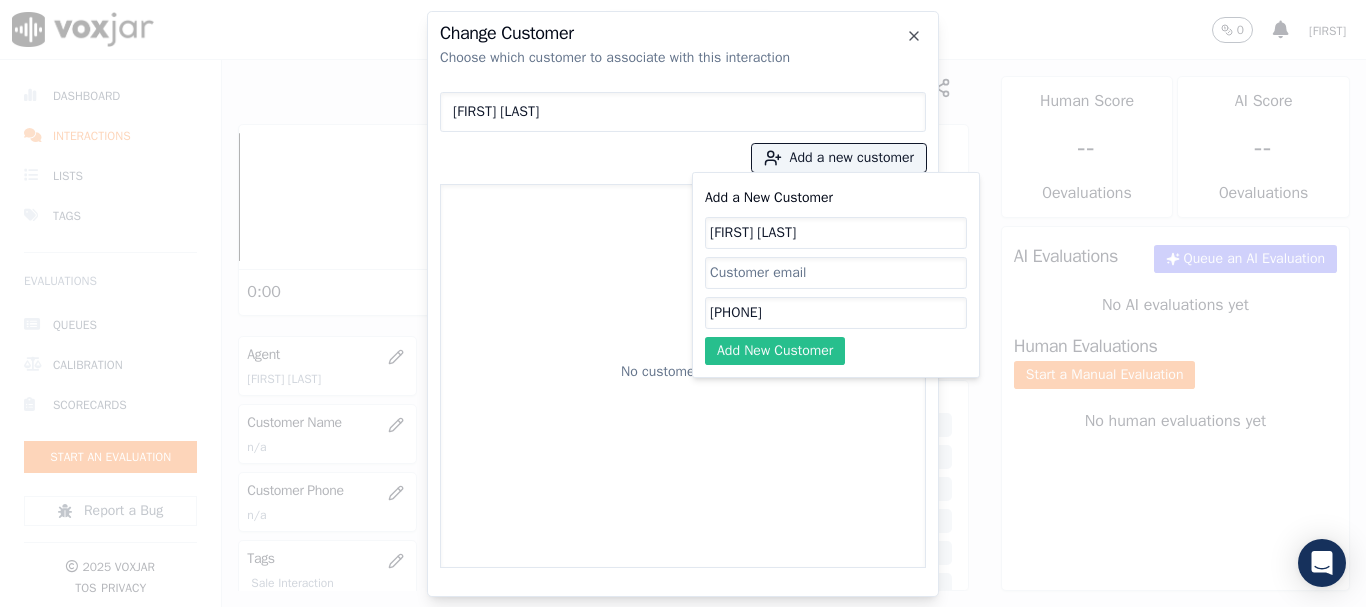 type on "[PHONE]" 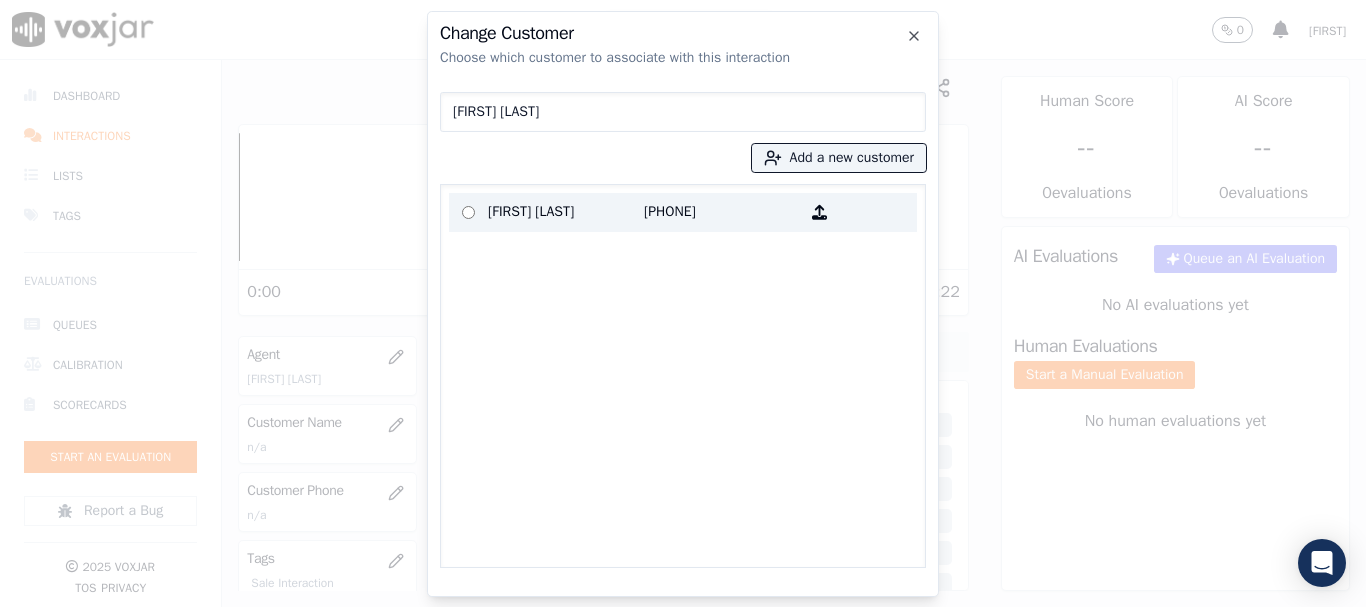 click on "[FIRST] [LAST]" at bounding box center [566, 212] 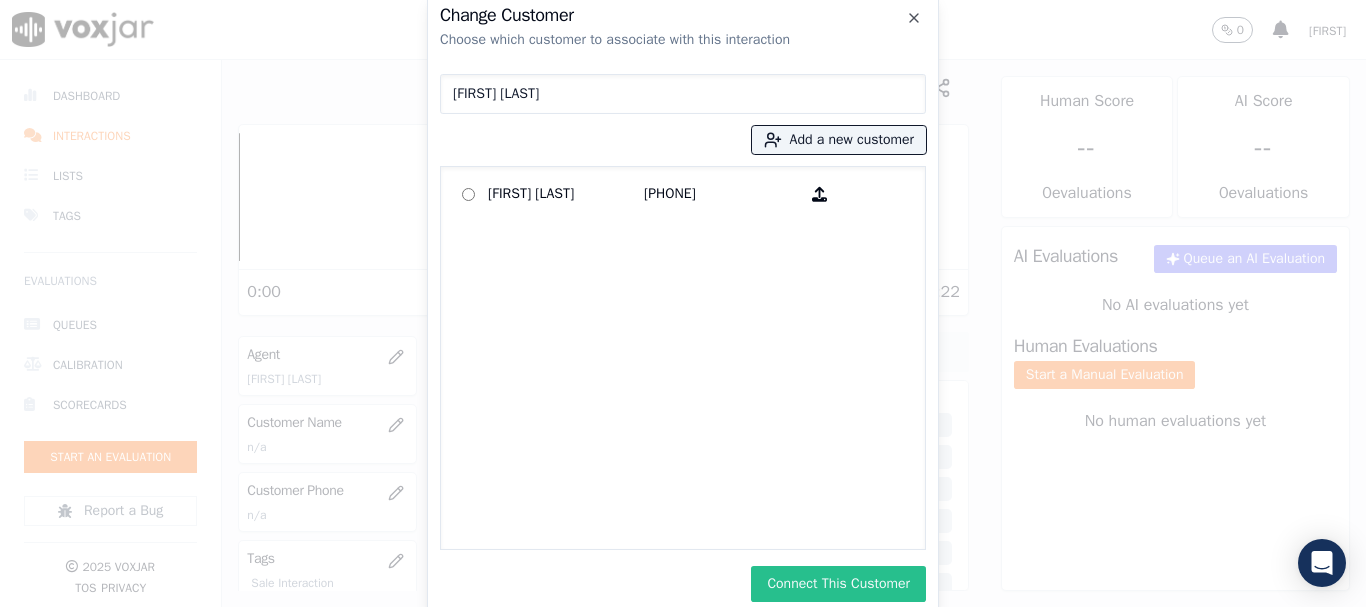click on "Connect This Customer" at bounding box center (838, 584) 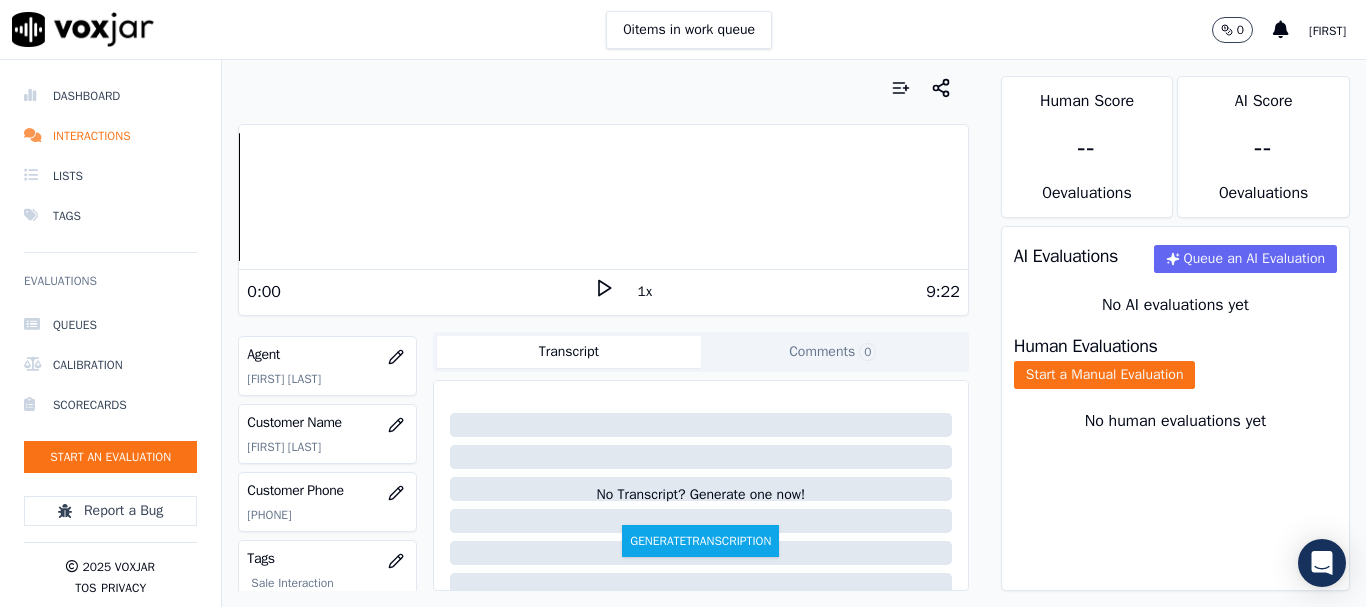click 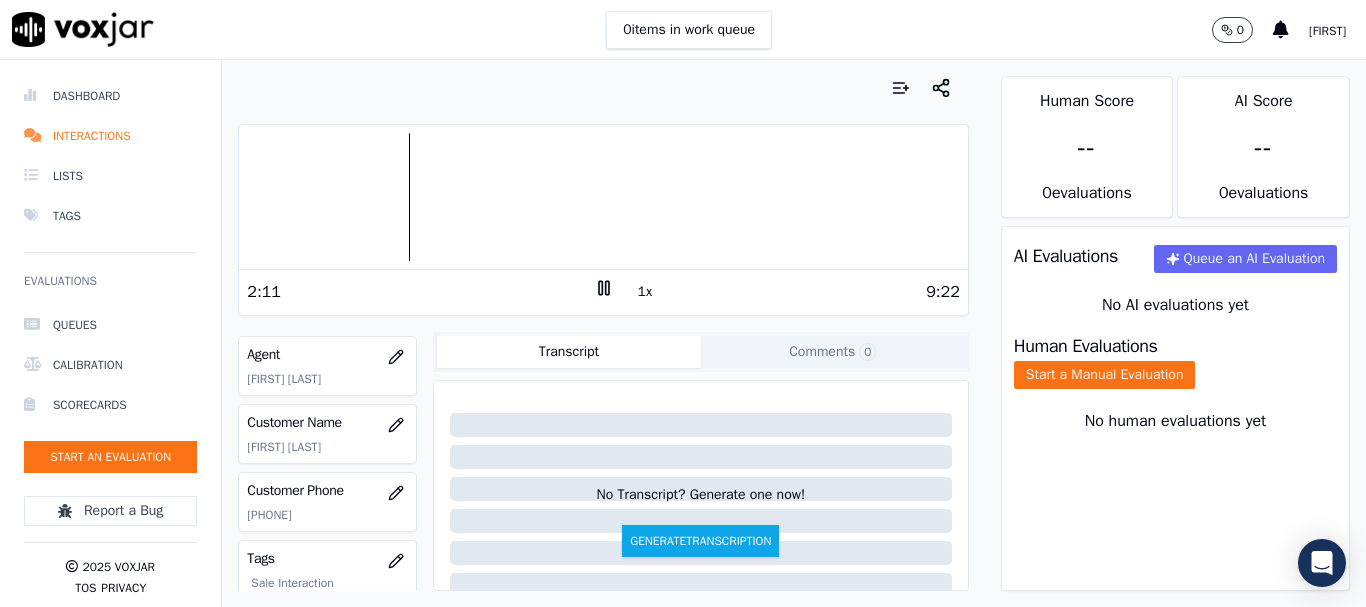 click 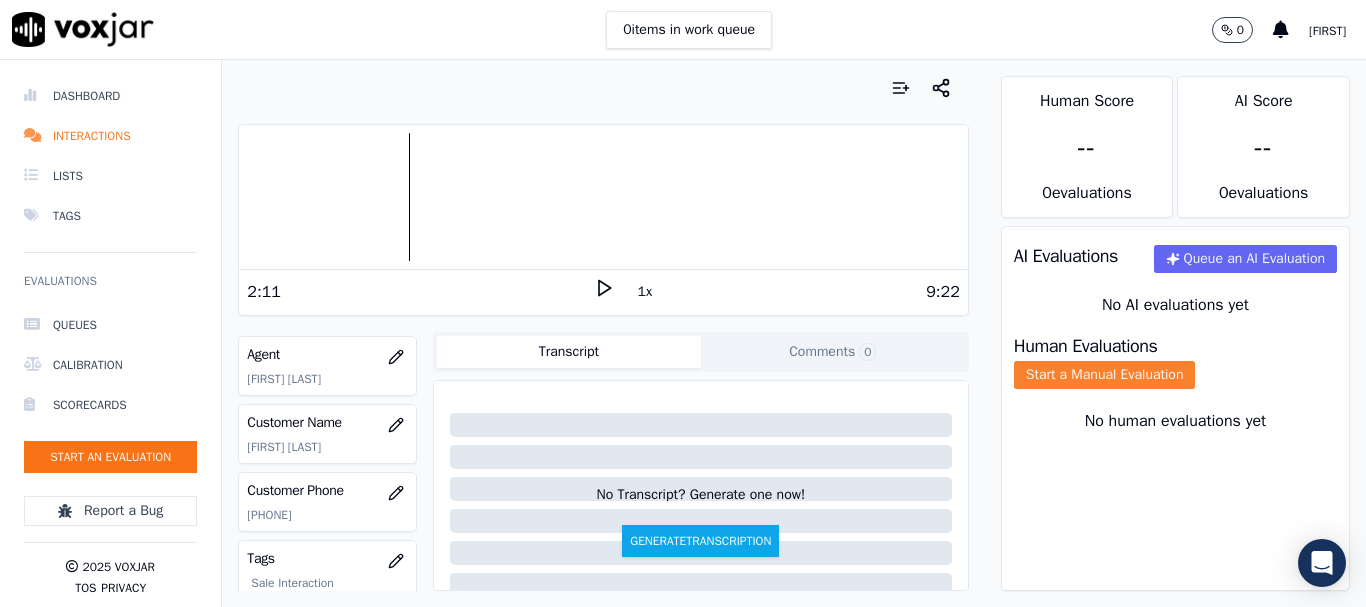 click on "Start a Manual Evaluation" 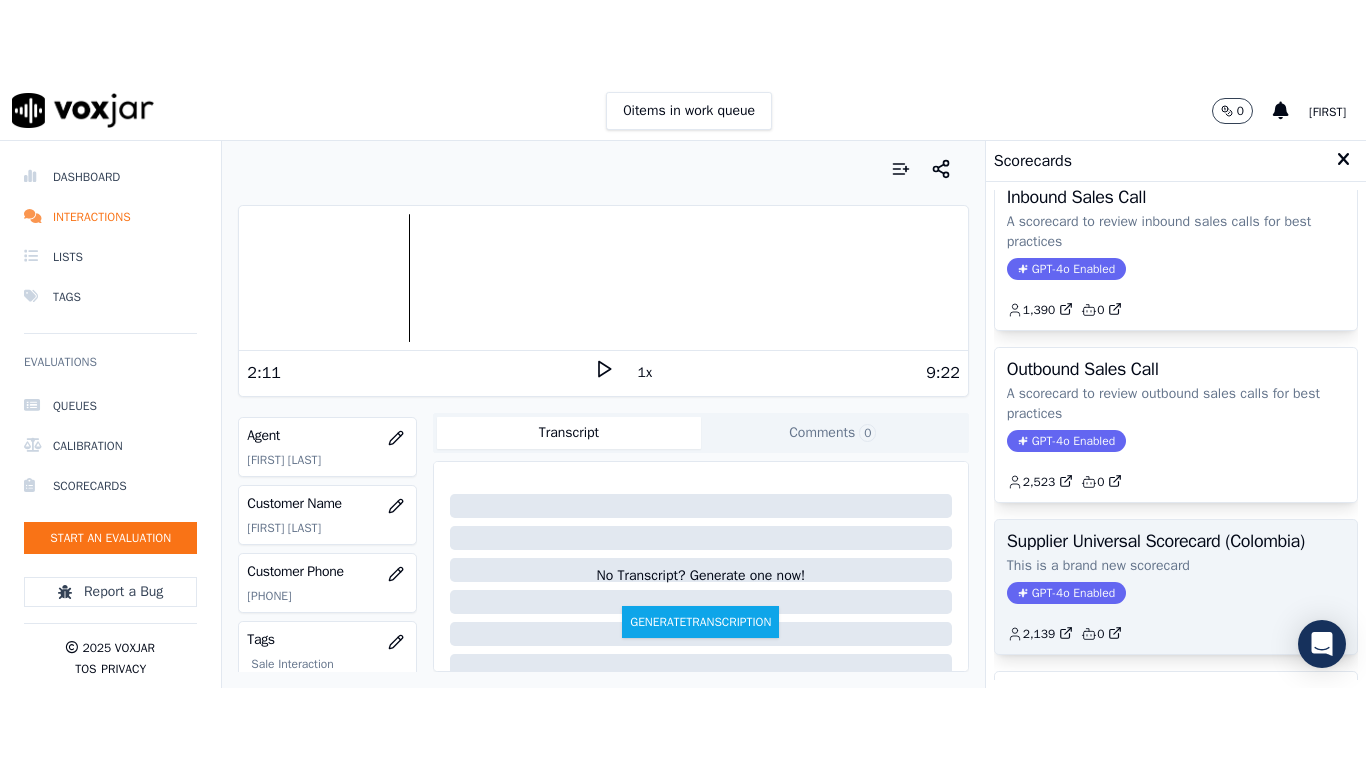 scroll, scrollTop: 200, scrollLeft: 0, axis: vertical 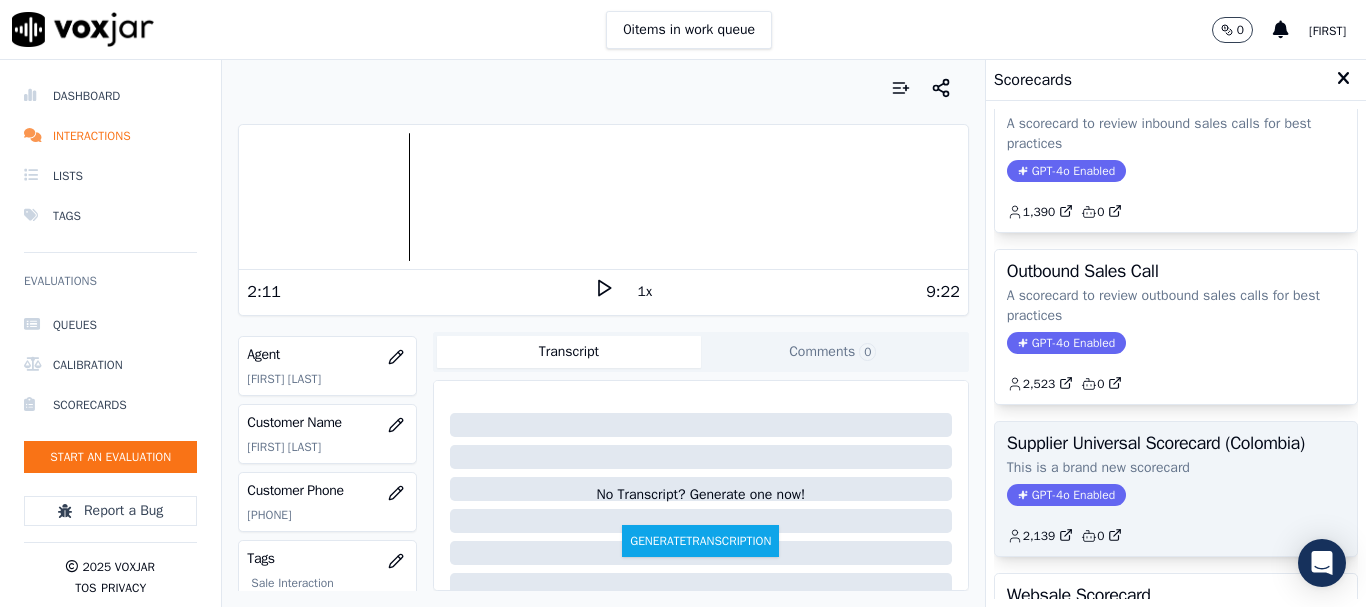 click on "Supplier Universal Scorecard (Colombia)   This is a brand new scorecard     GPT-4o Enabled       2,139         0" at bounding box center (1176, 489) 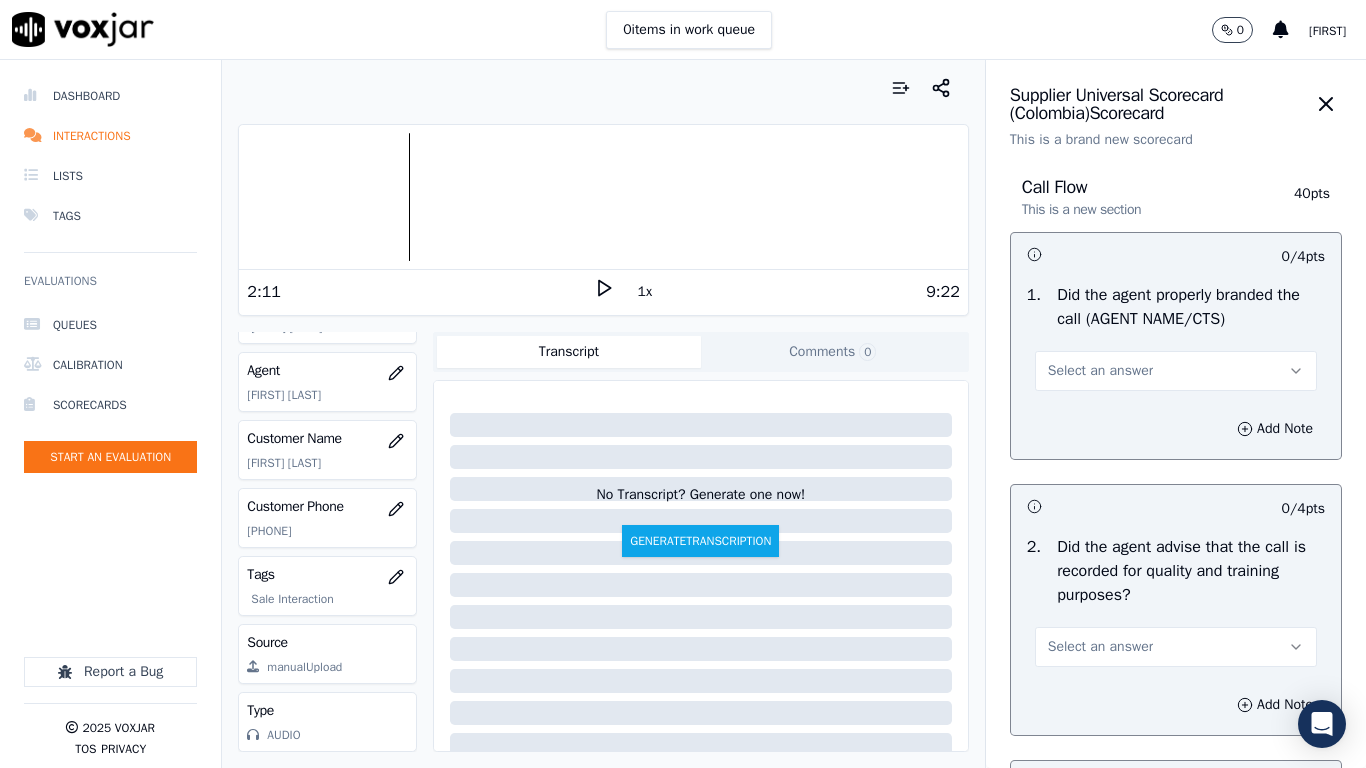 drag, startPoint x: 1131, startPoint y: 365, endPoint x: 1129, endPoint y: 377, distance: 12.165525 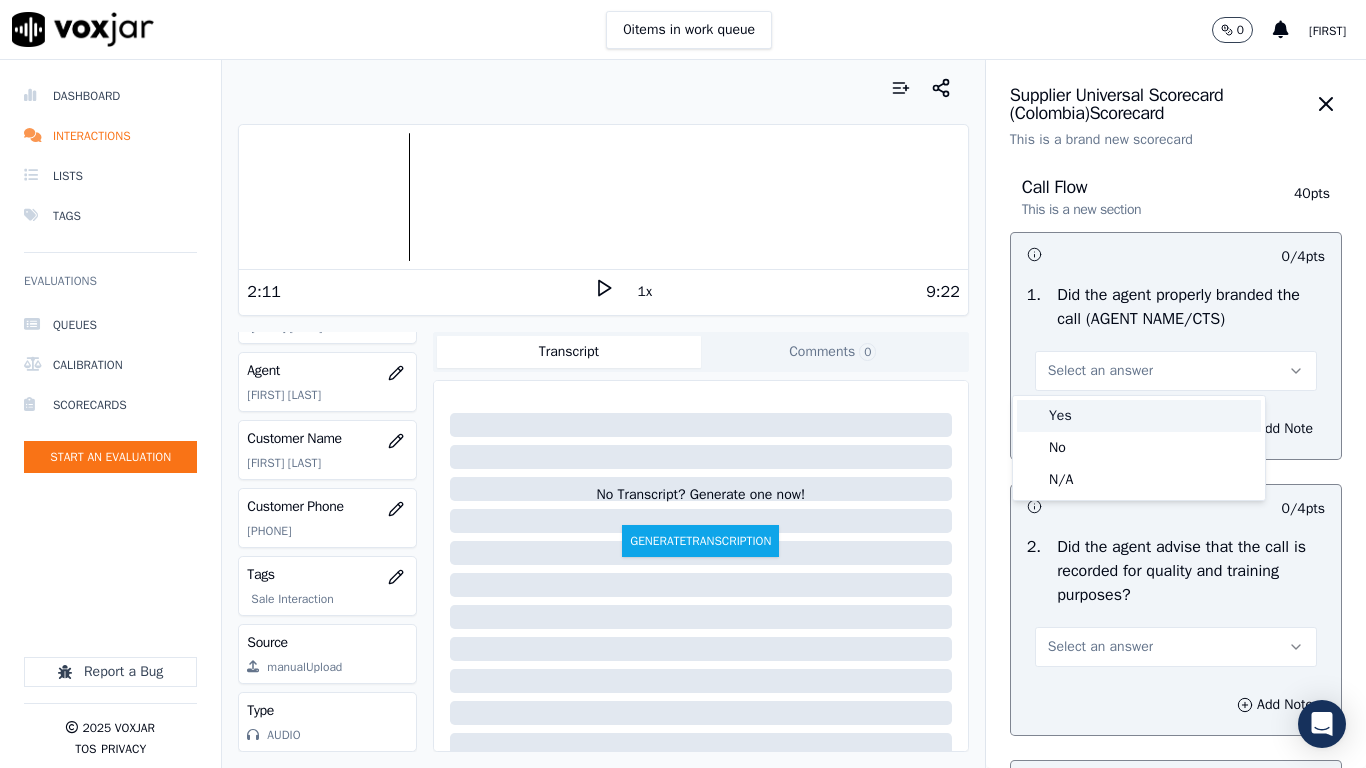 drag, startPoint x: 1117, startPoint y: 418, endPoint x: 1119, endPoint y: 444, distance: 26.076809 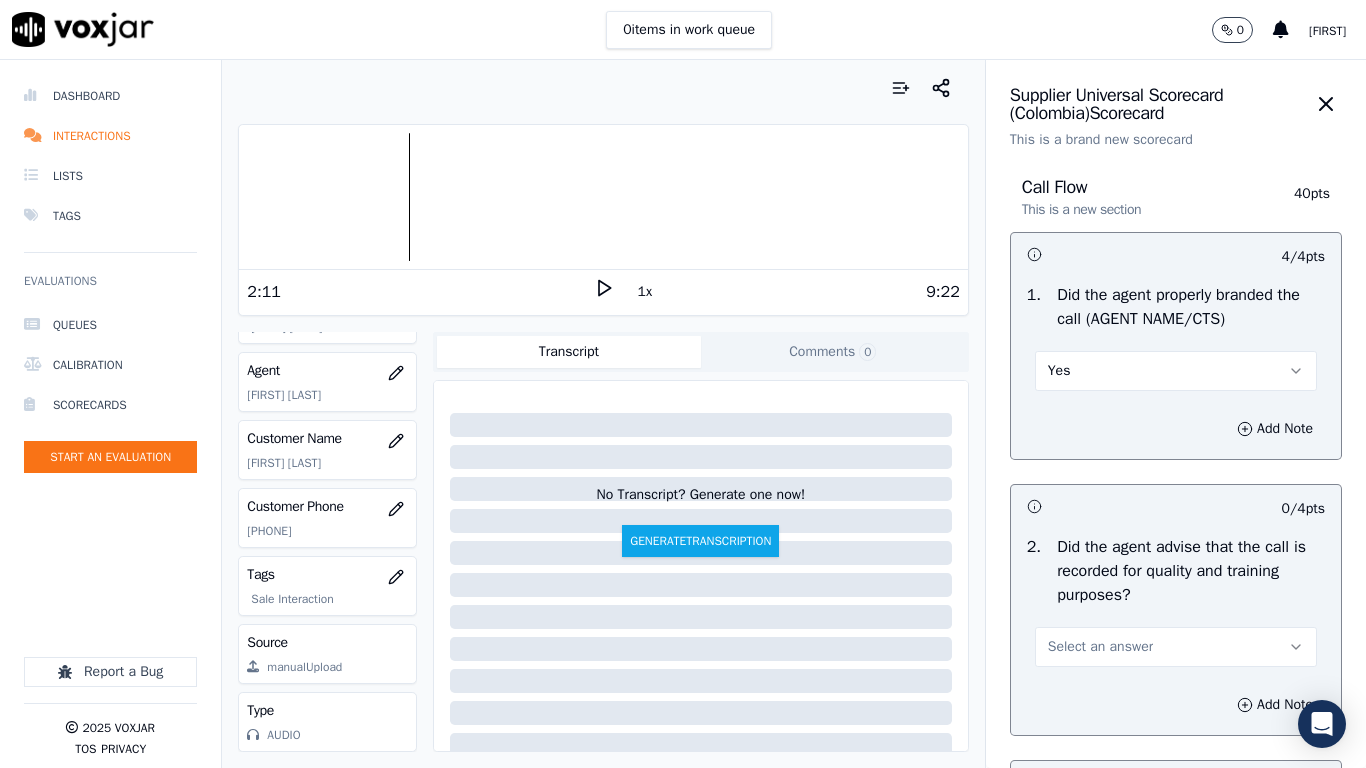 drag, startPoint x: 1125, startPoint y: 648, endPoint x: 1052, endPoint y: 658, distance: 73.68175 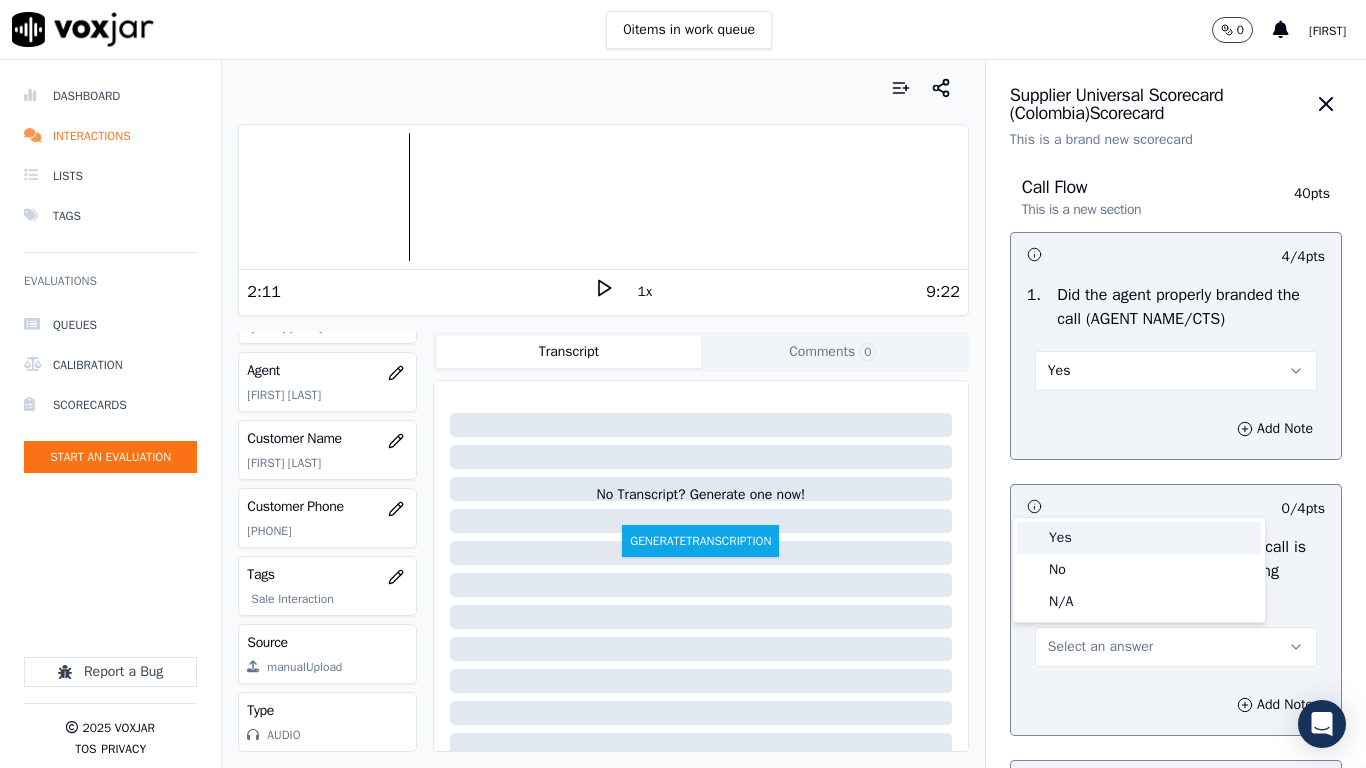 click on "Yes" at bounding box center (1139, 538) 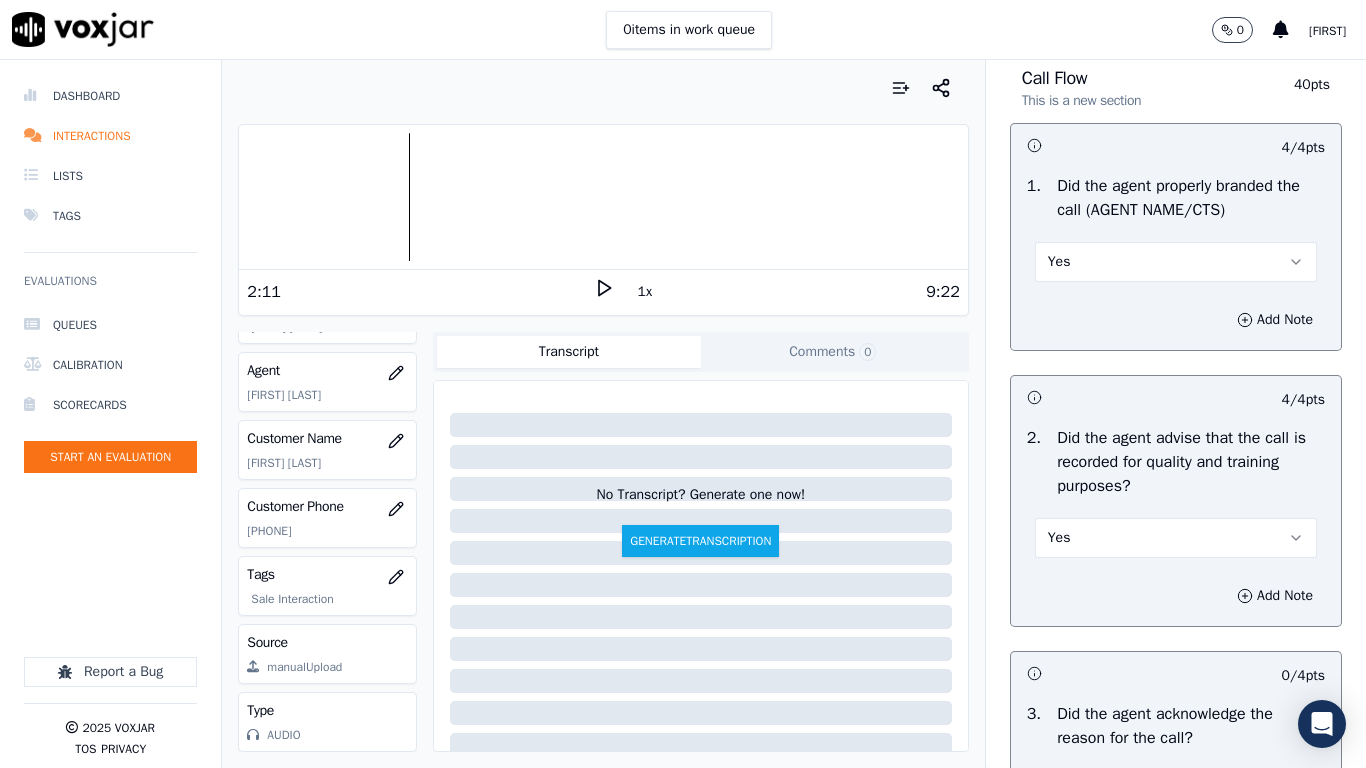scroll, scrollTop: 600, scrollLeft: 0, axis: vertical 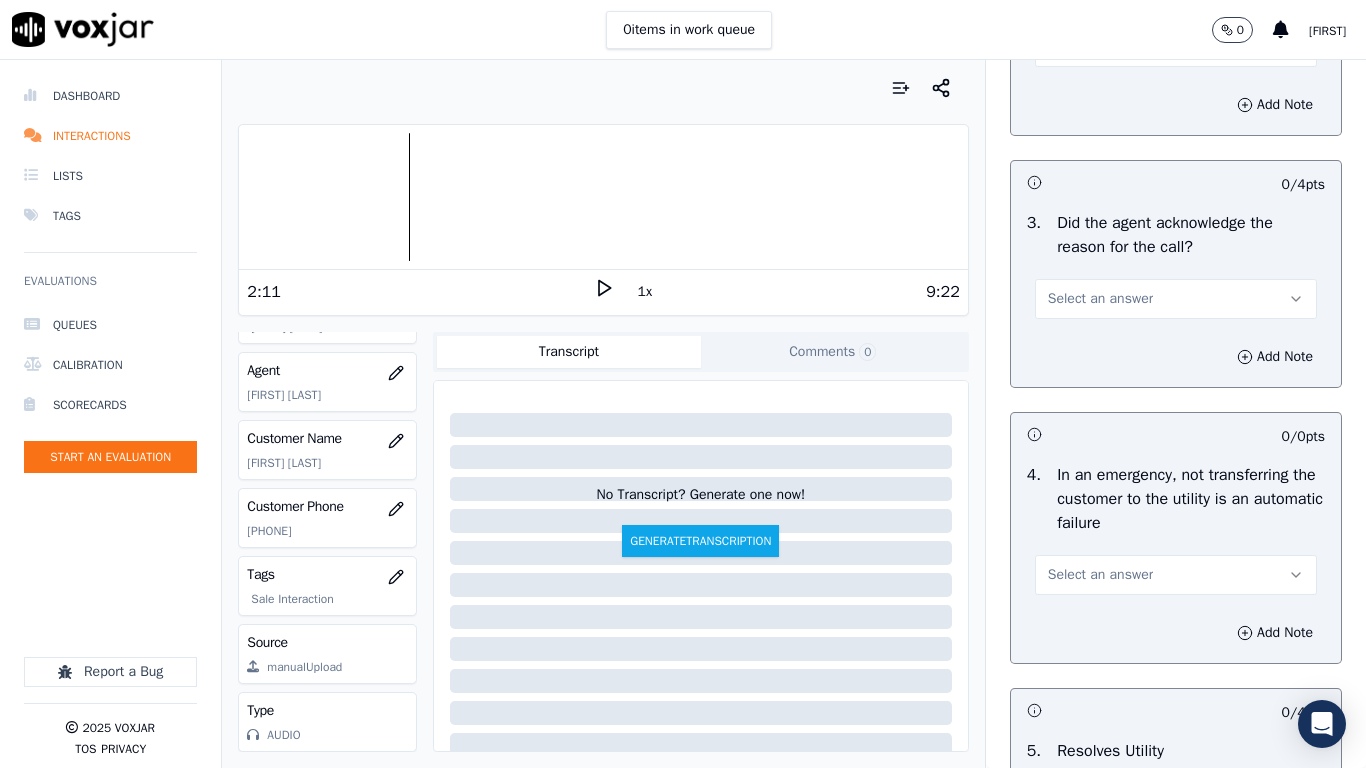 click on "Select an answer" at bounding box center (1100, 299) 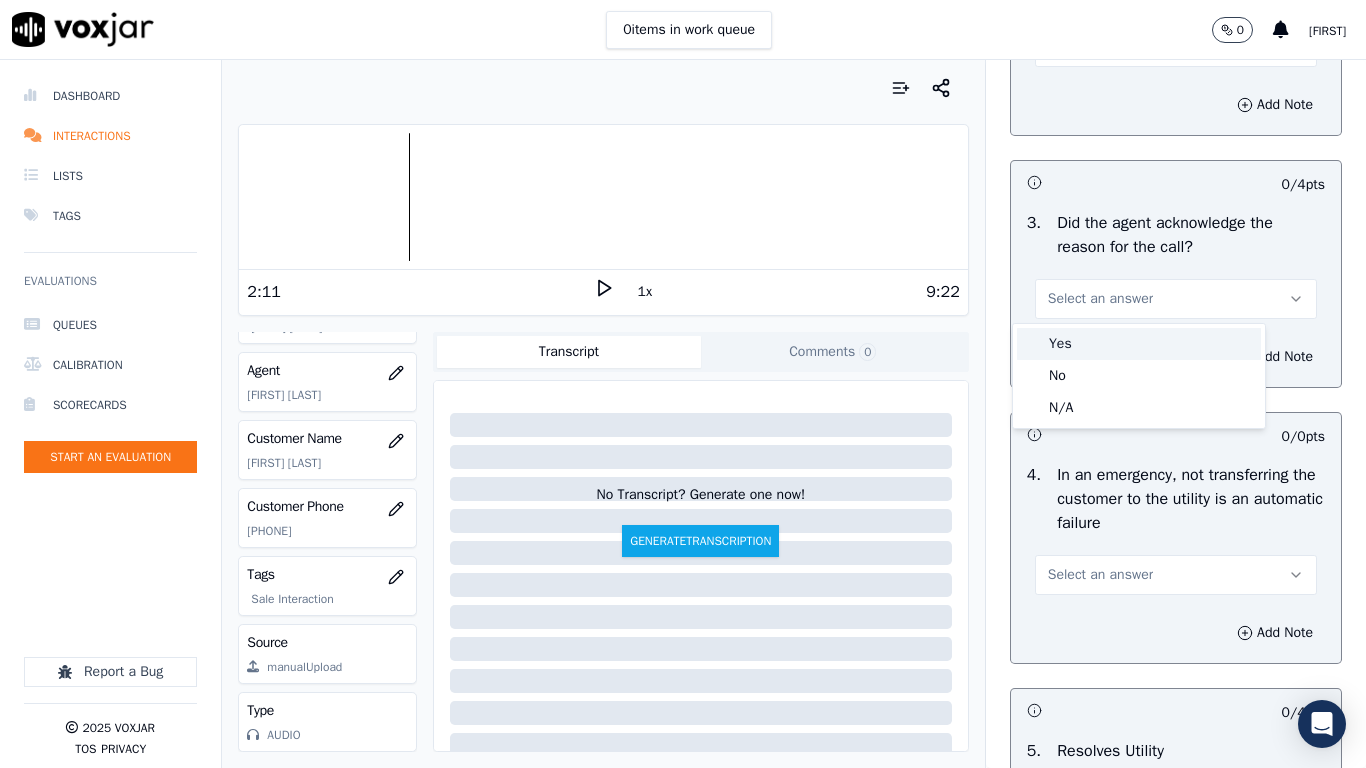 click on "Yes" at bounding box center (1139, 344) 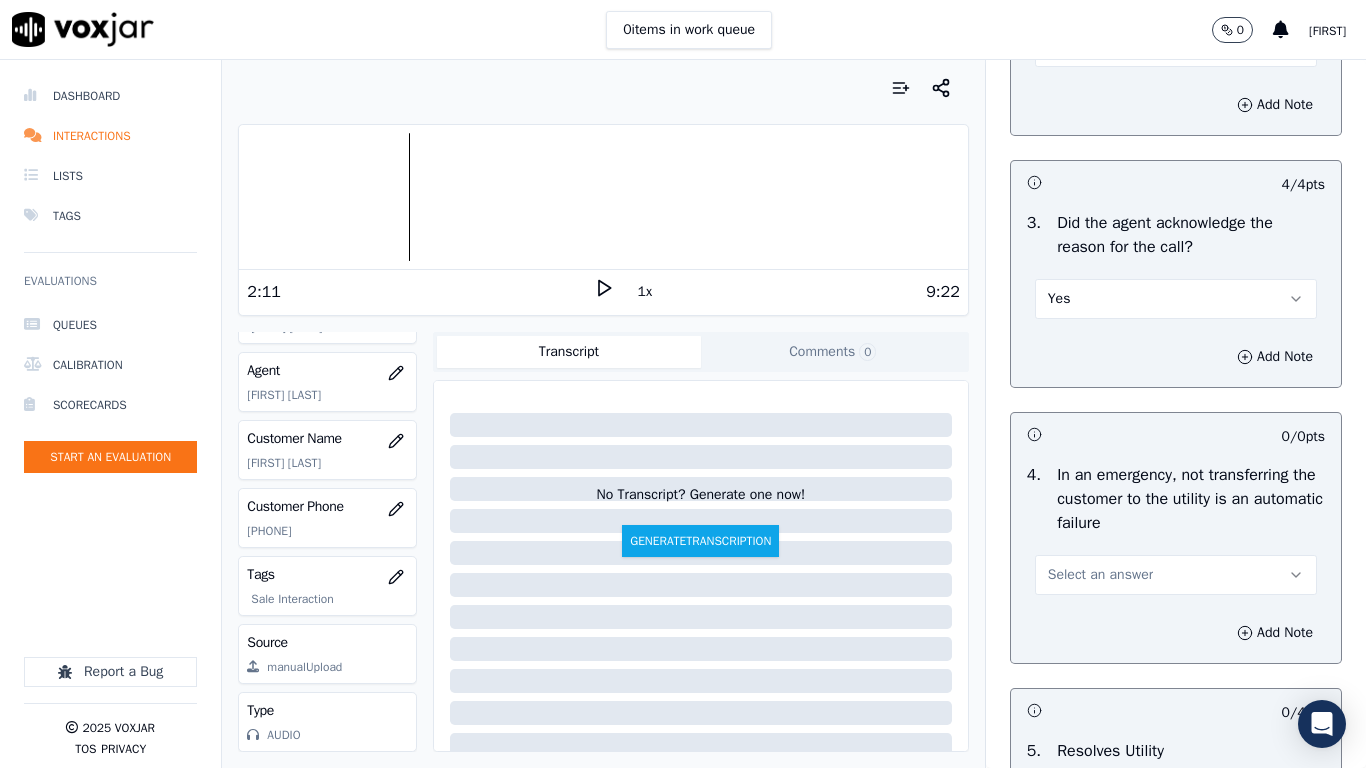 click on "Select an answer" at bounding box center (1100, 575) 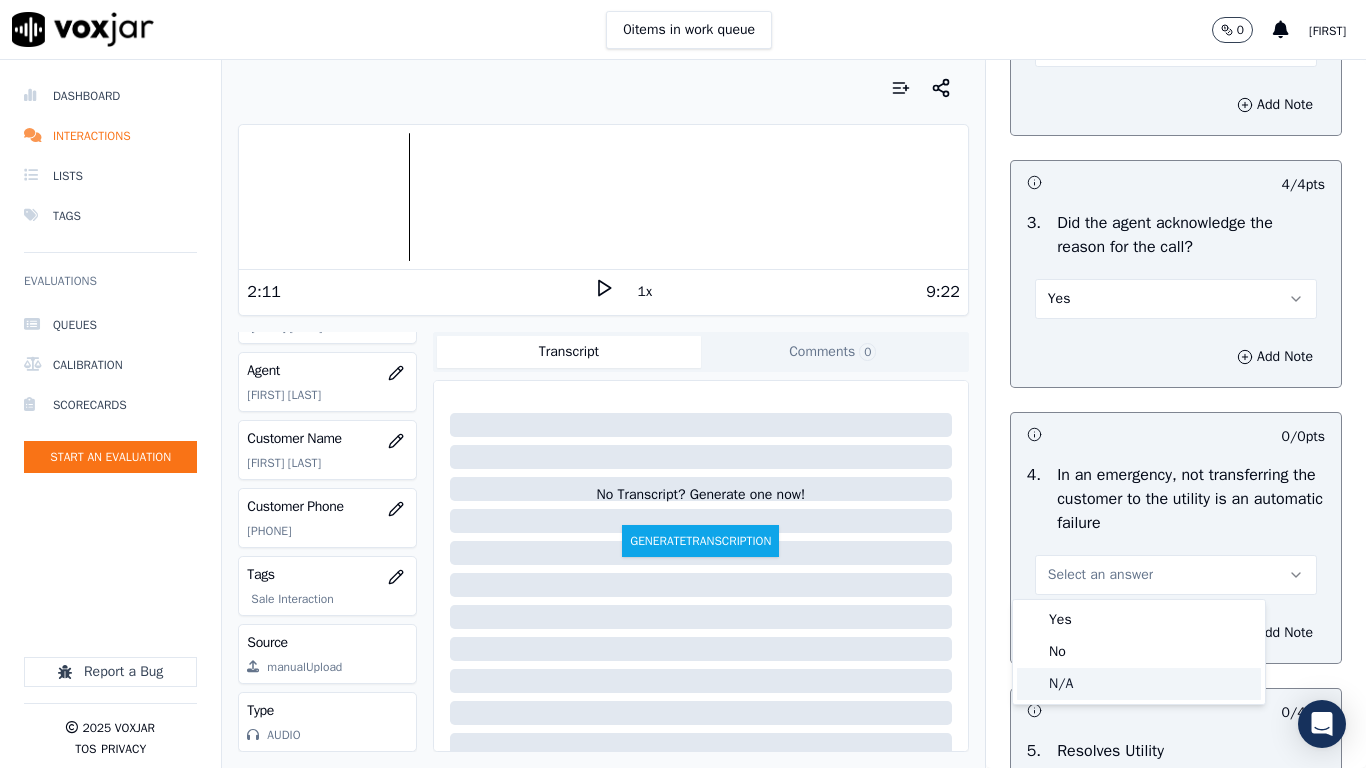 click on "N/A" 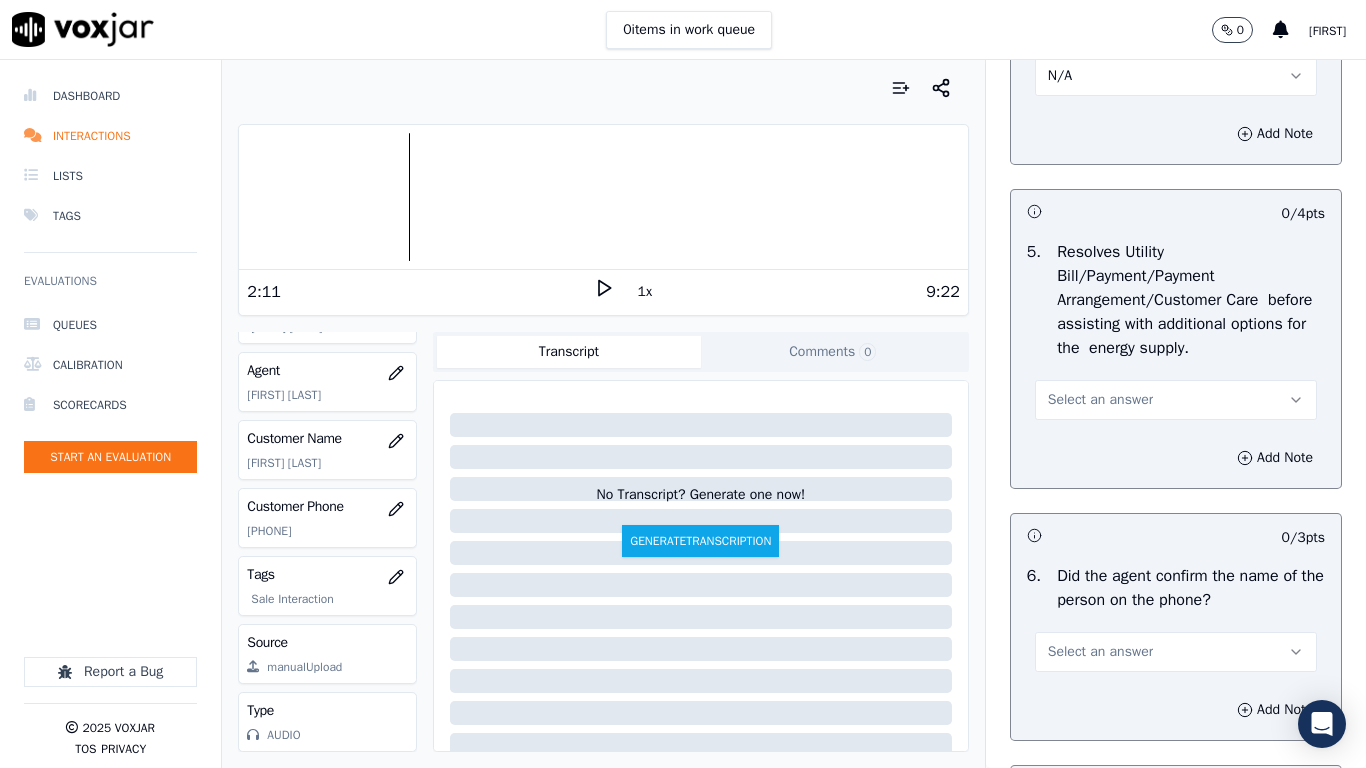 scroll, scrollTop: 1100, scrollLeft: 0, axis: vertical 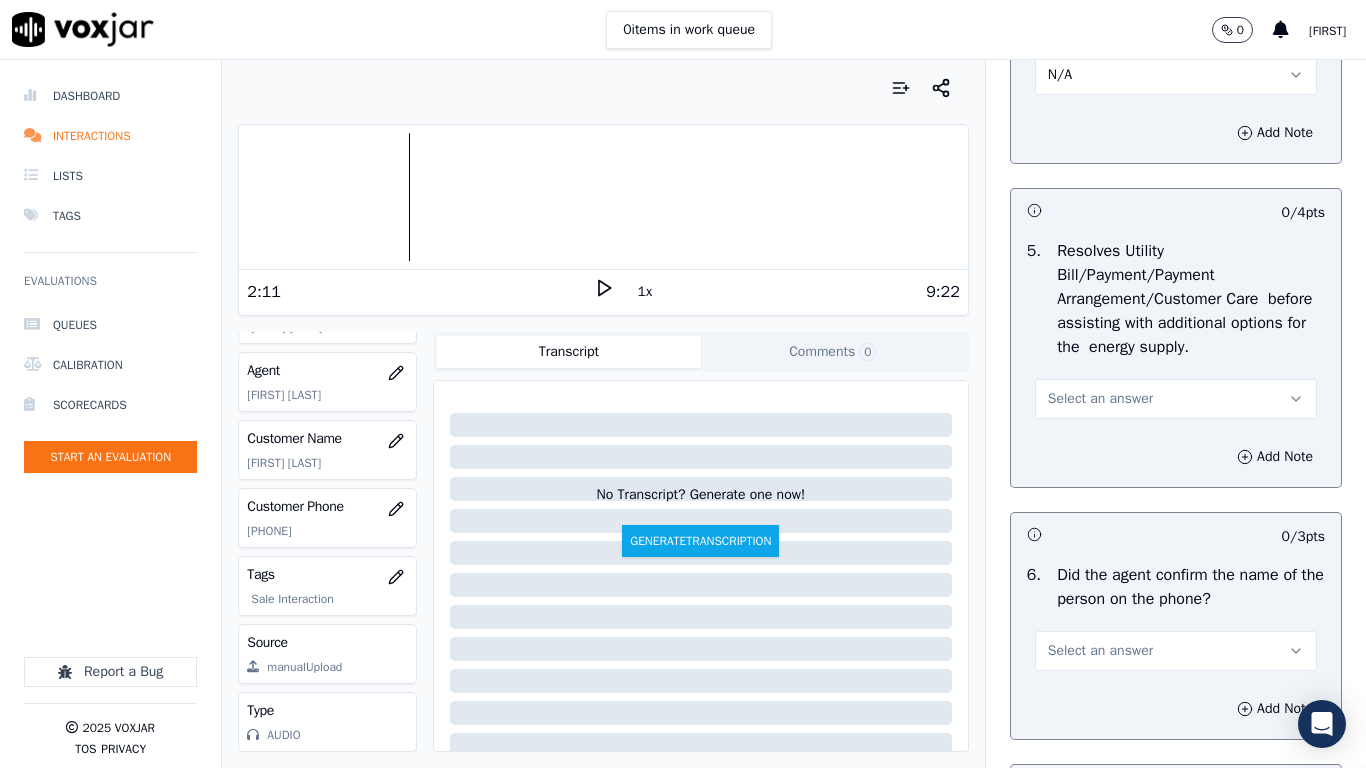 click on "Select an answer" at bounding box center [1176, 399] 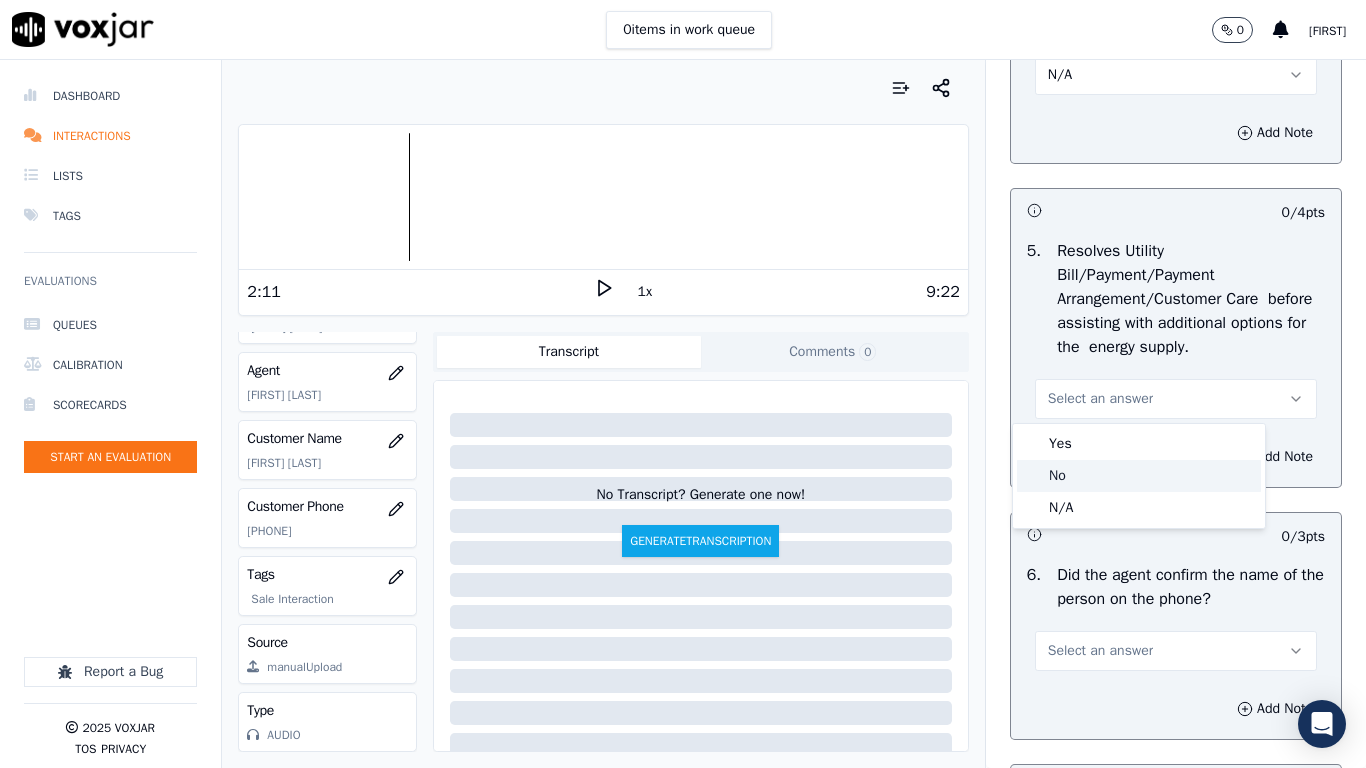 click on "No" 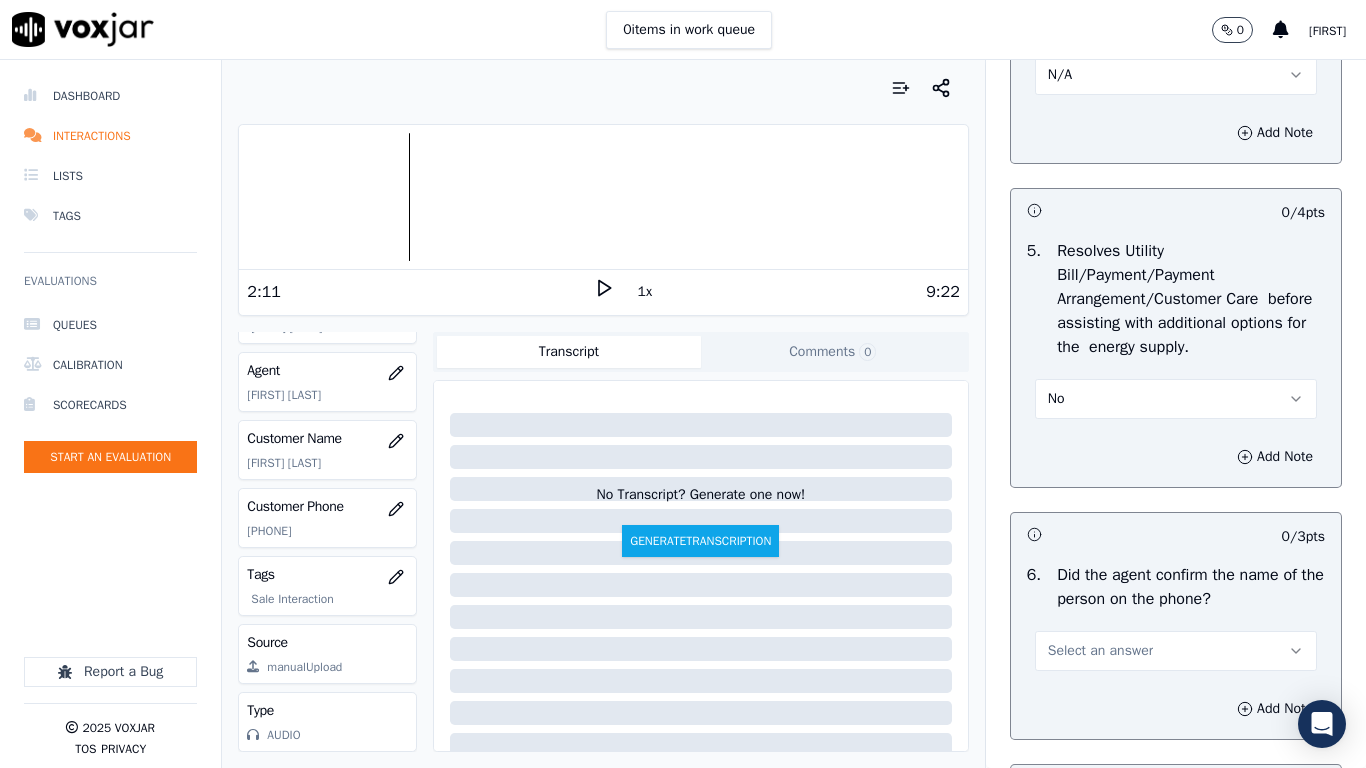 click on "No" at bounding box center [1176, 399] 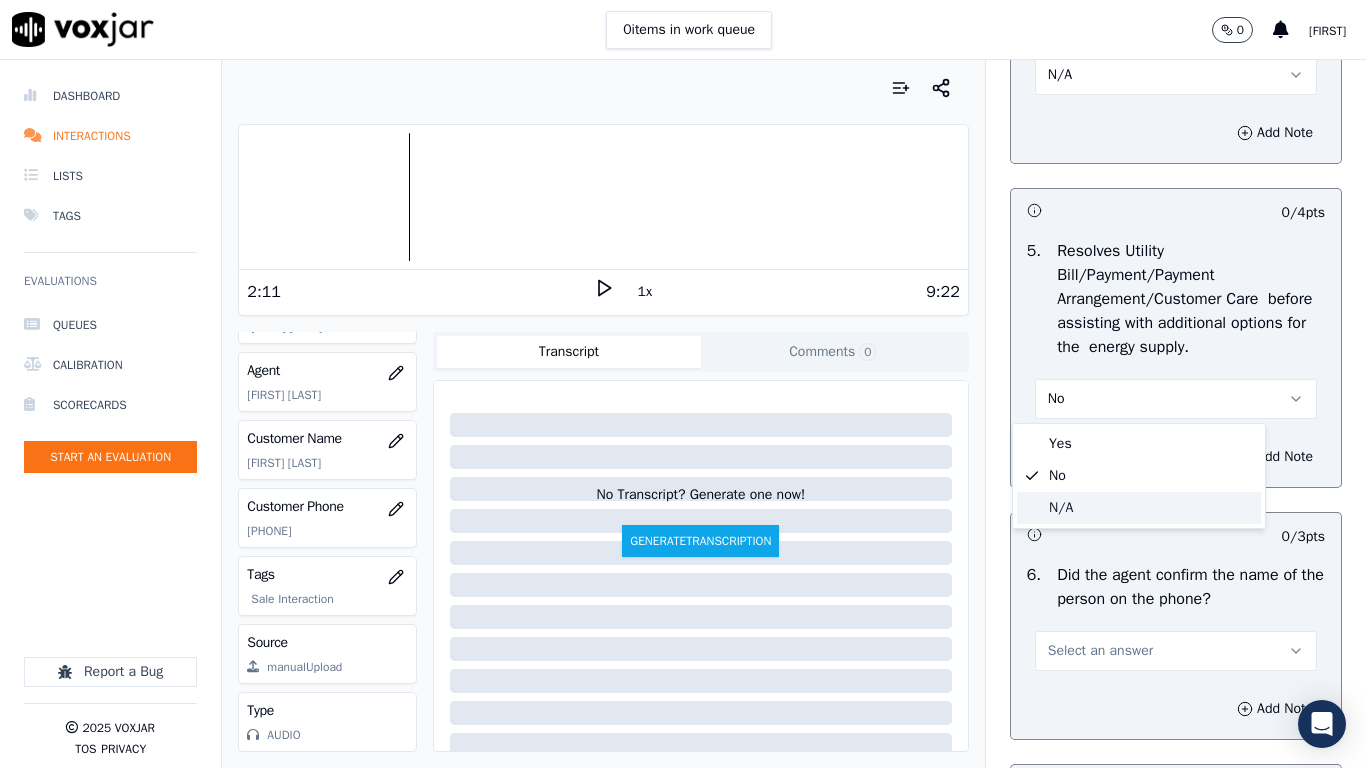 click on "N/A" 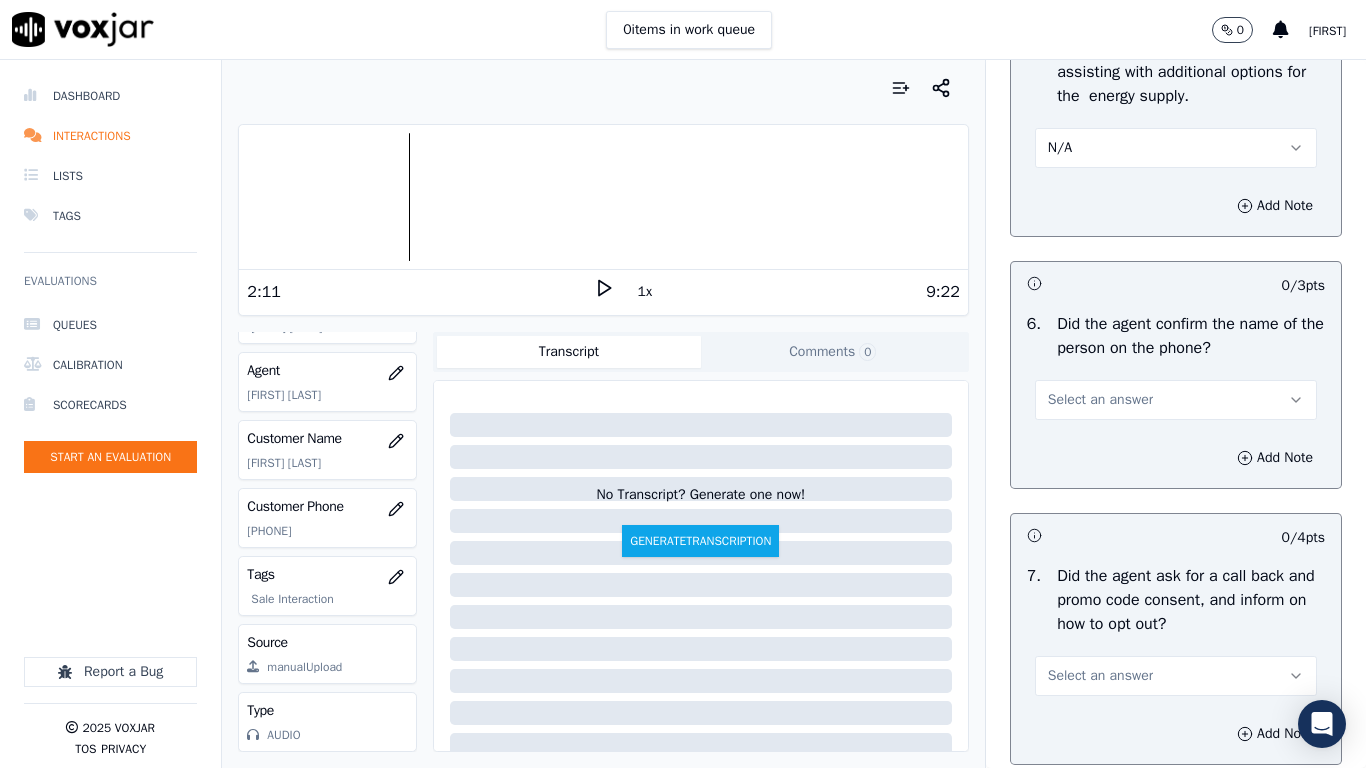 scroll, scrollTop: 1600, scrollLeft: 0, axis: vertical 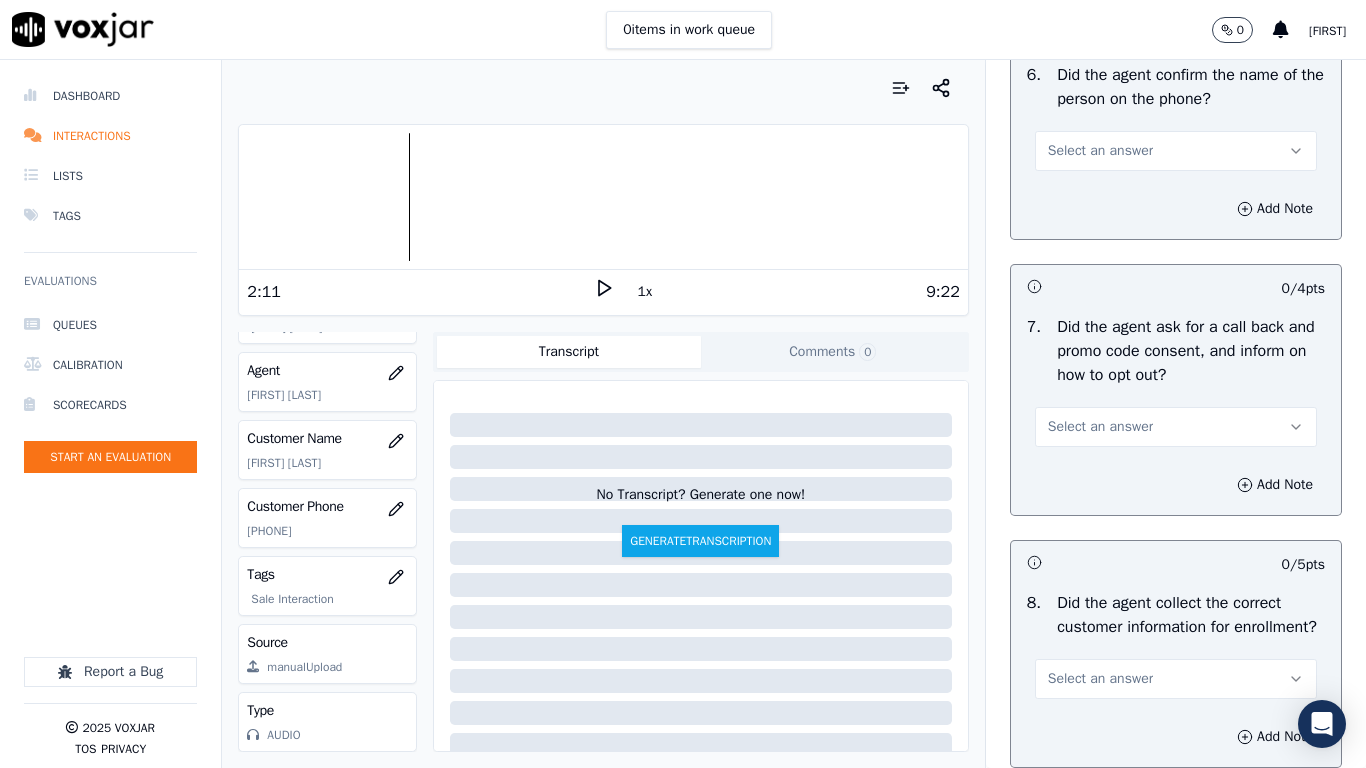 click on "Select an answer" at bounding box center [1100, 151] 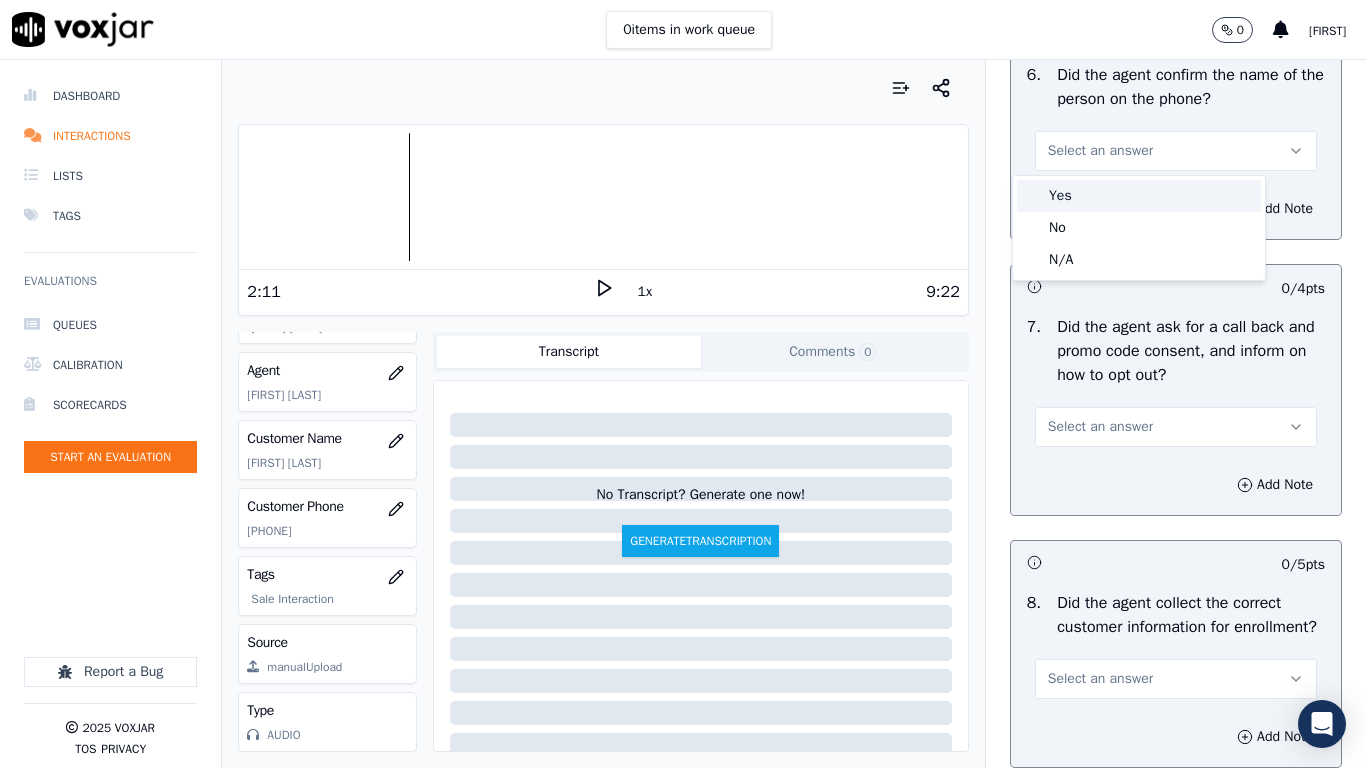 click on "Yes" at bounding box center (1139, 196) 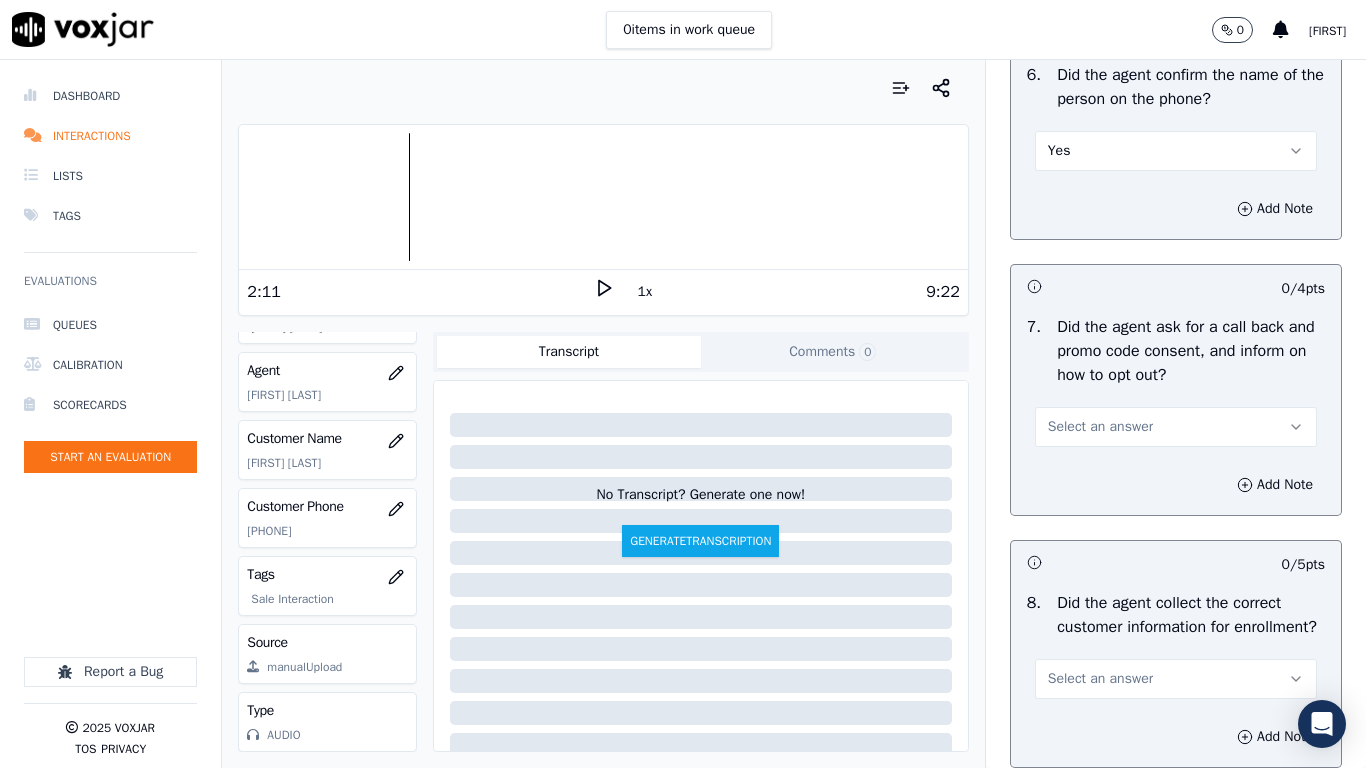 click on "Select an answer" at bounding box center [1100, 427] 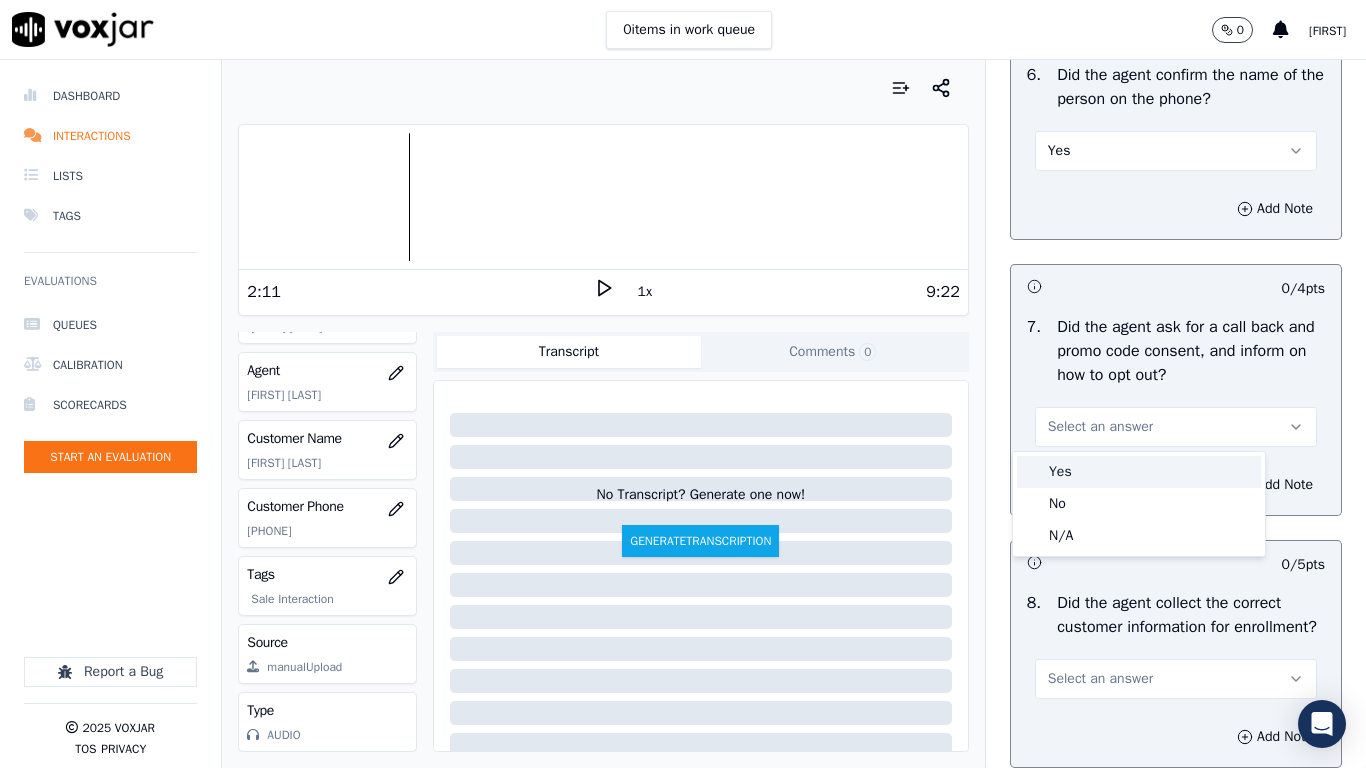 drag, startPoint x: 1096, startPoint y: 460, endPoint x: 1105, endPoint y: 498, distance: 39.051247 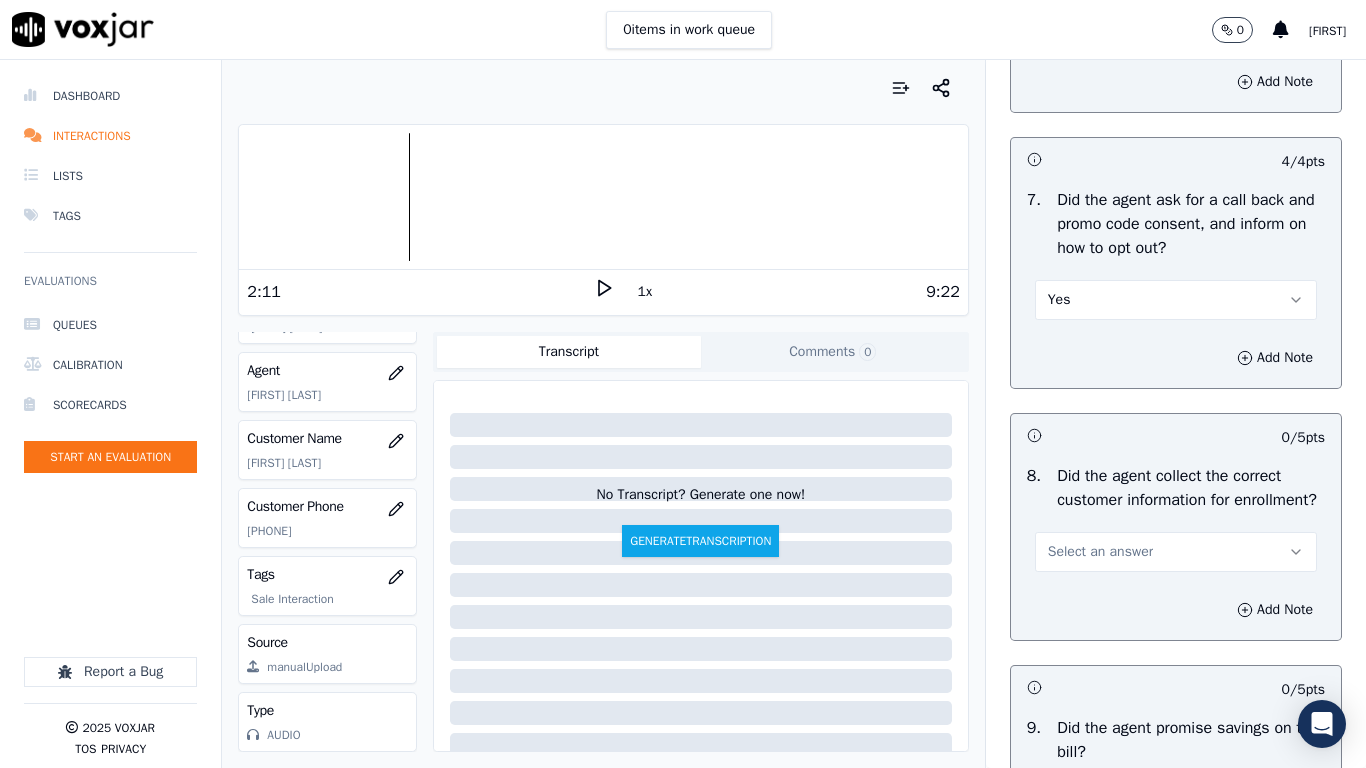 scroll, scrollTop: 2100, scrollLeft: 0, axis: vertical 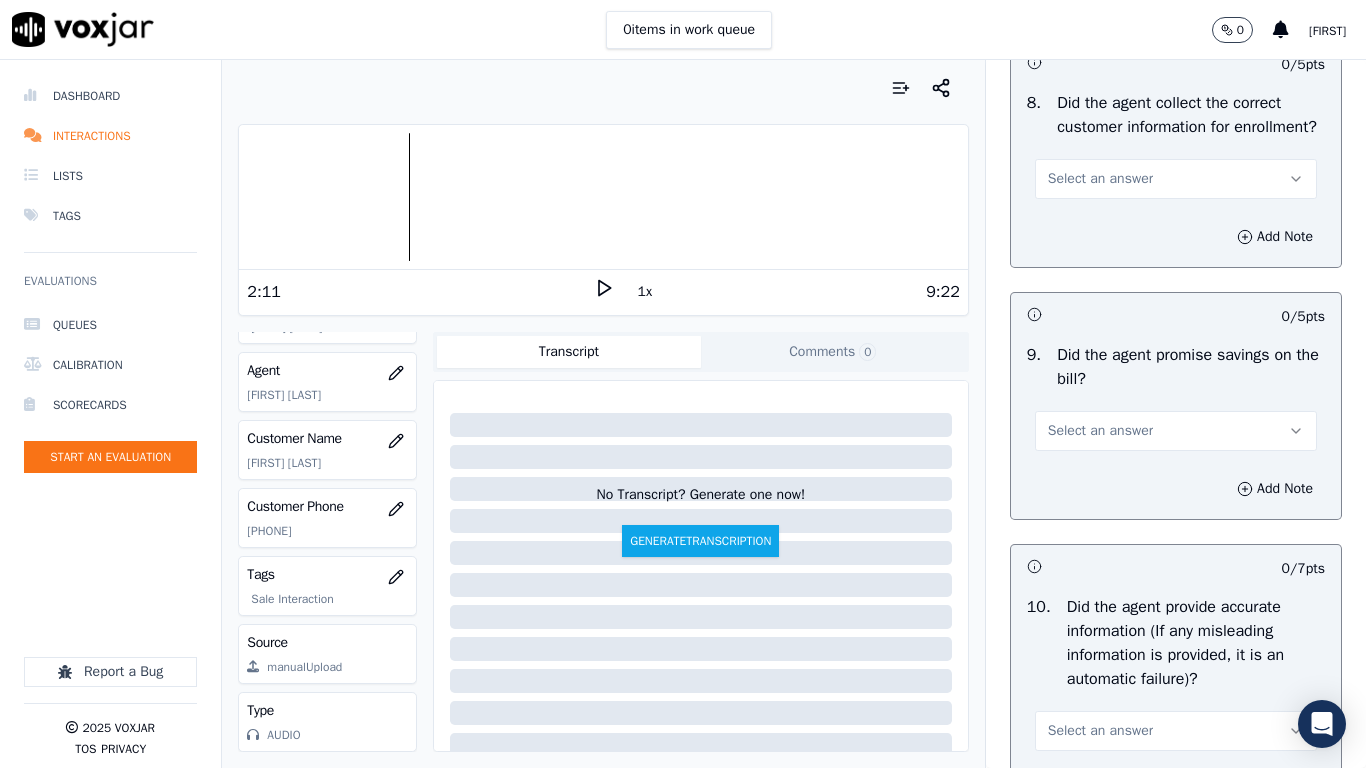 click on "Select an answer" at bounding box center (1100, 179) 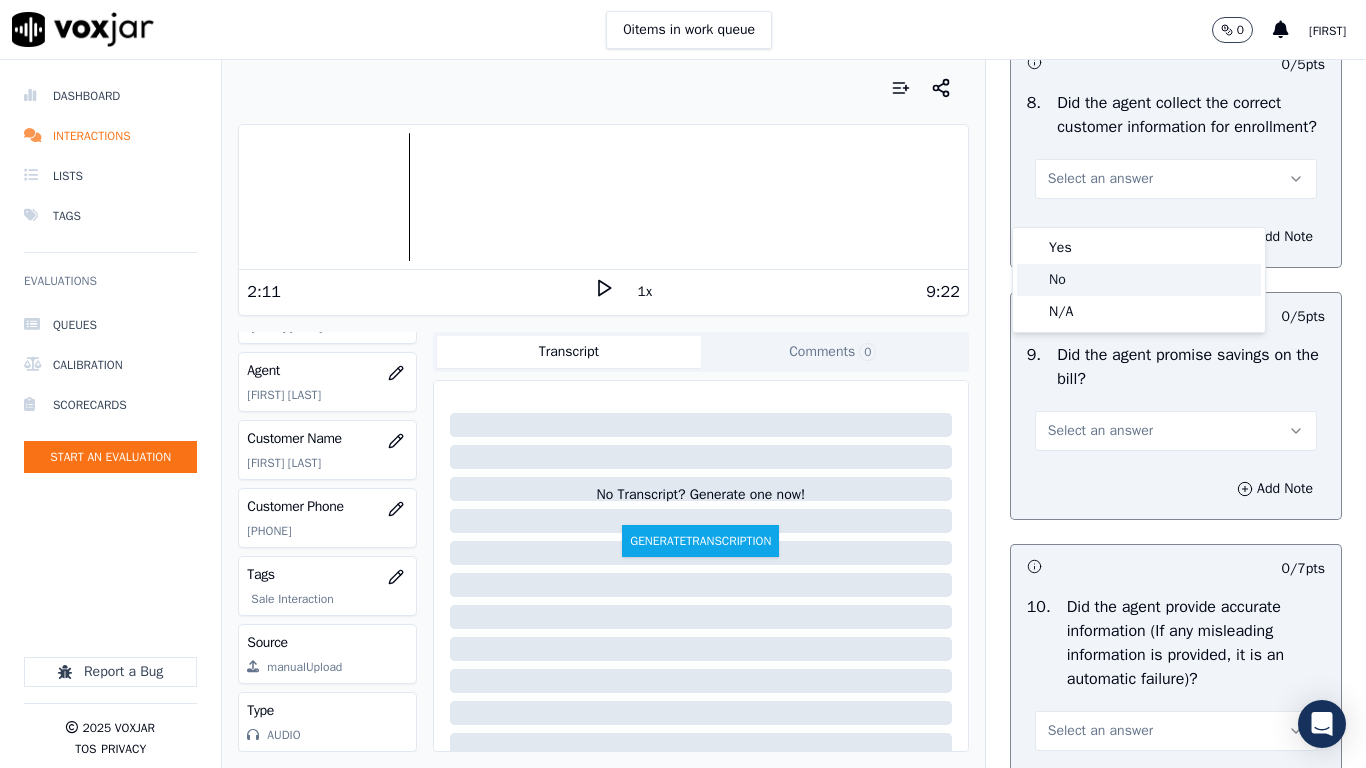 click on "No" 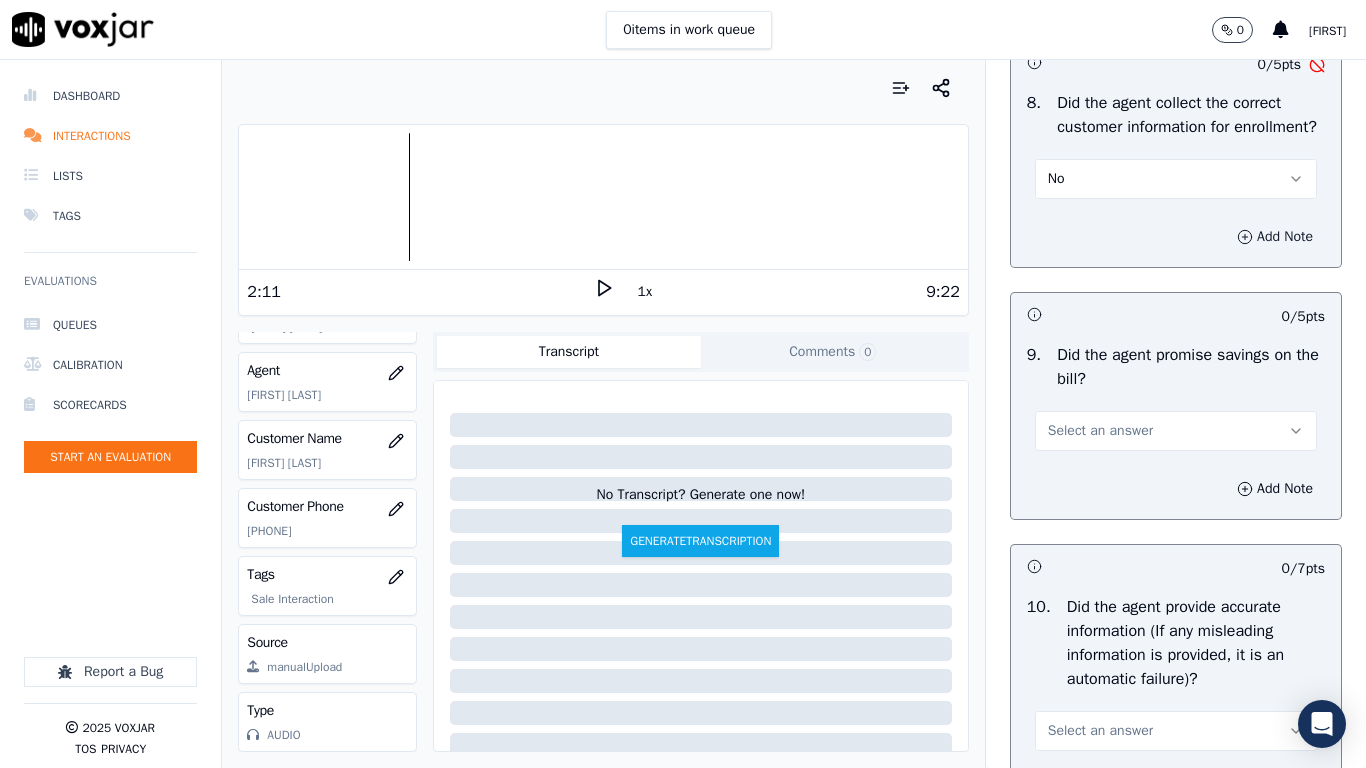 drag, startPoint x: 1222, startPoint y: 256, endPoint x: 1166, endPoint y: 348, distance: 107.70329 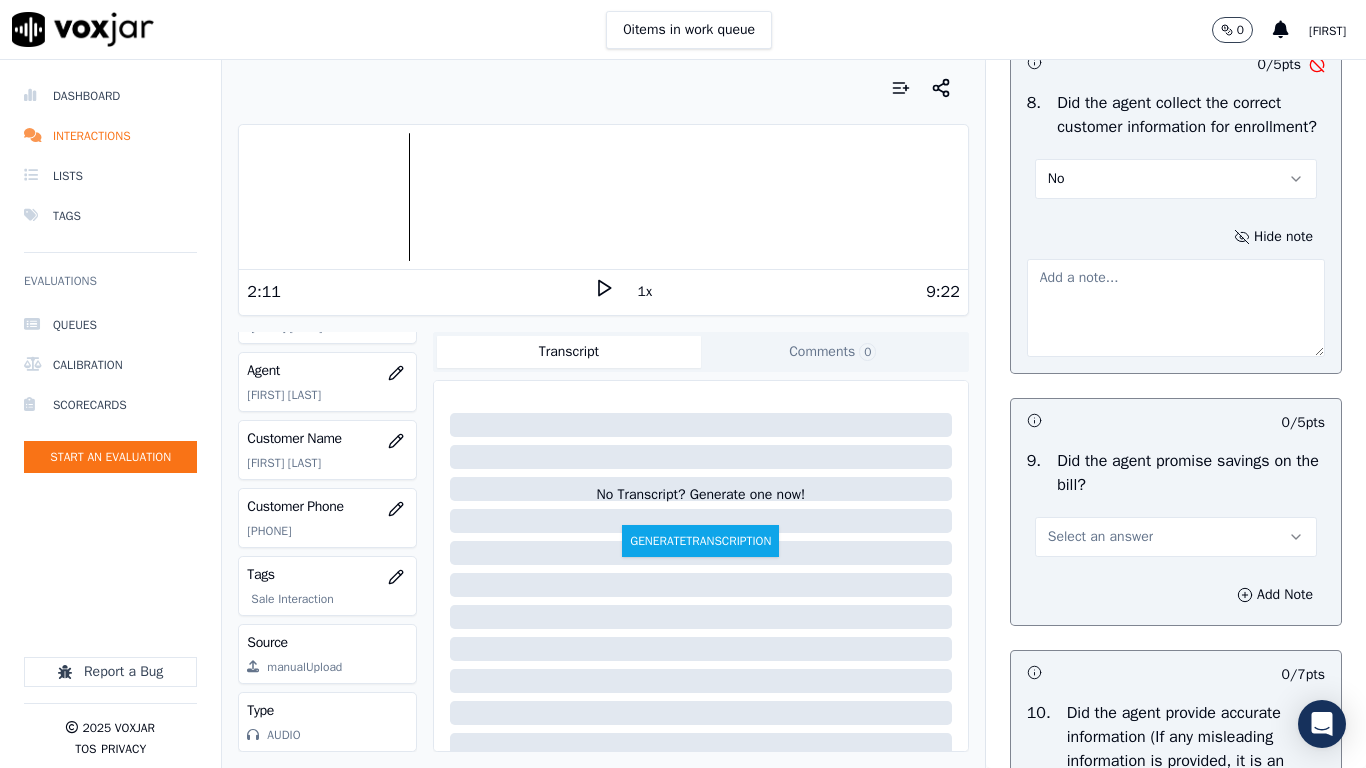click at bounding box center [1176, 308] 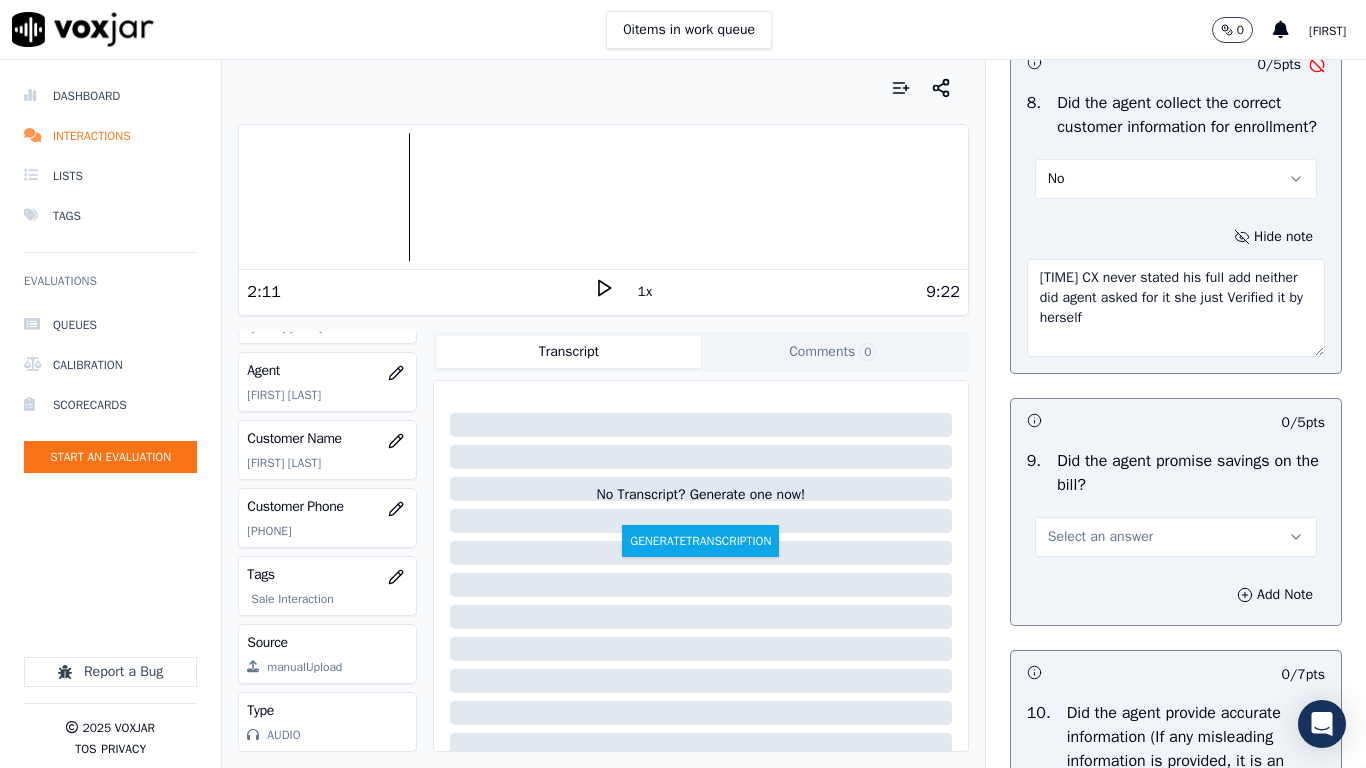 type on "[TIME] CX never stated his full add neither did agent asked for it she just Verified it by herself" 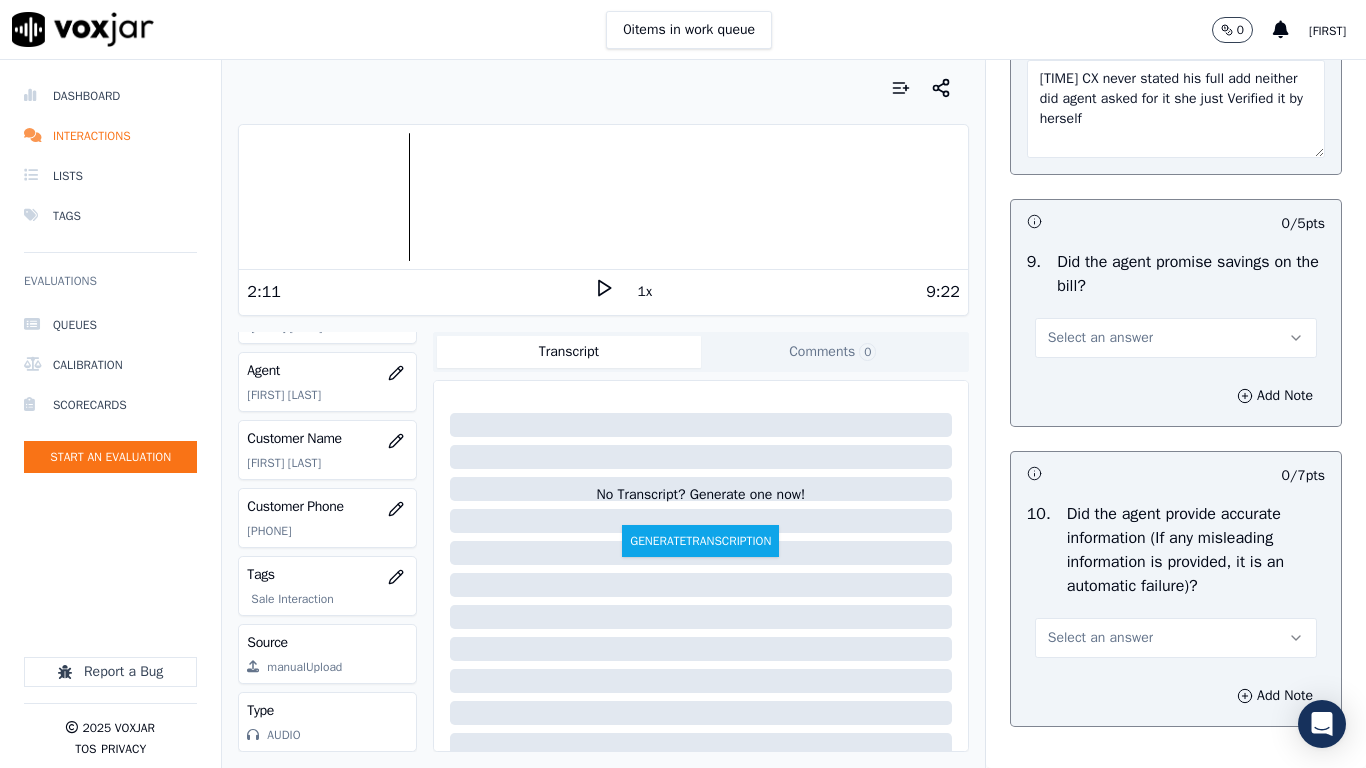 scroll, scrollTop: 2300, scrollLeft: 0, axis: vertical 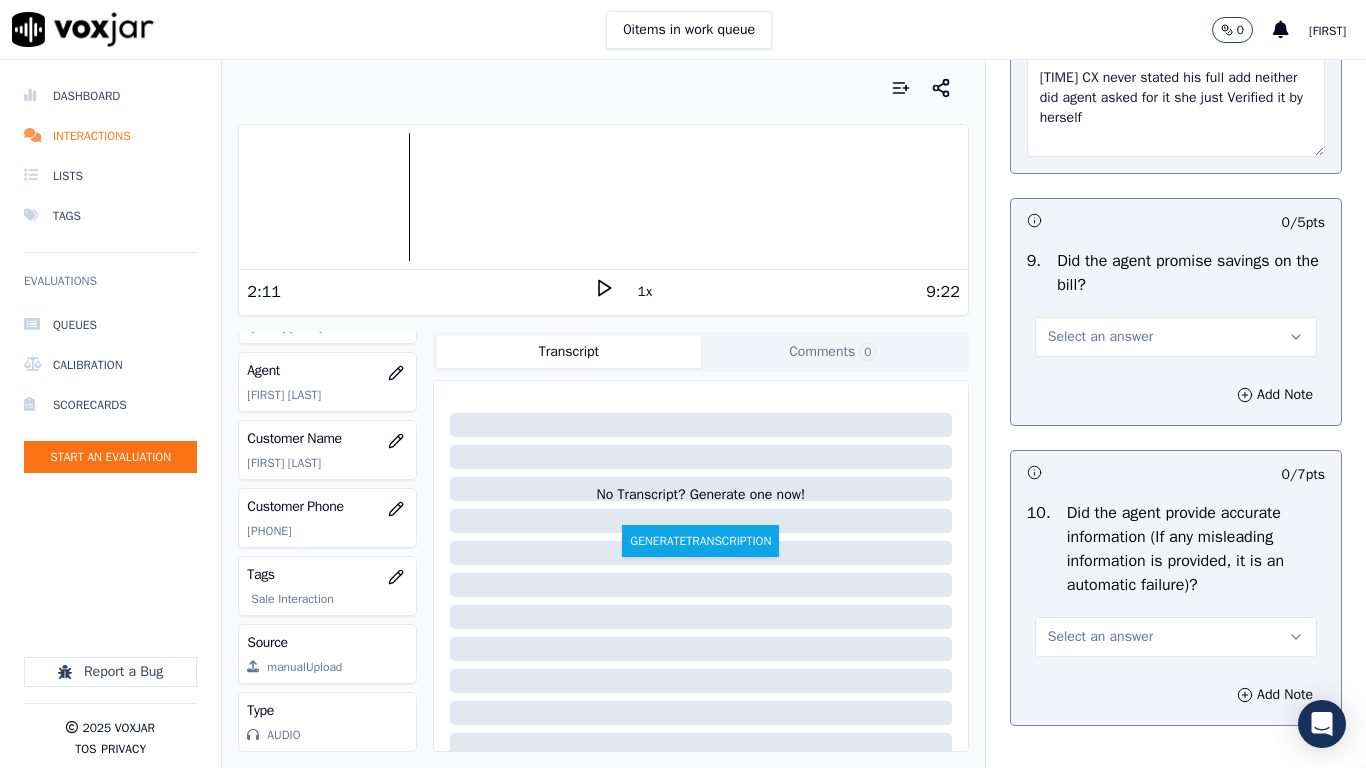 click on "Select an answer" at bounding box center [1176, 337] 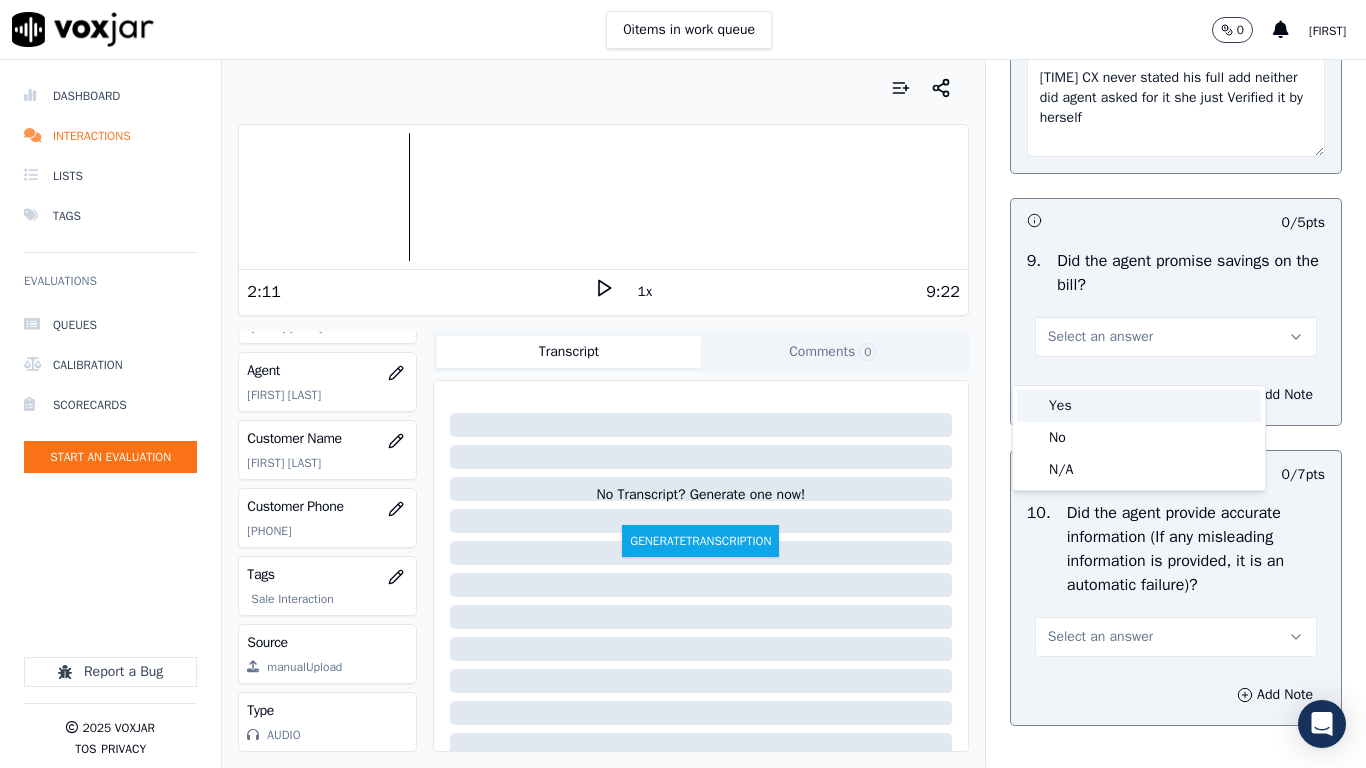 click on "Yes" at bounding box center [1139, 406] 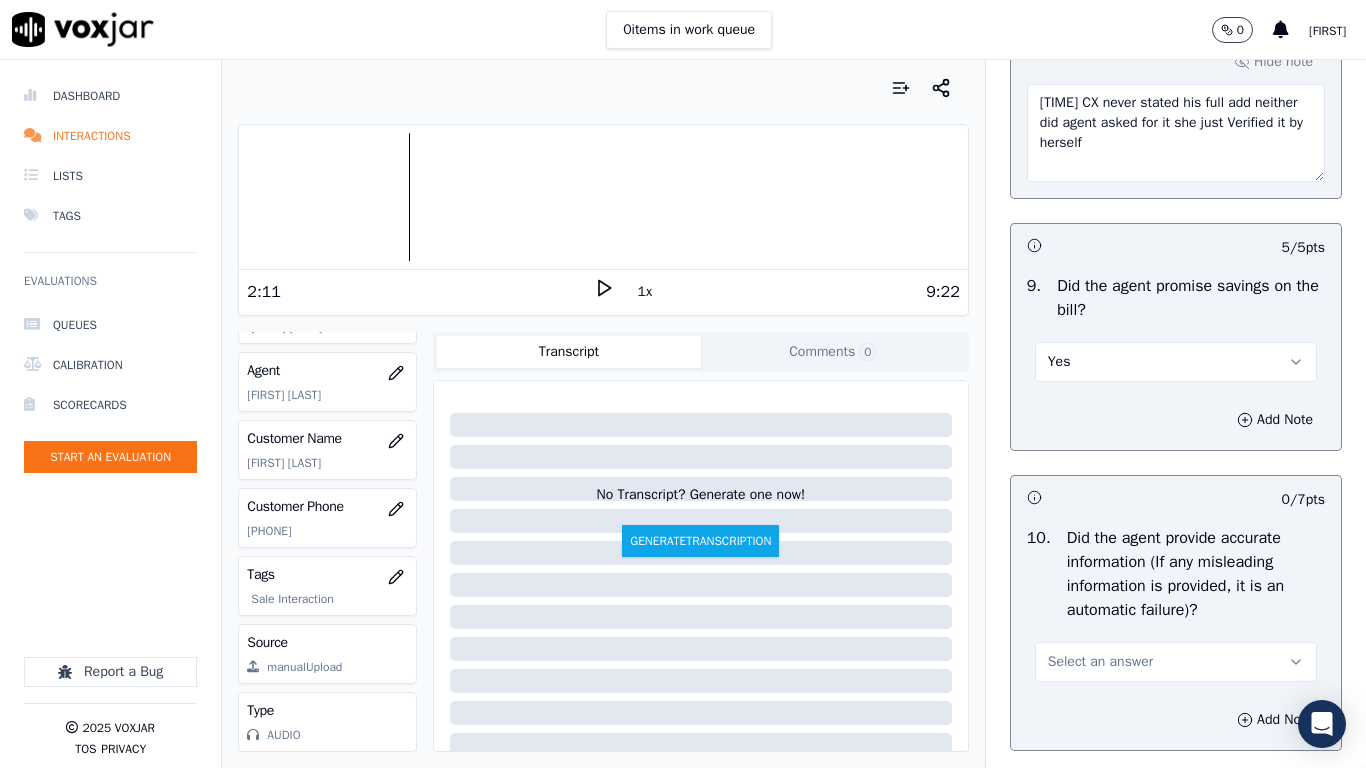scroll, scrollTop: 2700, scrollLeft: 0, axis: vertical 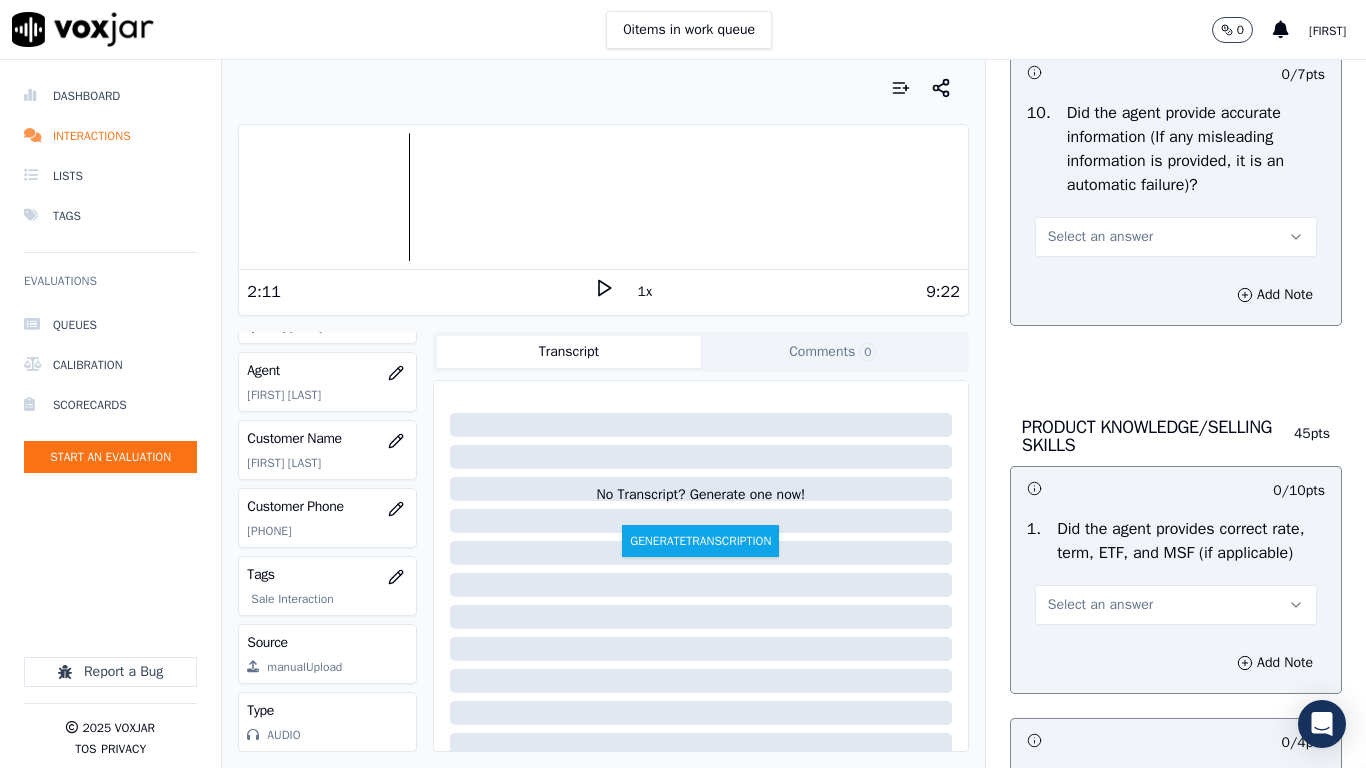 click on "Select an answer" at bounding box center [1176, 235] 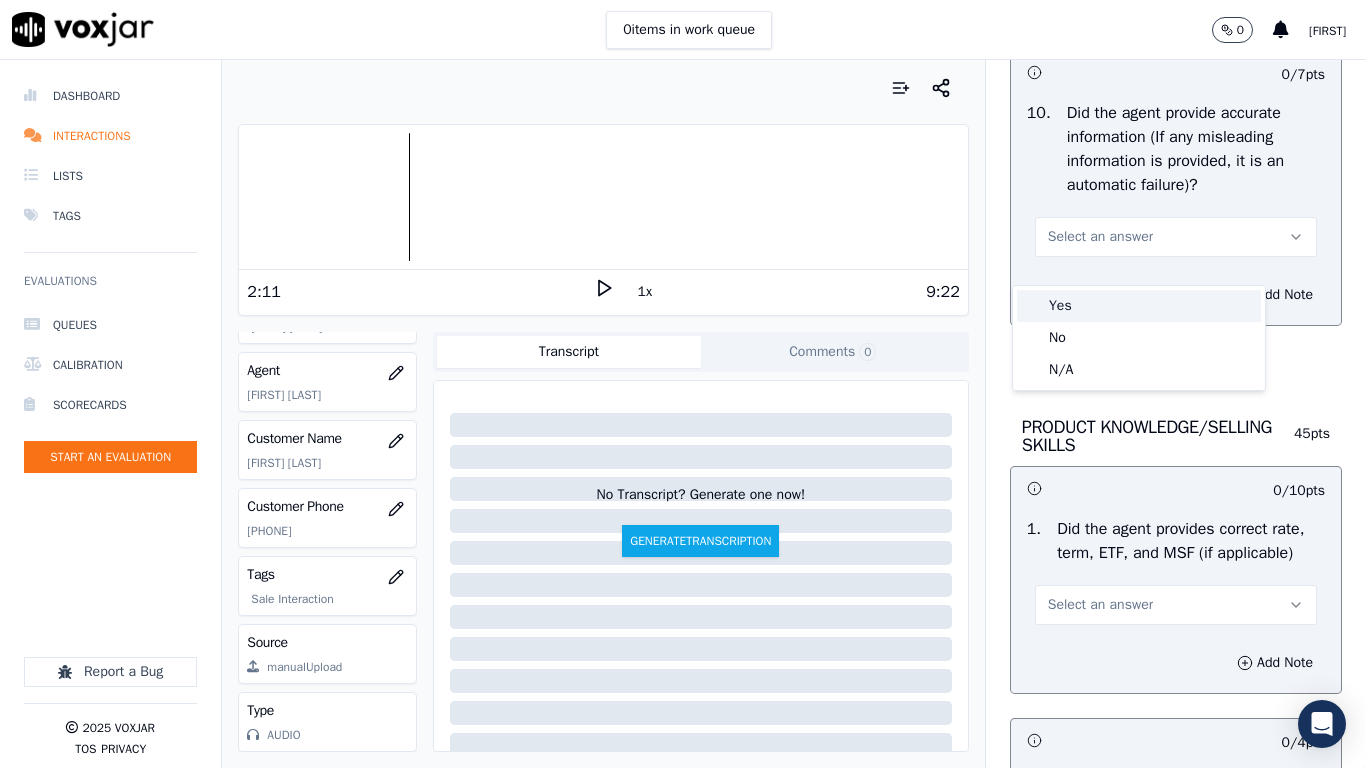 click on "Yes" at bounding box center (1139, 306) 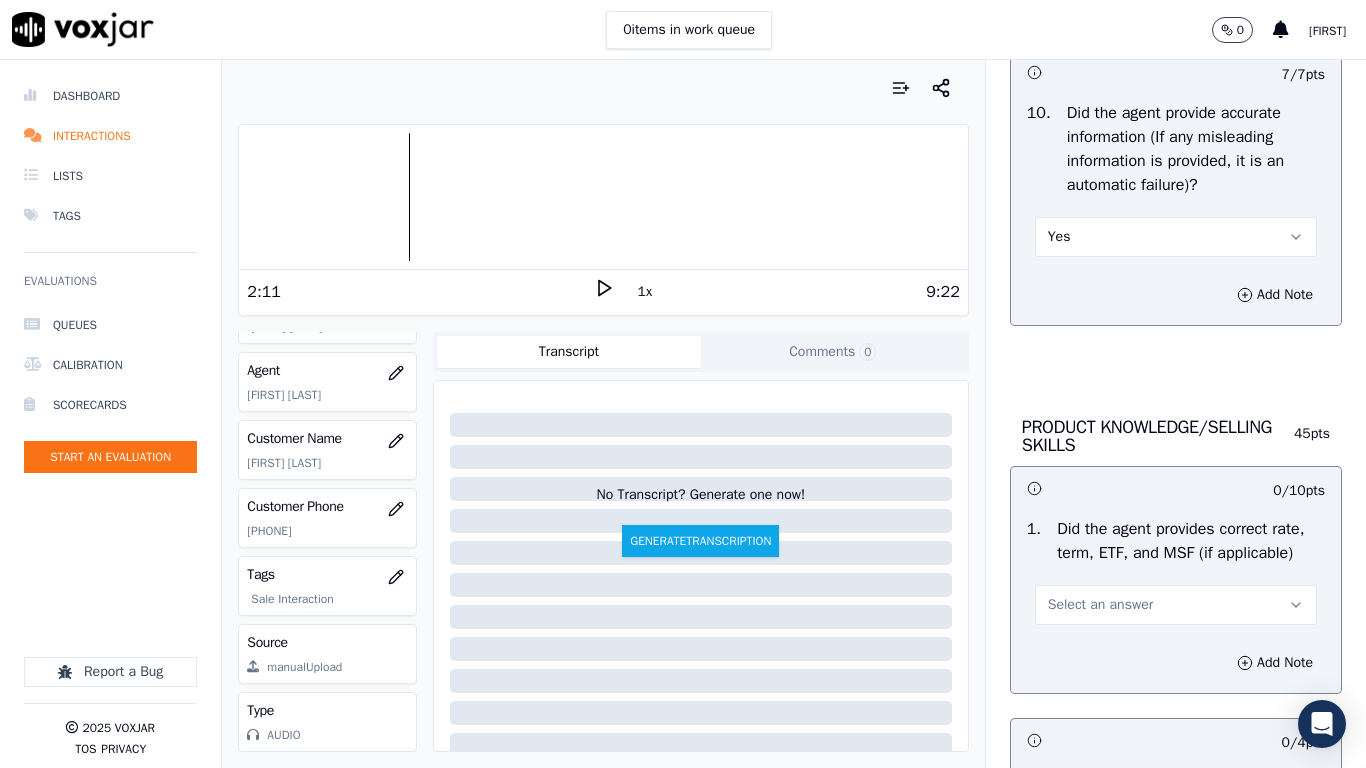 click on "Select an answer" at bounding box center (1176, 605) 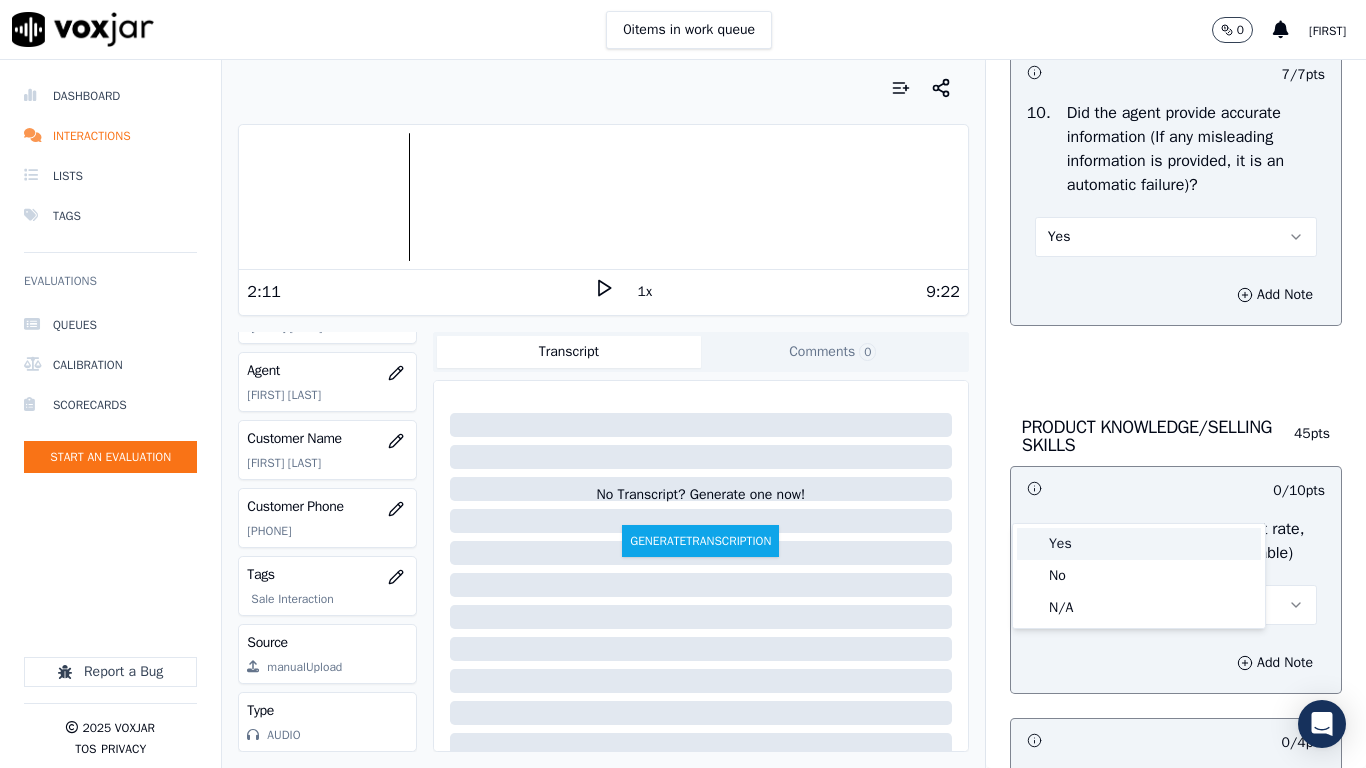 click on "Yes" at bounding box center (1139, 544) 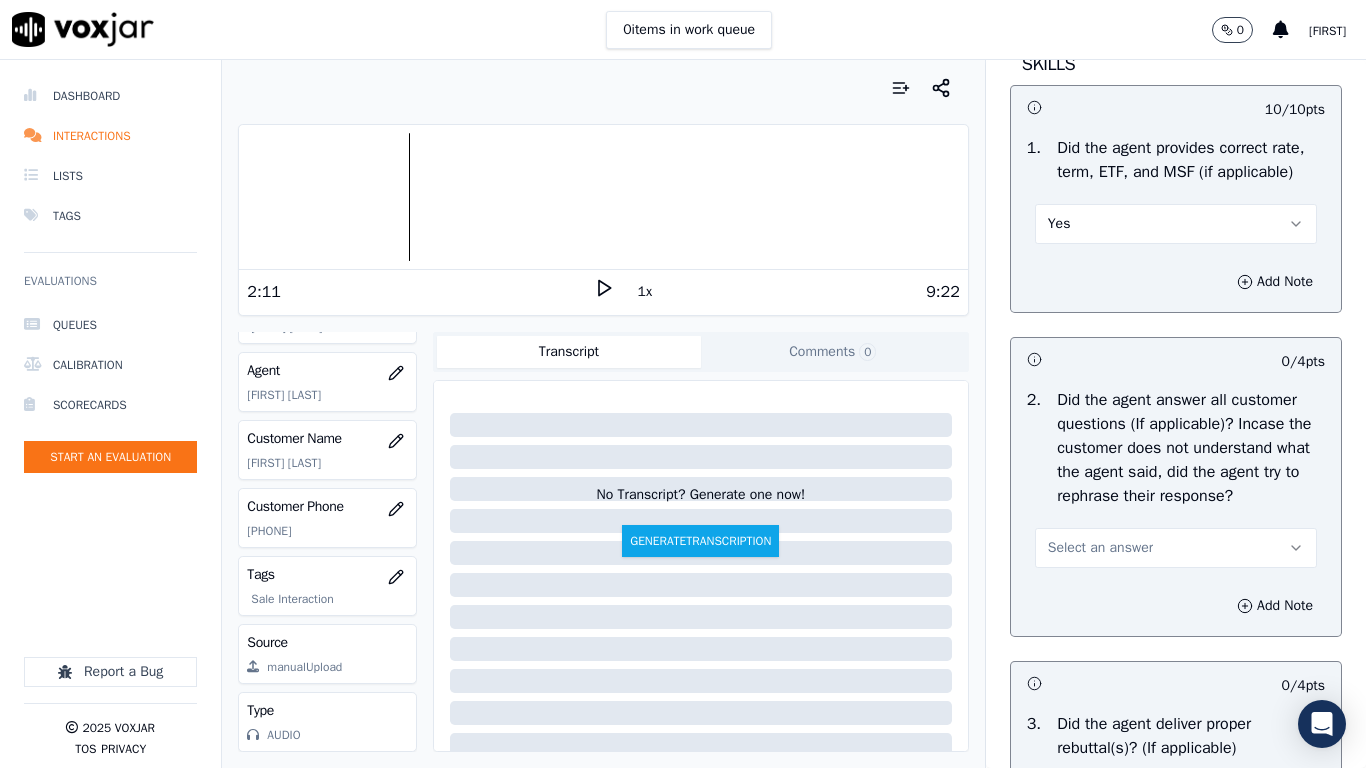 scroll, scrollTop: 3400, scrollLeft: 0, axis: vertical 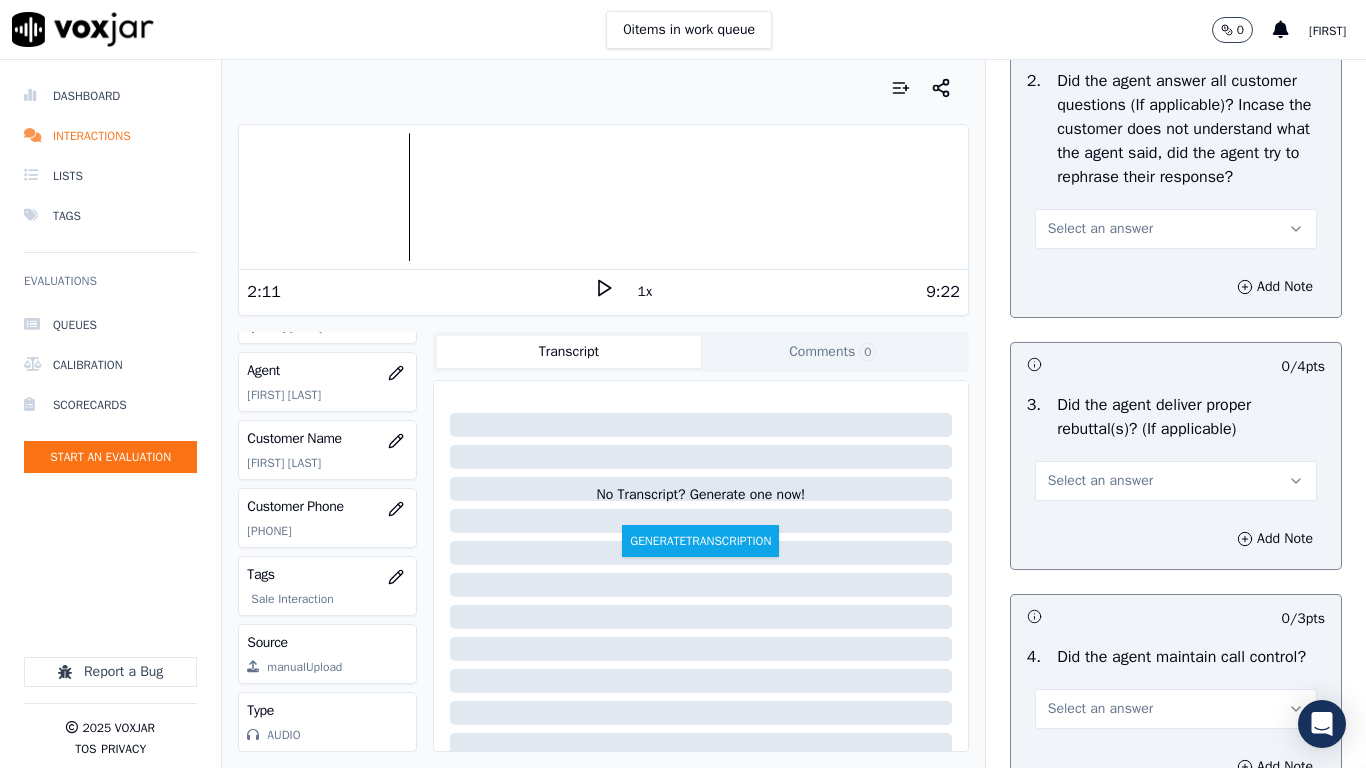 click on "Select an answer" at bounding box center [1176, 229] 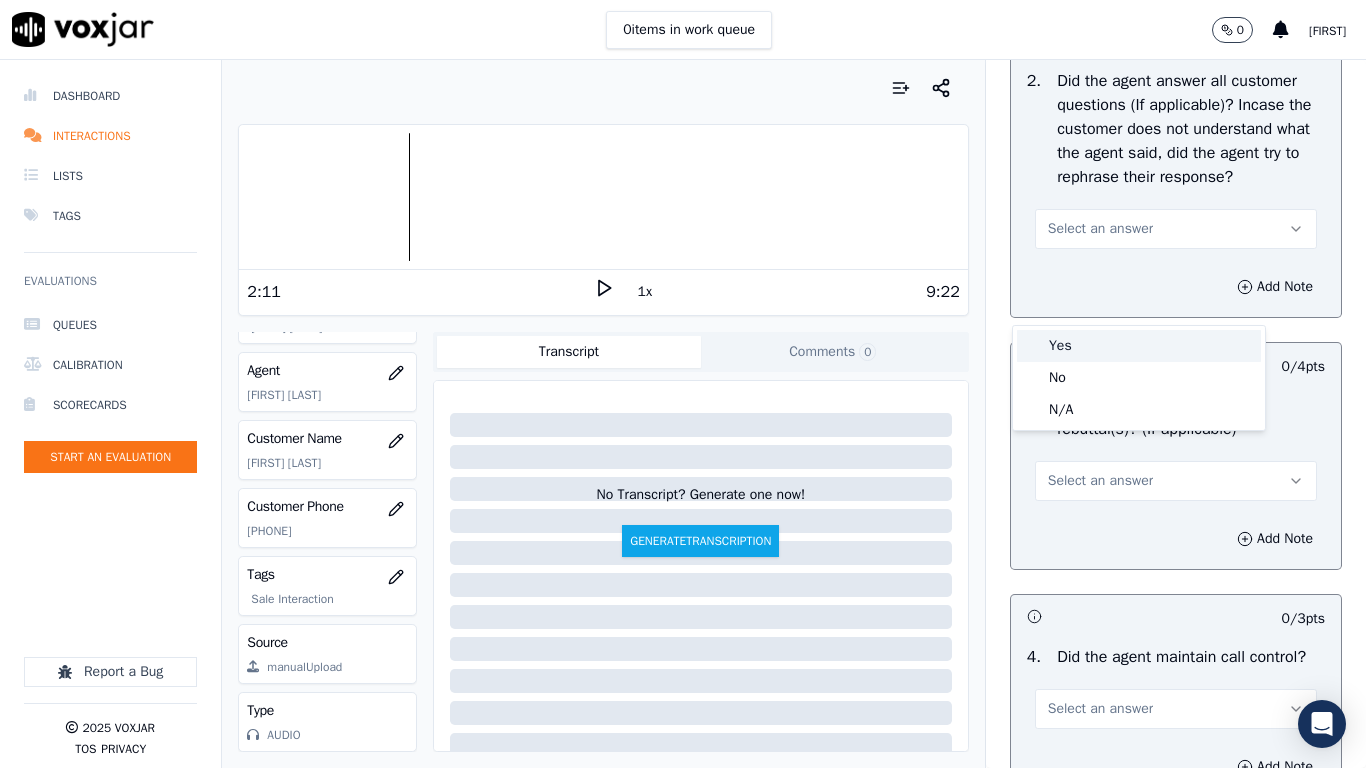click on "Yes" at bounding box center [1139, 346] 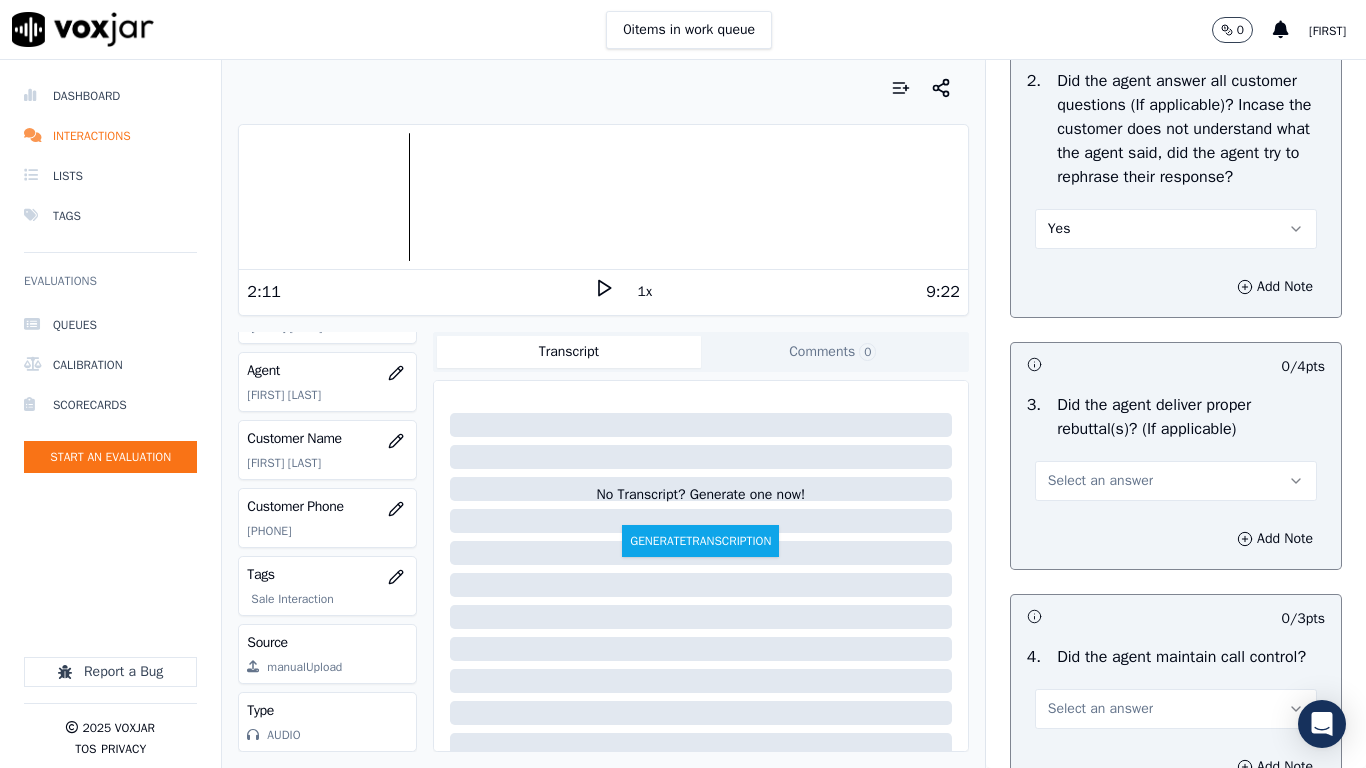 click on "Select an answer" at bounding box center [1100, 481] 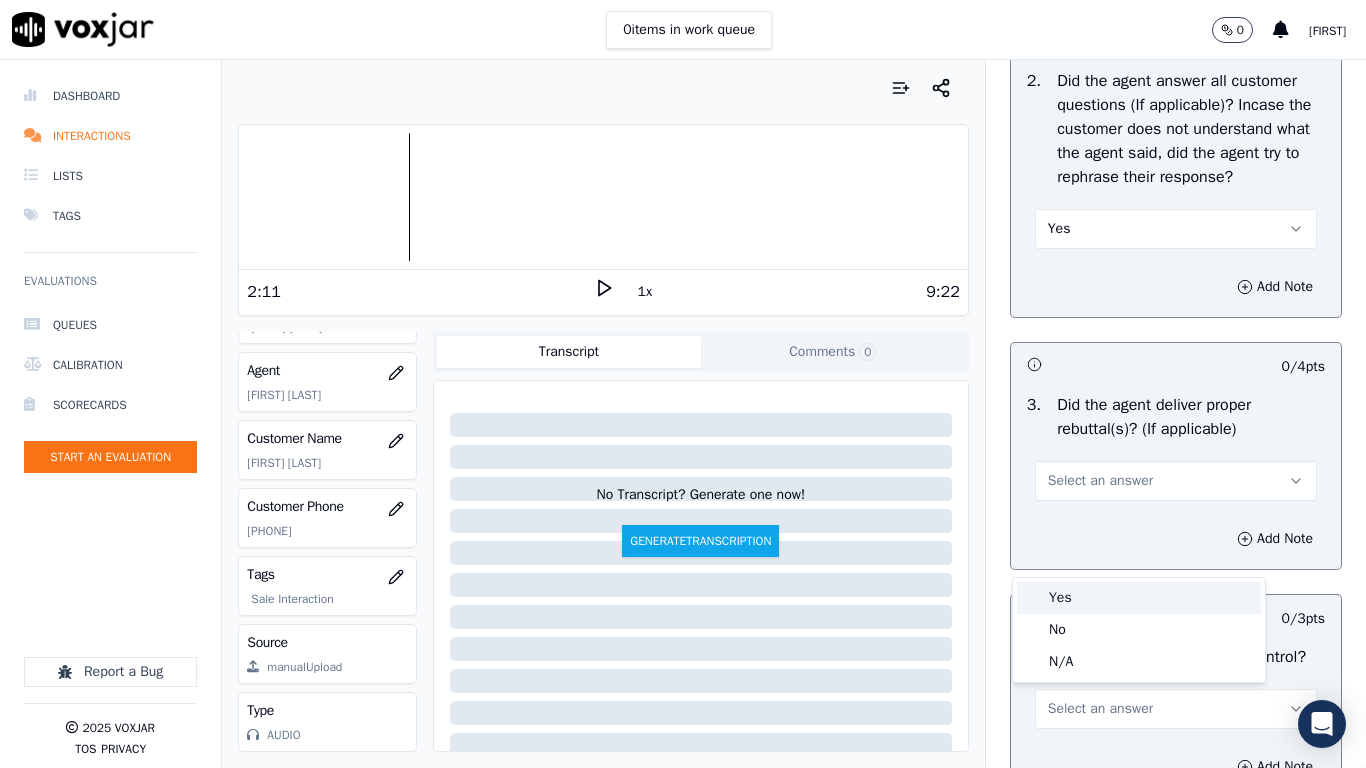 click on "Yes" at bounding box center [1139, 598] 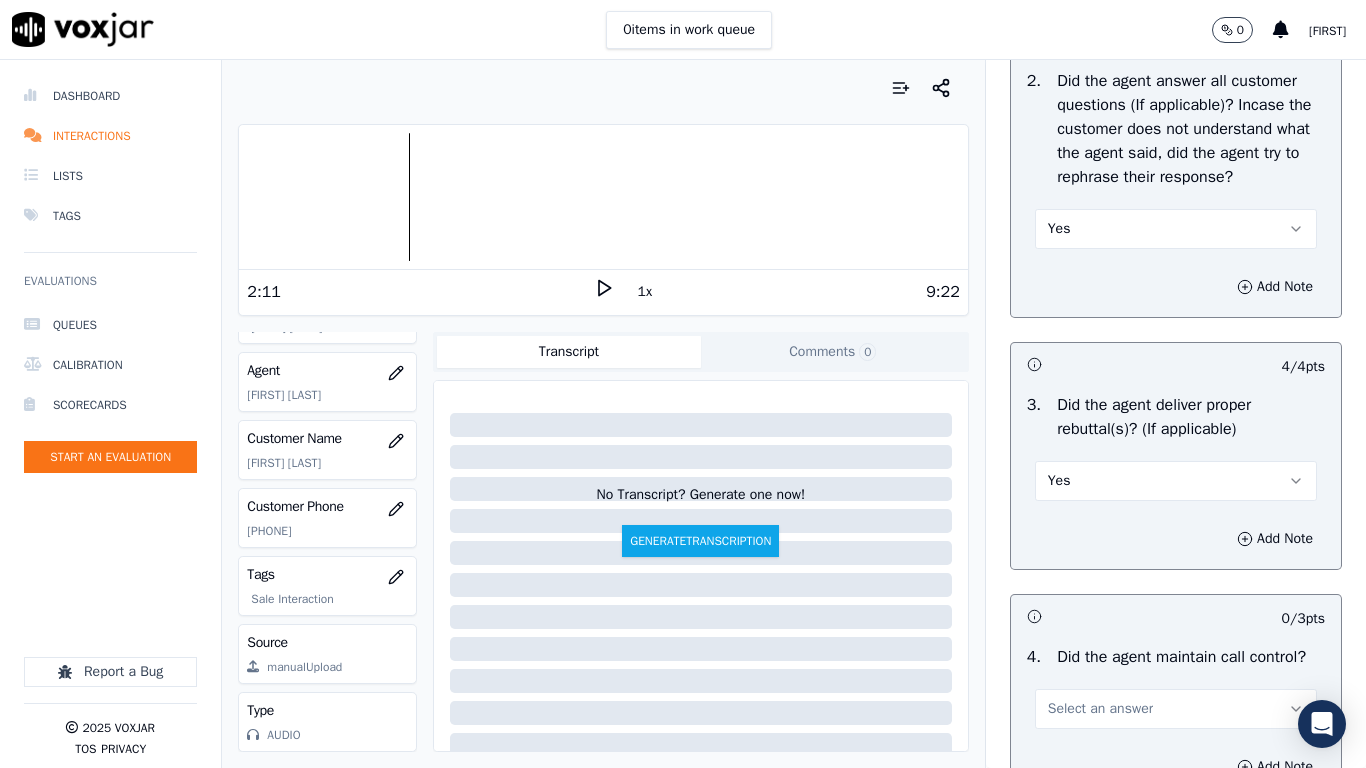 scroll, scrollTop: 4100, scrollLeft: 0, axis: vertical 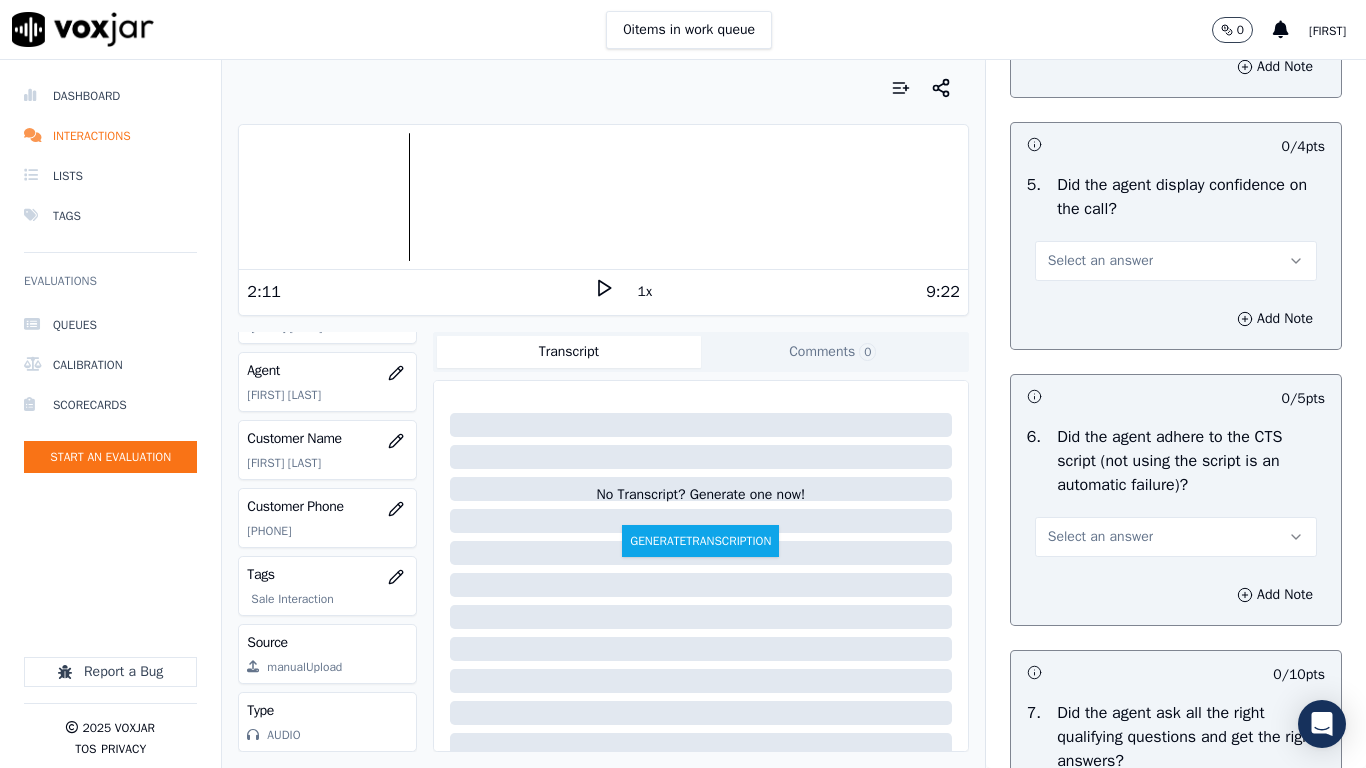click on "Select an answer" at bounding box center (1176, 9) 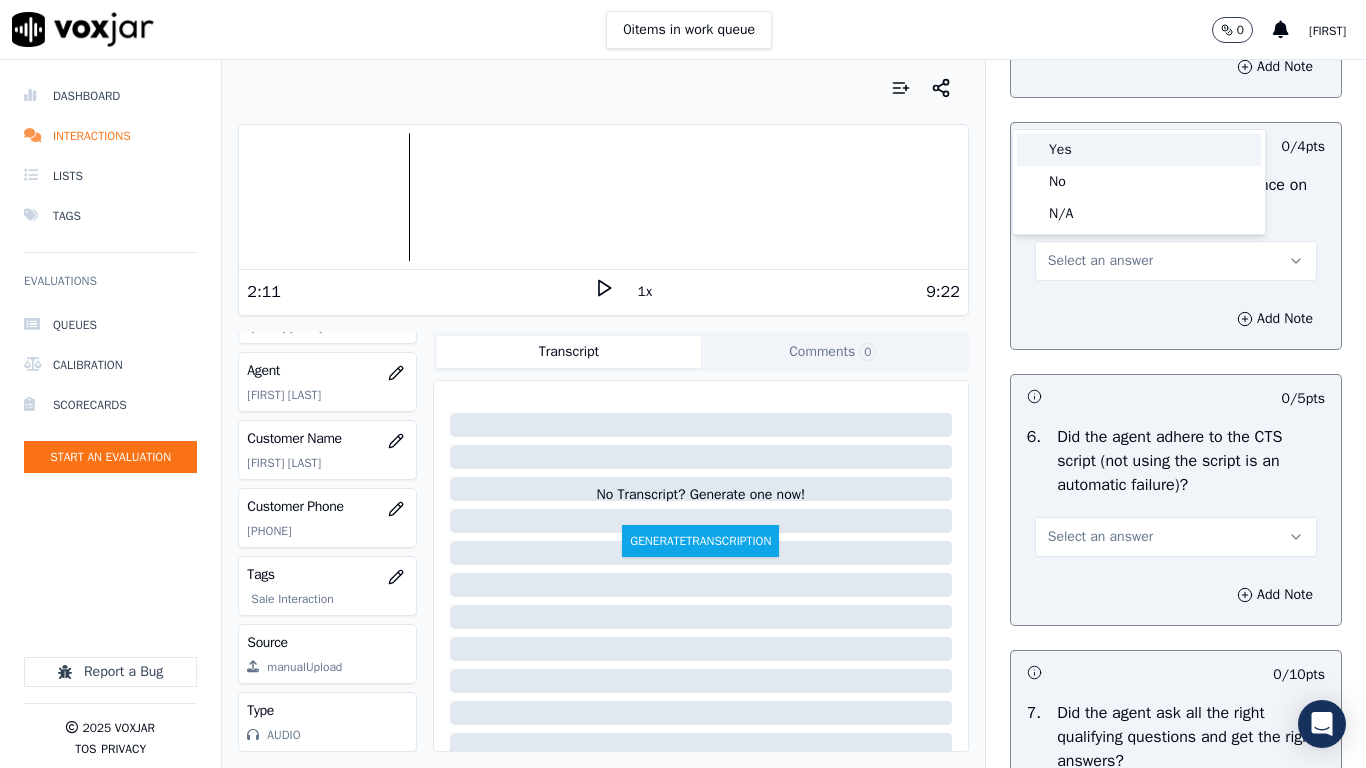 click on "Yes" at bounding box center (1139, 150) 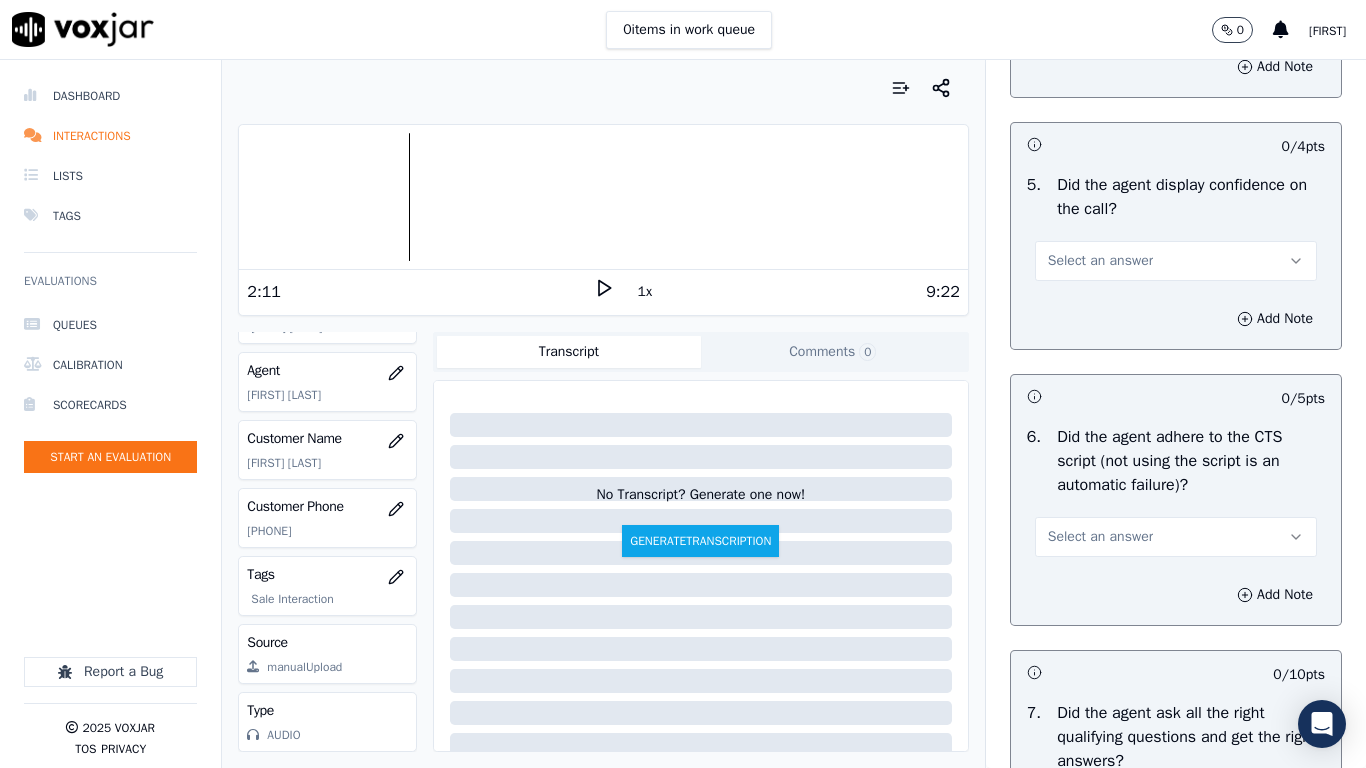 click on "Select an answer" at bounding box center [1100, 261] 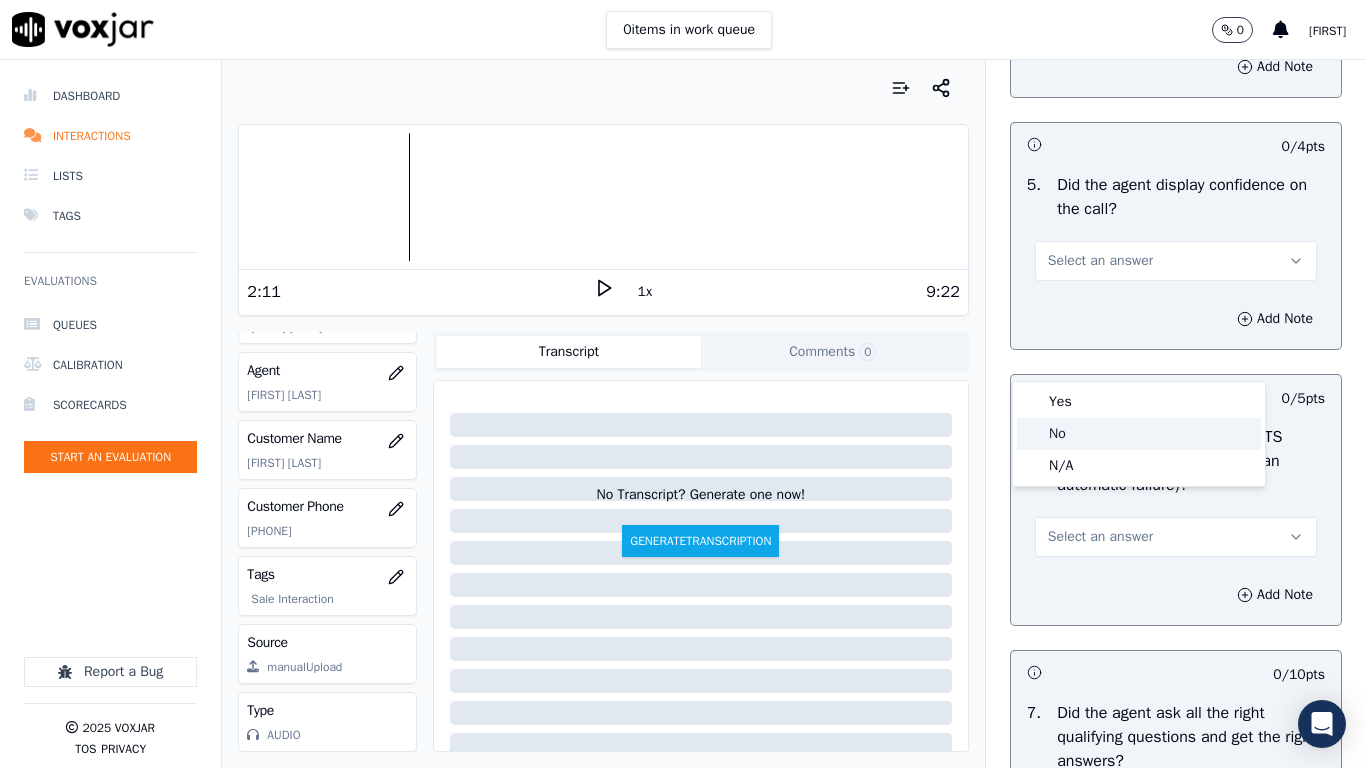 click on "Yes" at bounding box center (1139, 402) 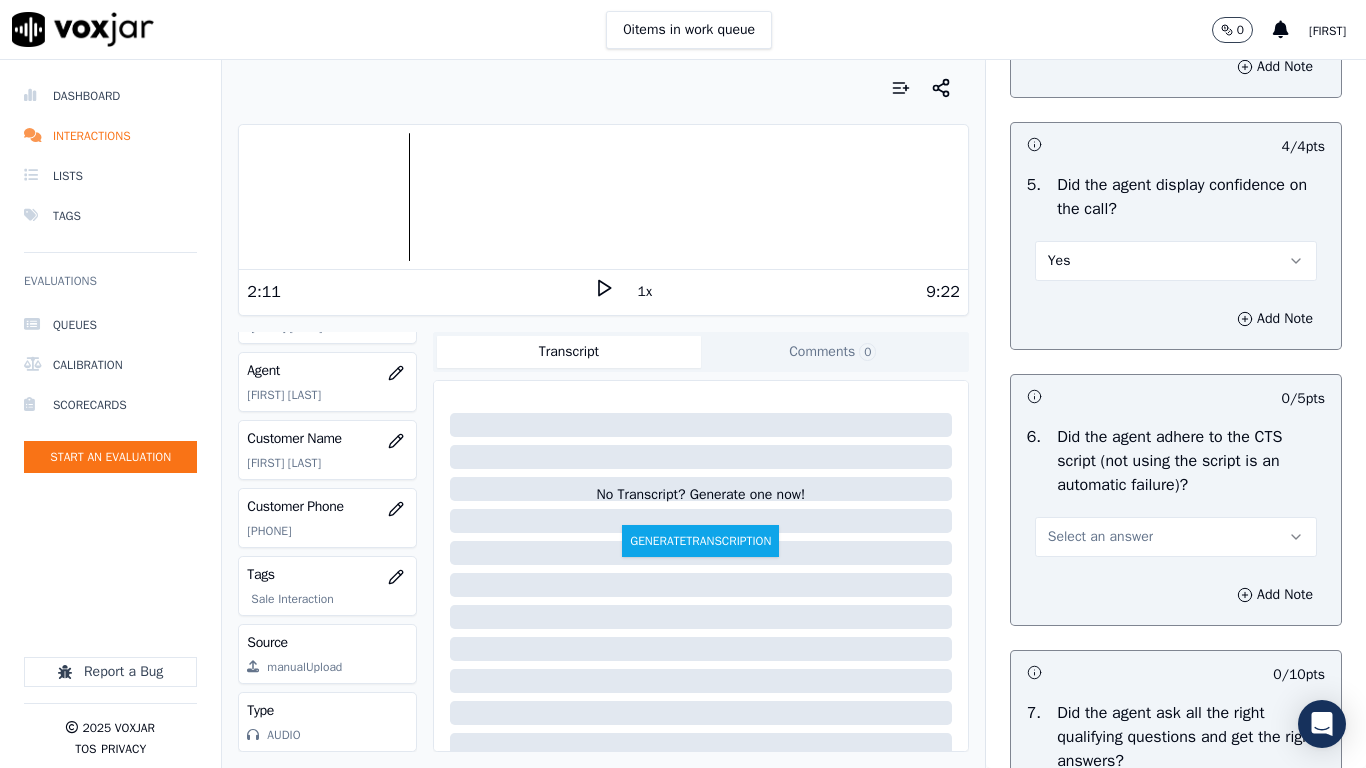 click on "Select an answer" at bounding box center [1100, 537] 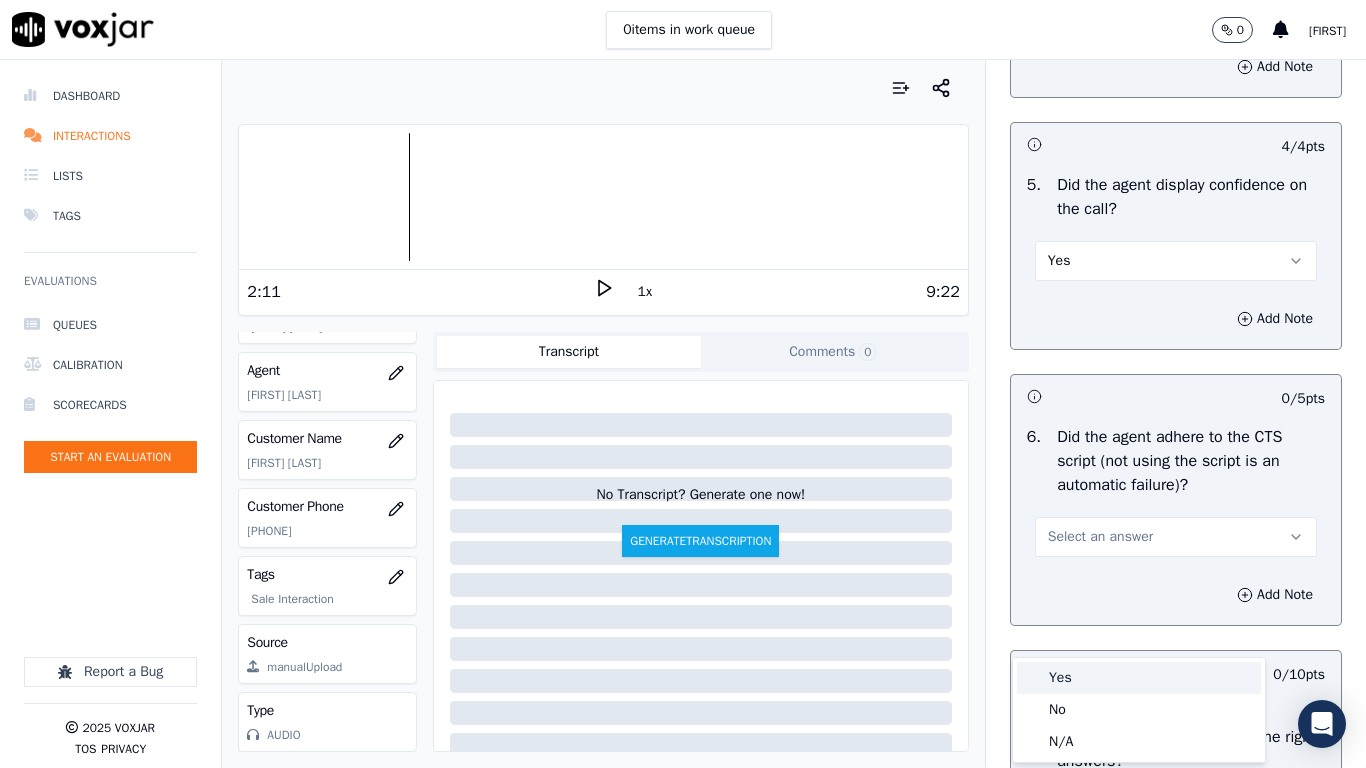 click on "Yes" at bounding box center (1139, 678) 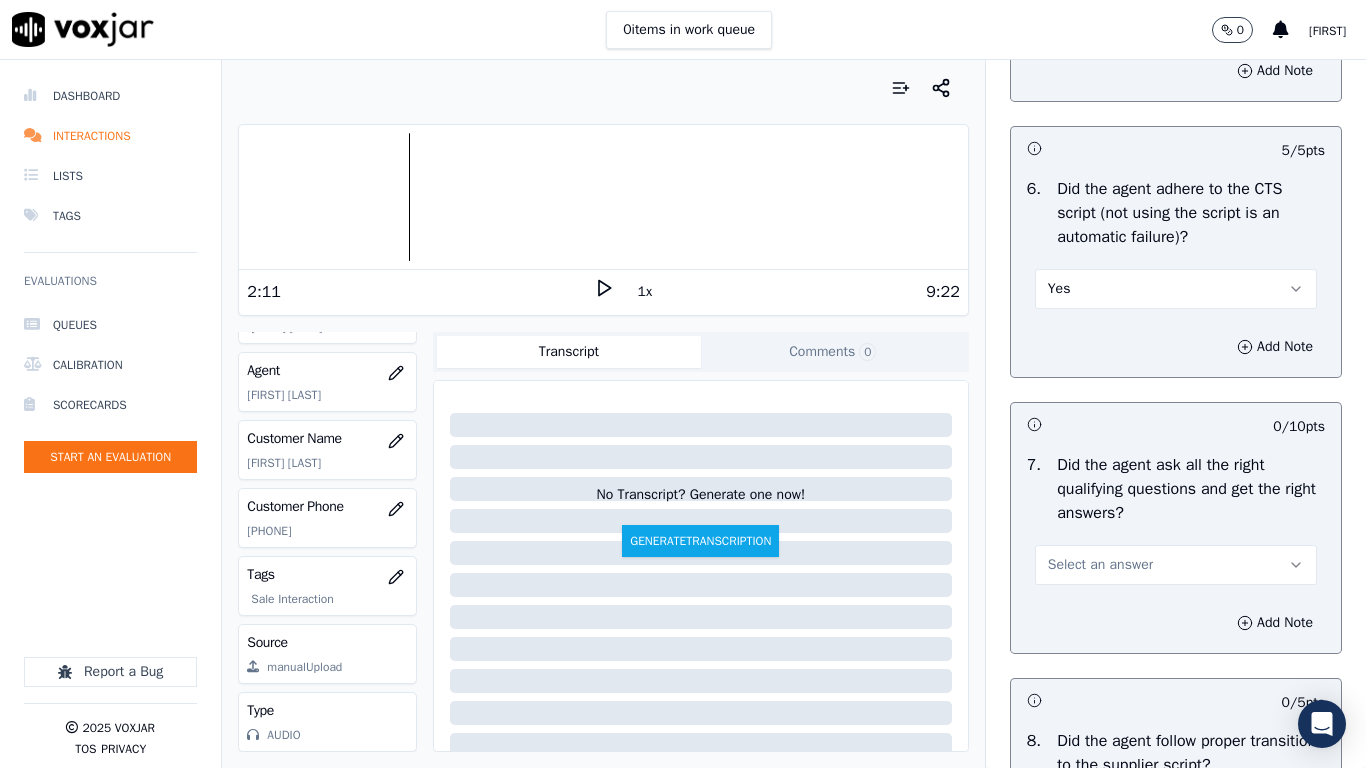 scroll, scrollTop: 4900, scrollLeft: 0, axis: vertical 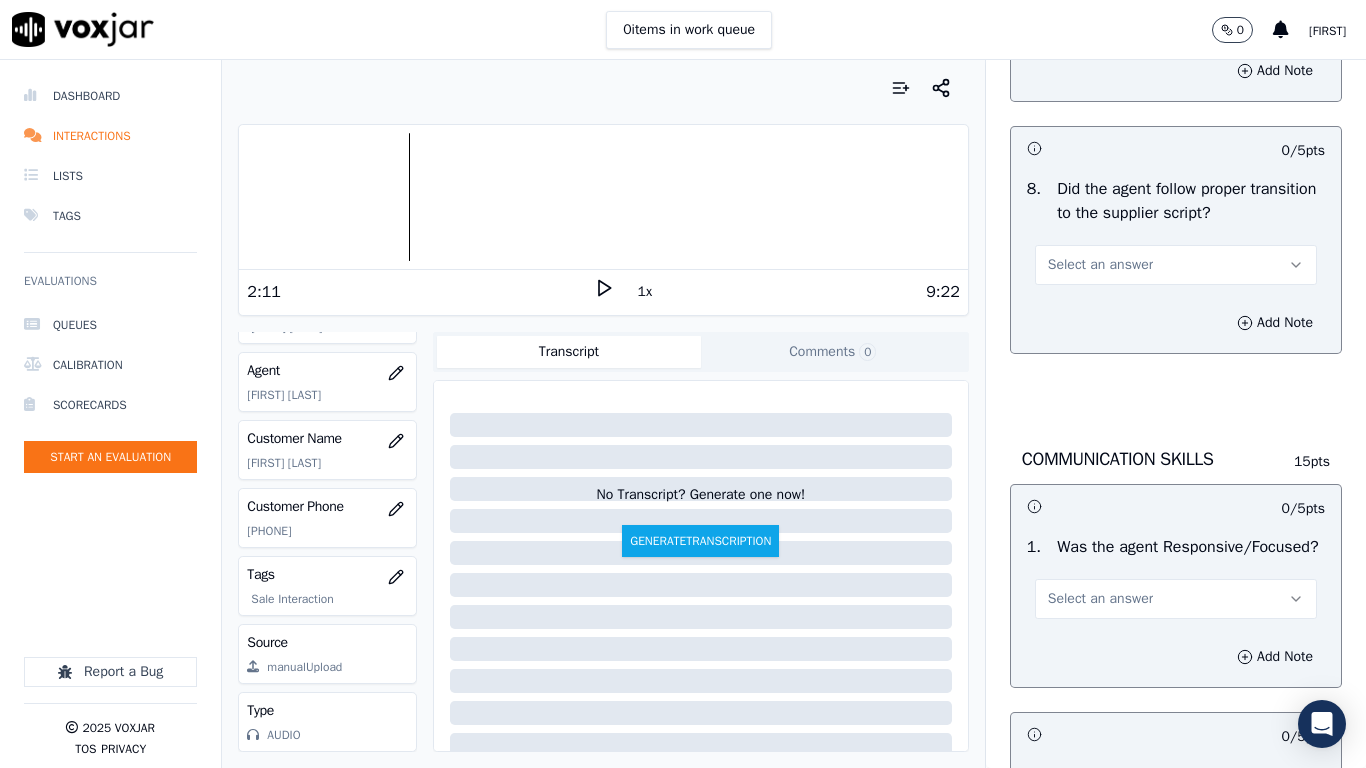 click on "Select an answer" at bounding box center (1176, 13) 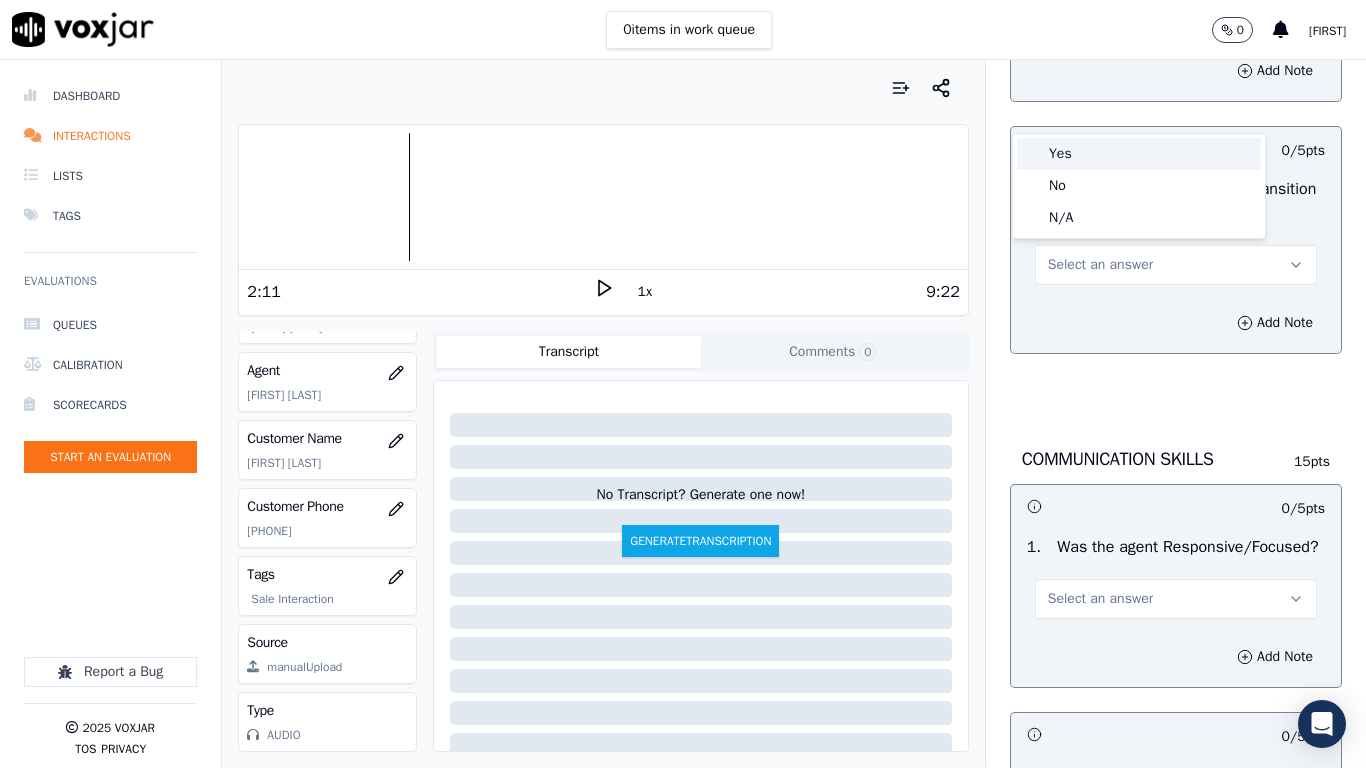 drag, startPoint x: 1069, startPoint y: 157, endPoint x: 1080, endPoint y: 202, distance: 46.32494 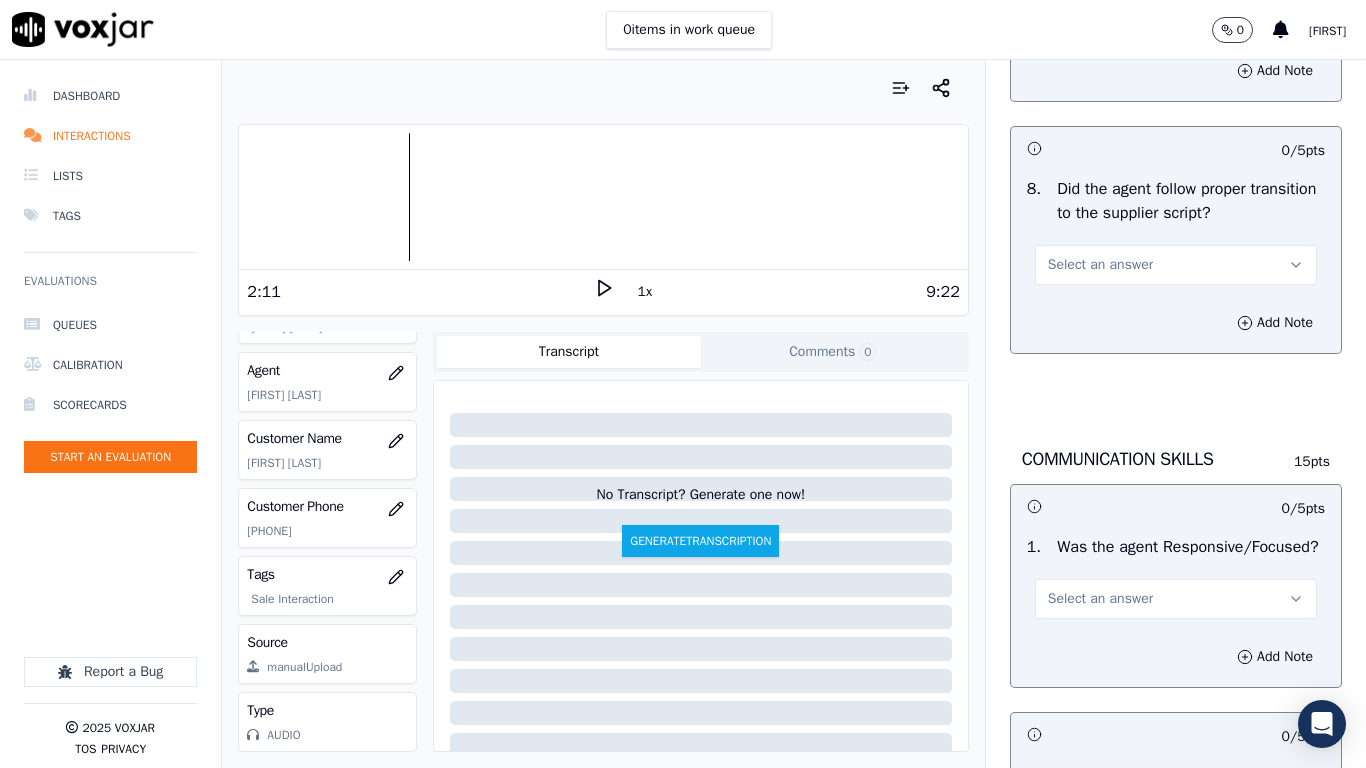 click on "Select an answer" at bounding box center [1100, 265] 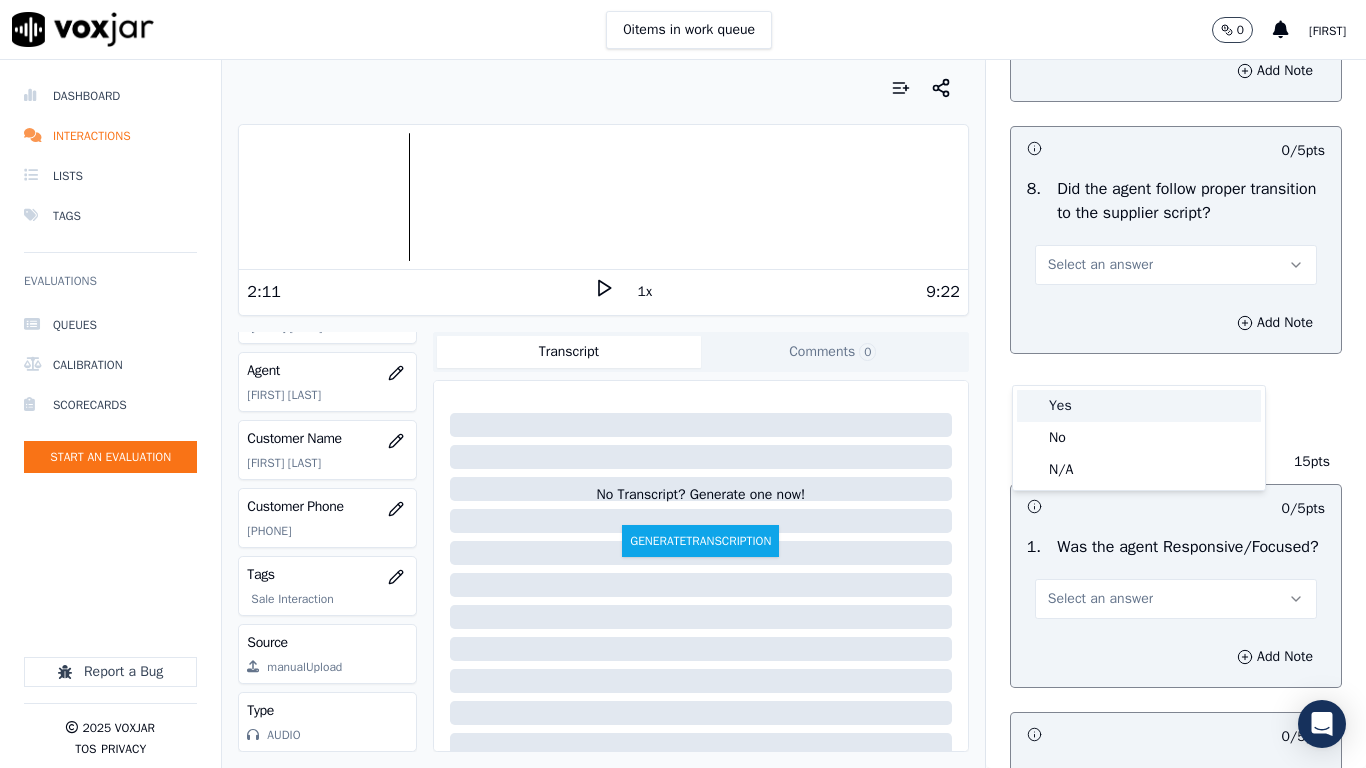 click on "Yes" at bounding box center [1139, 406] 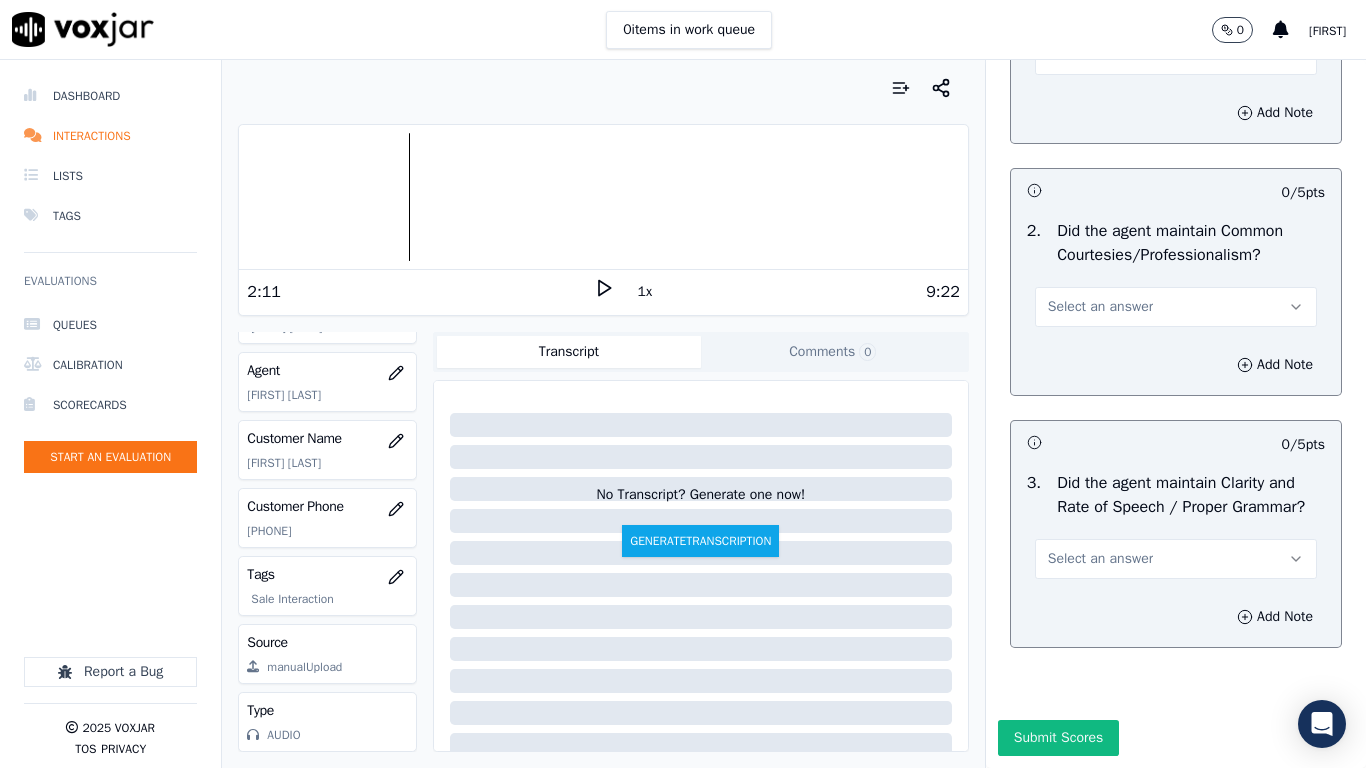 scroll, scrollTop: 5500, scrollLeft: 0, axis: vertical 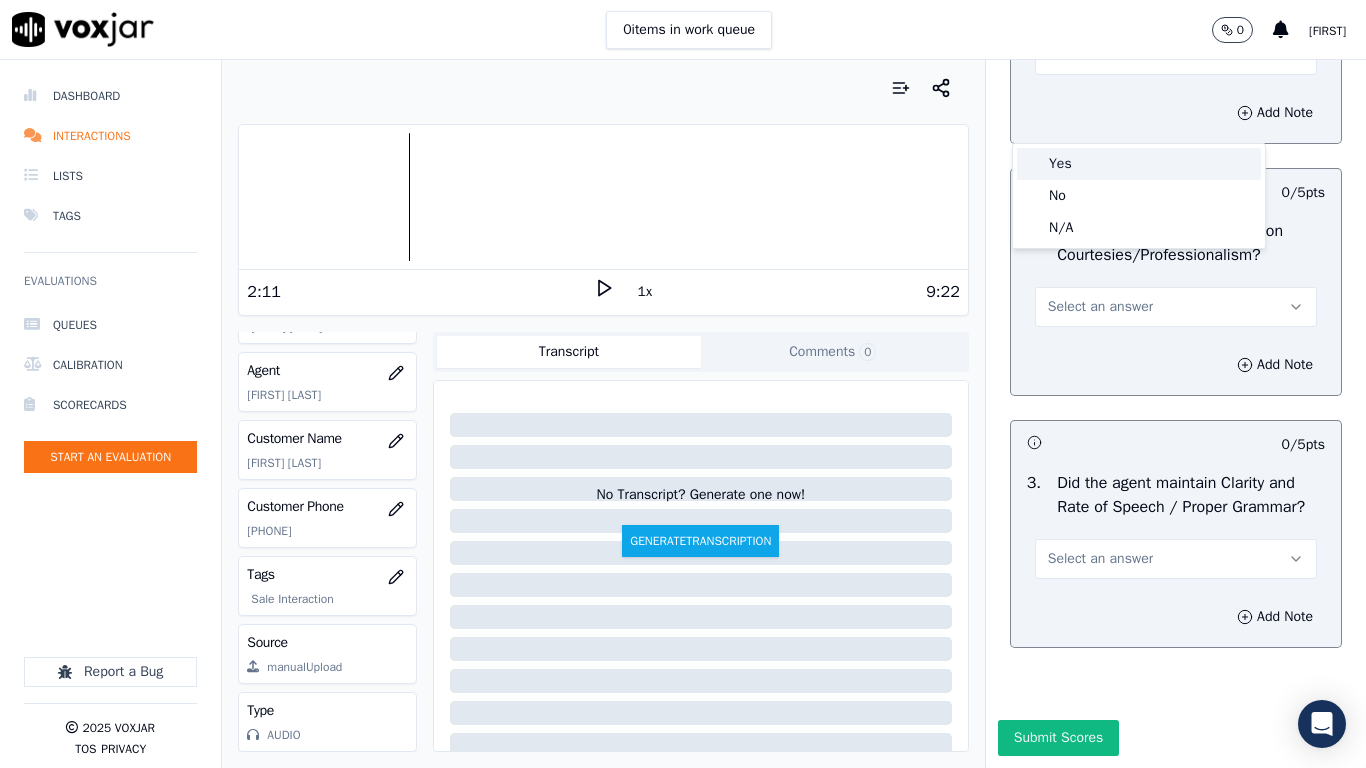 click on "Yes" at bounding box center [1139, 164] 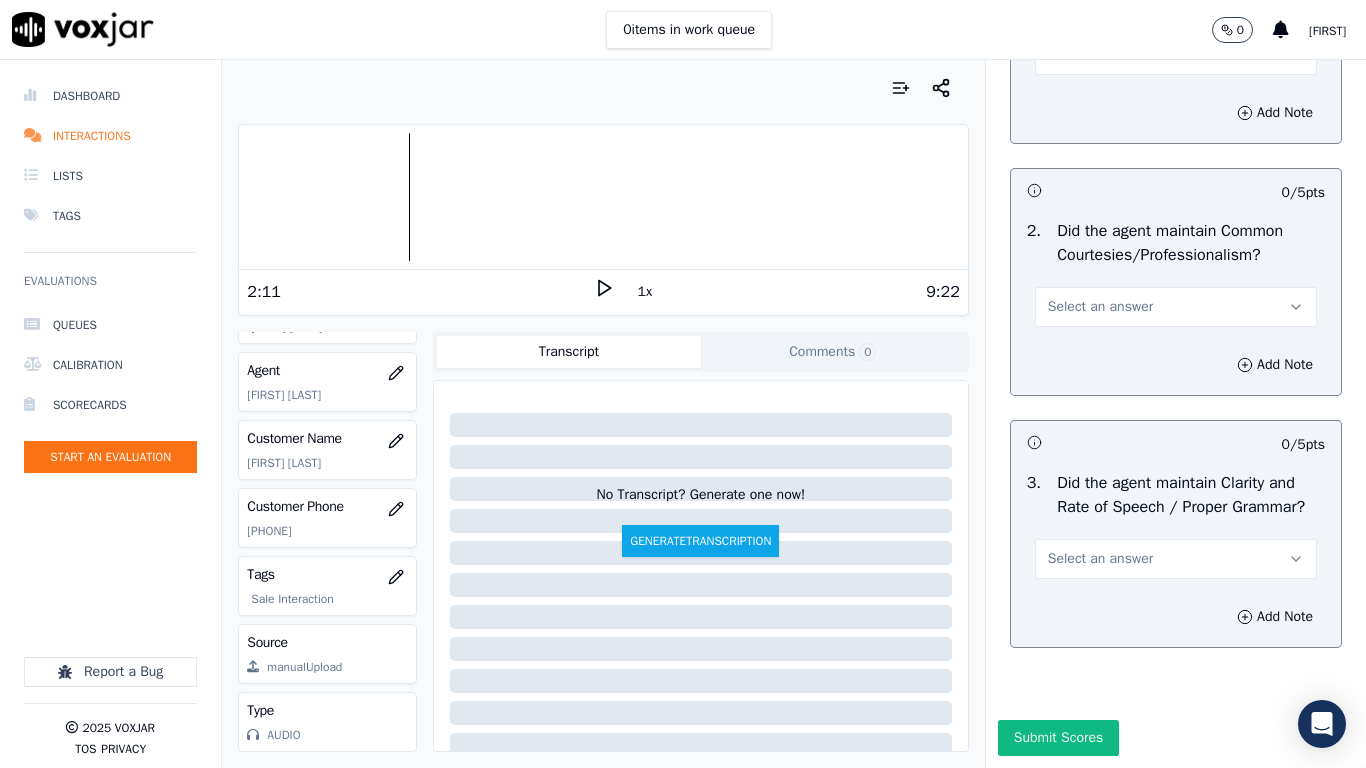 click on "Select an answer" at bounding box center [1176, 307] 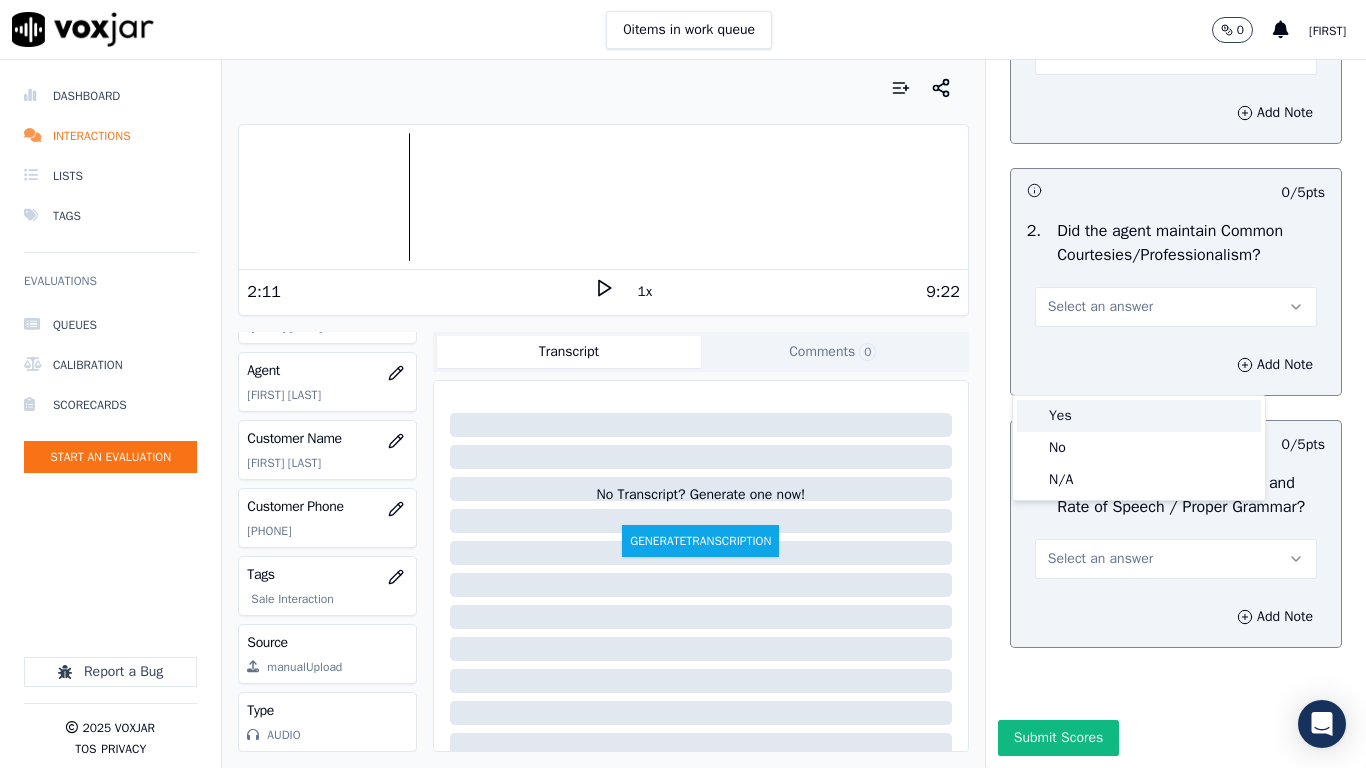 click on "Yes" at bounding box center (1139, 416) 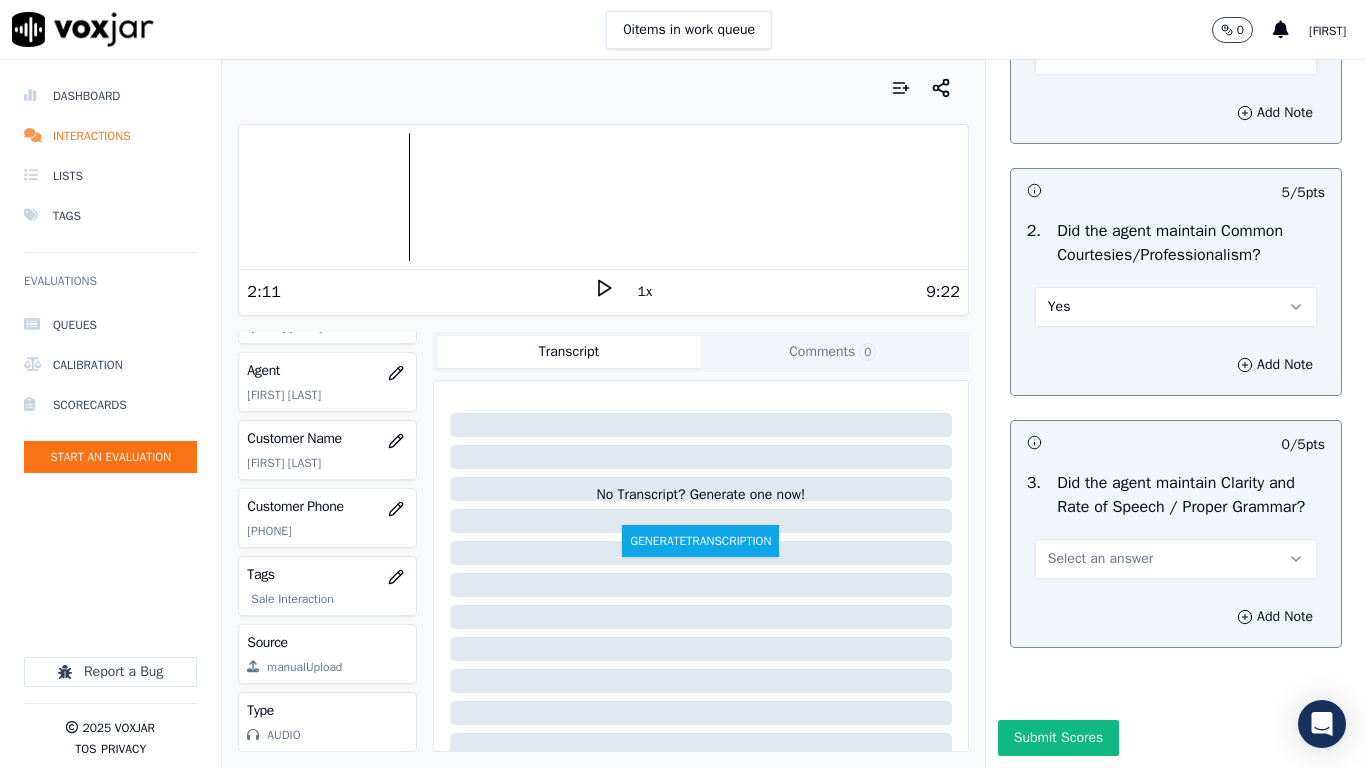 click on "Select an answer" at bounding box center (1176, 559) 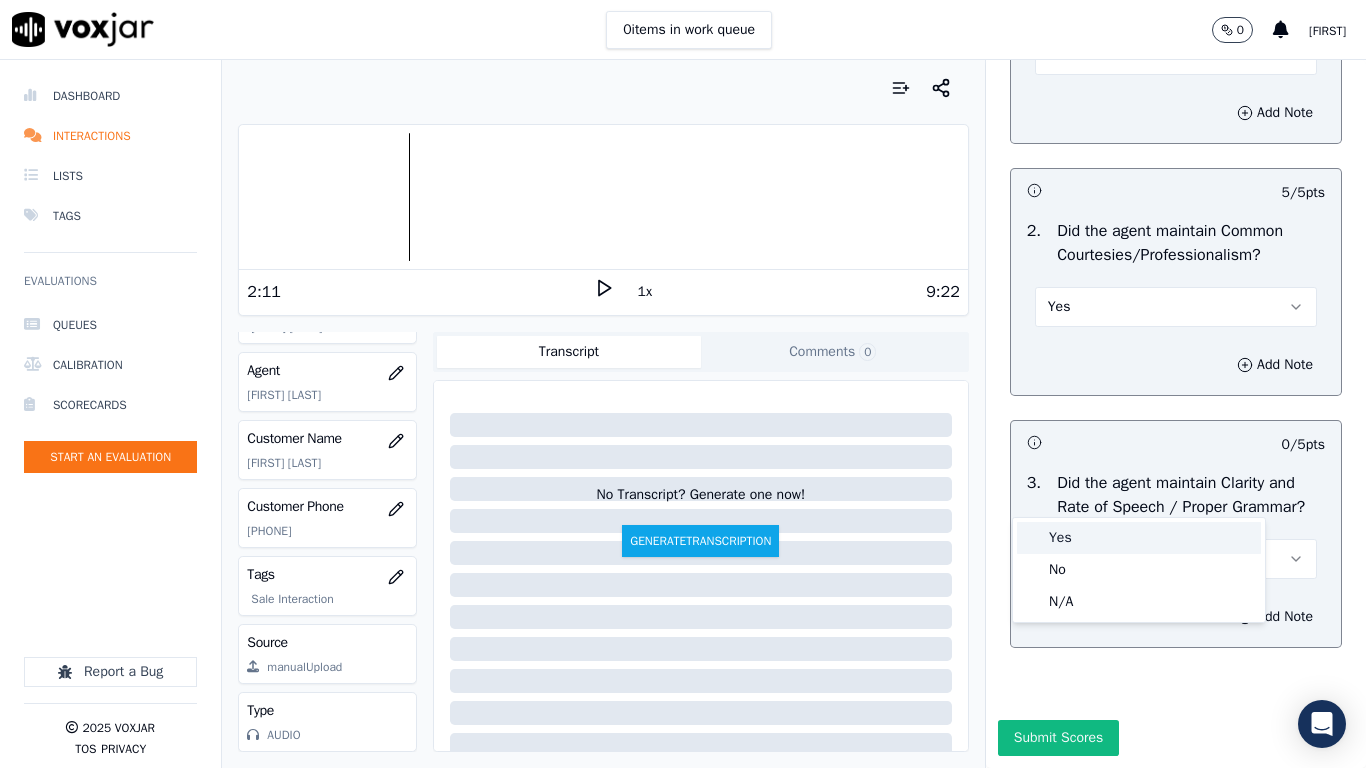 click on "Yes" at bounding box center [1139, 538] 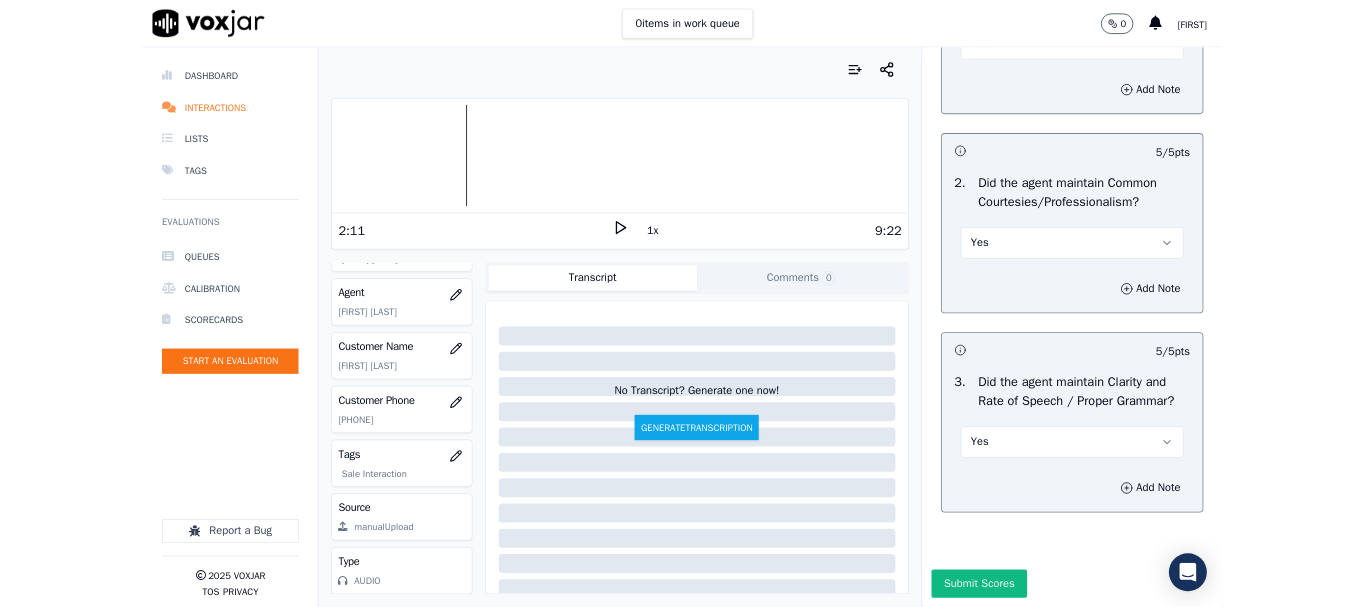 scroll, scrollTop: 5639, scrollLeft: 0, axis: vertical 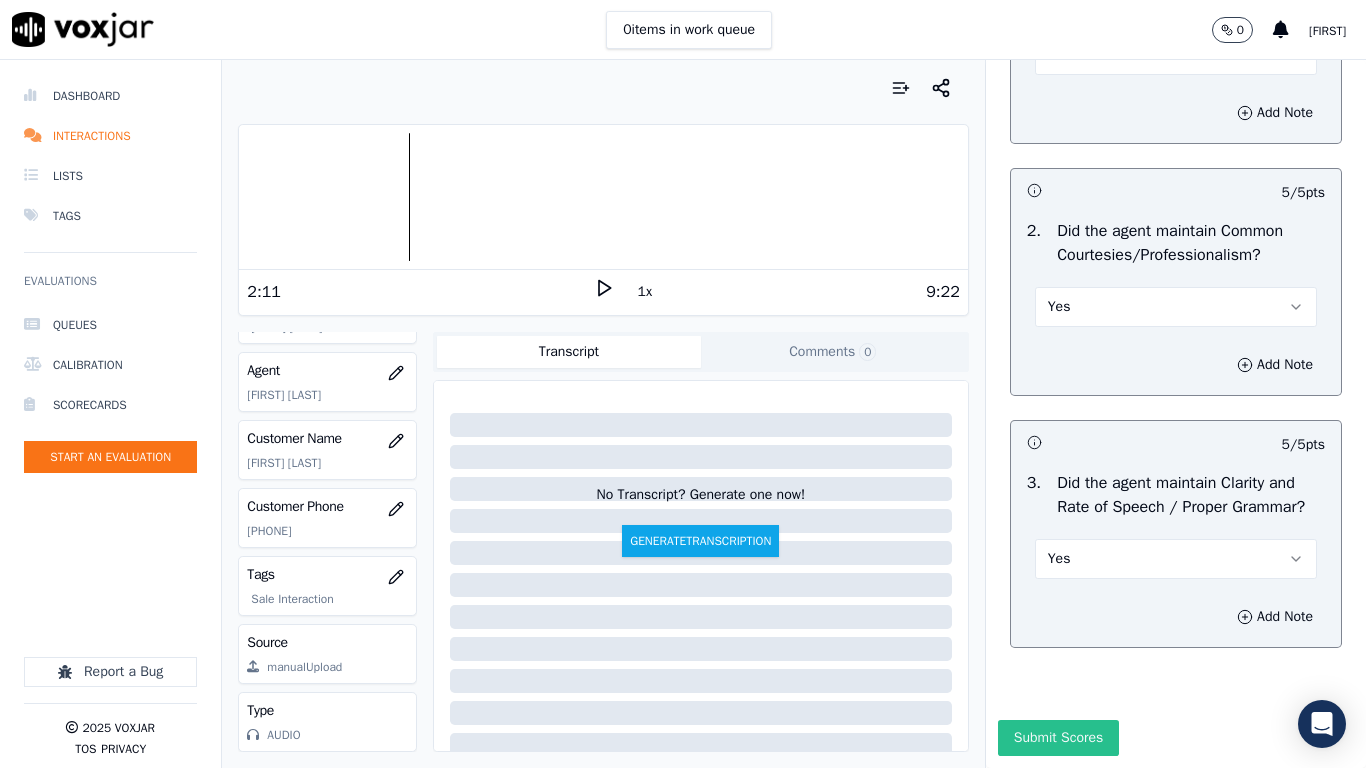 click on "Submit Scores" at bounding box center (1058, 738) 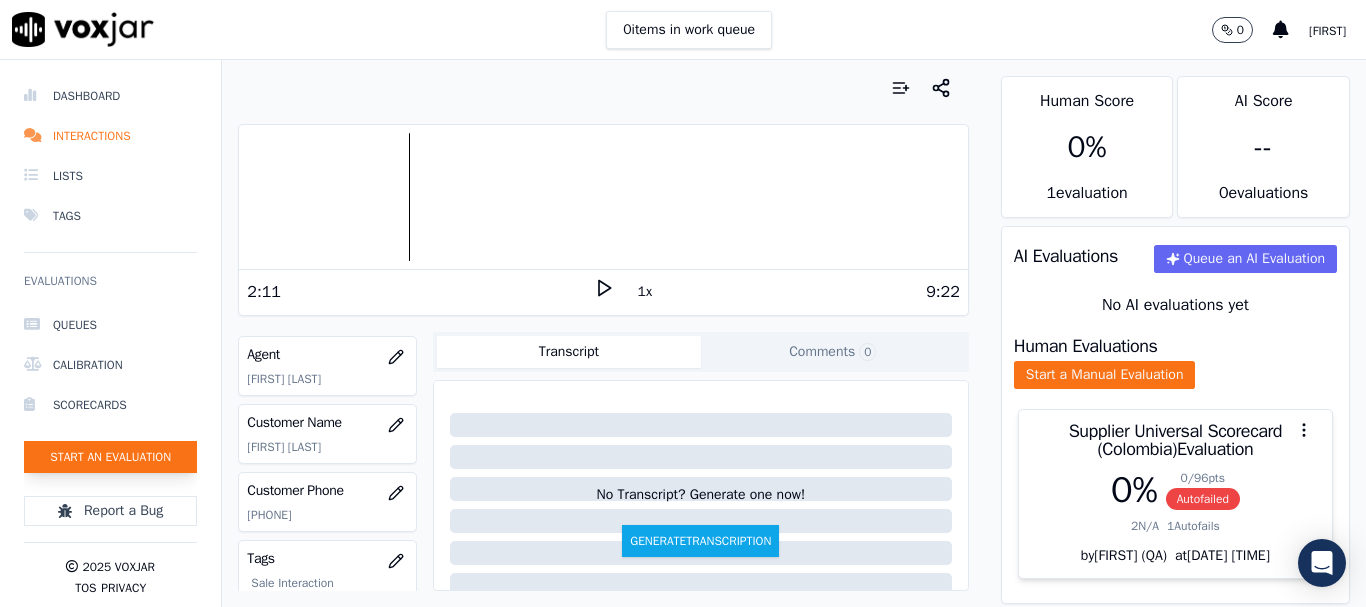 click on "Start an Evaluation" 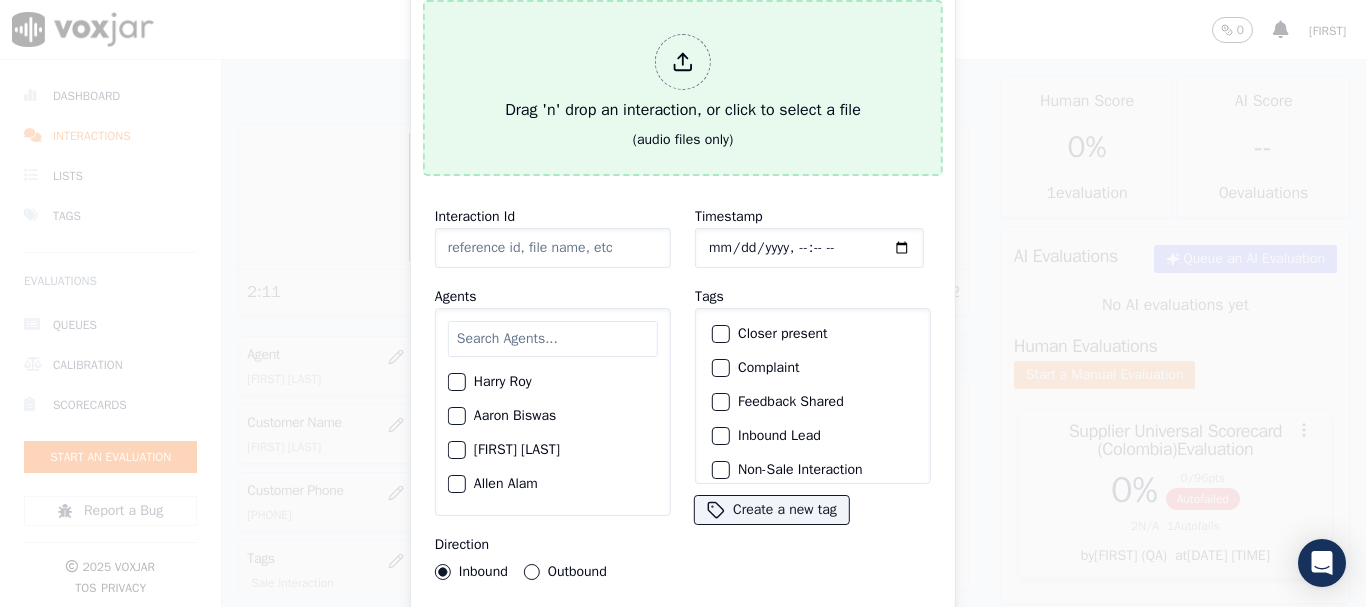 click on "Drag 'n' drop an interaction, or click to select a file" at bounding box center [683, 78] 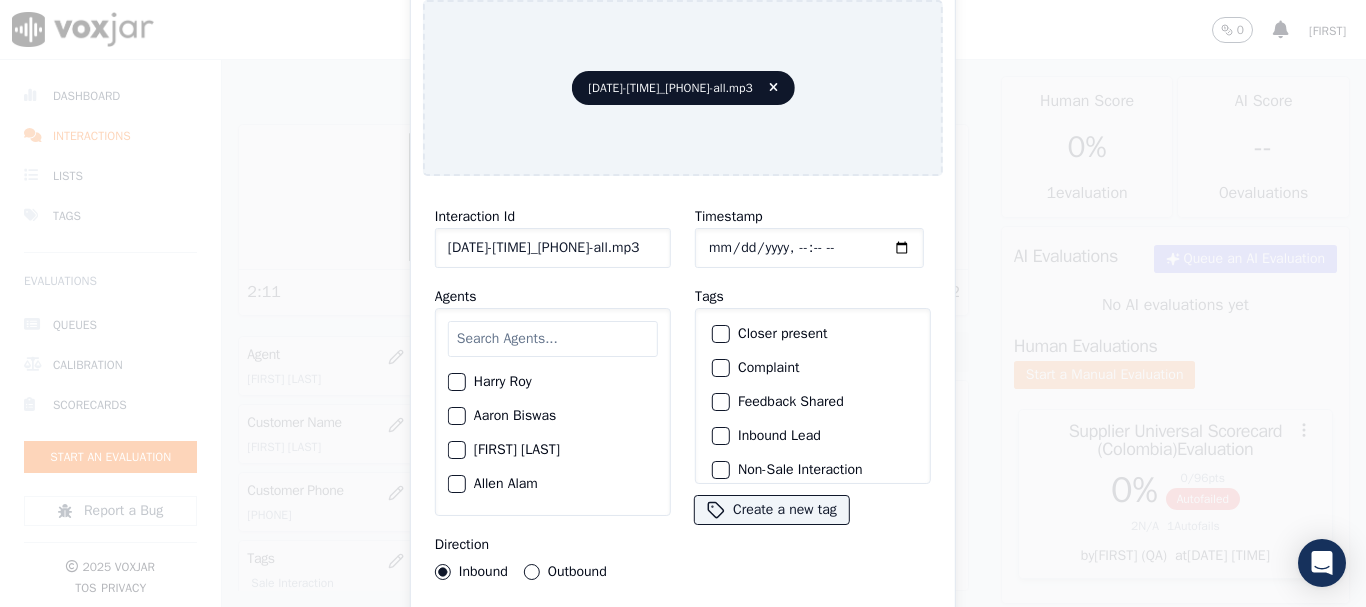 click at bounding box center (553, 339) 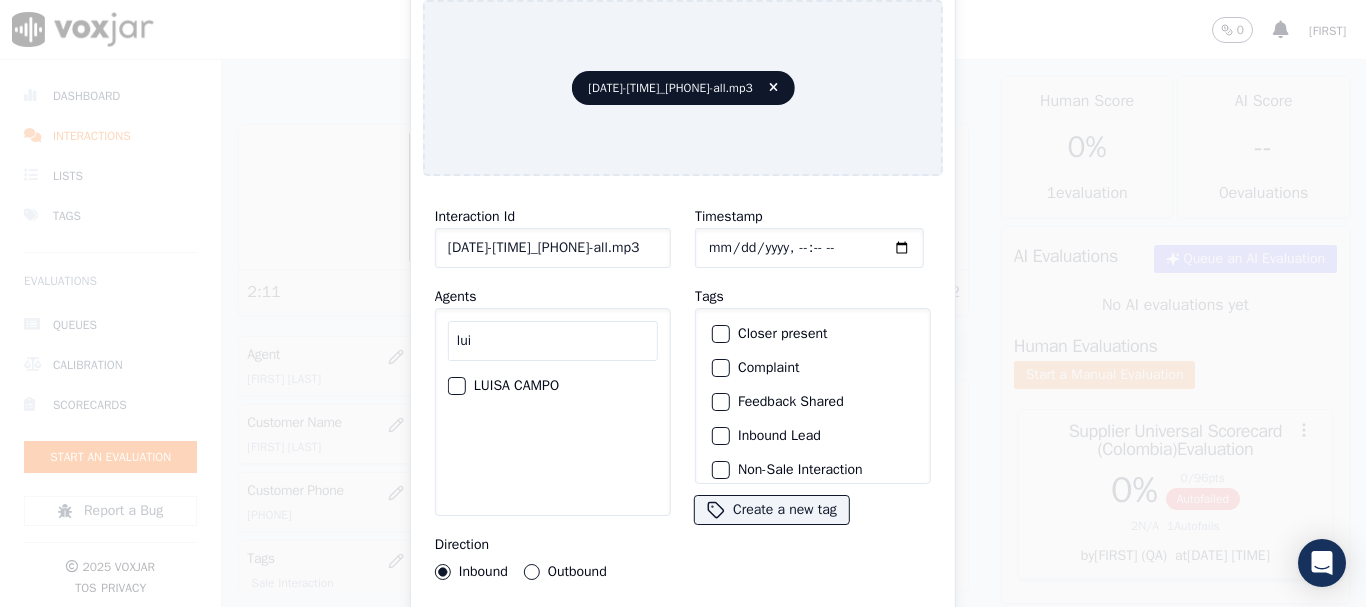 type on "lui" 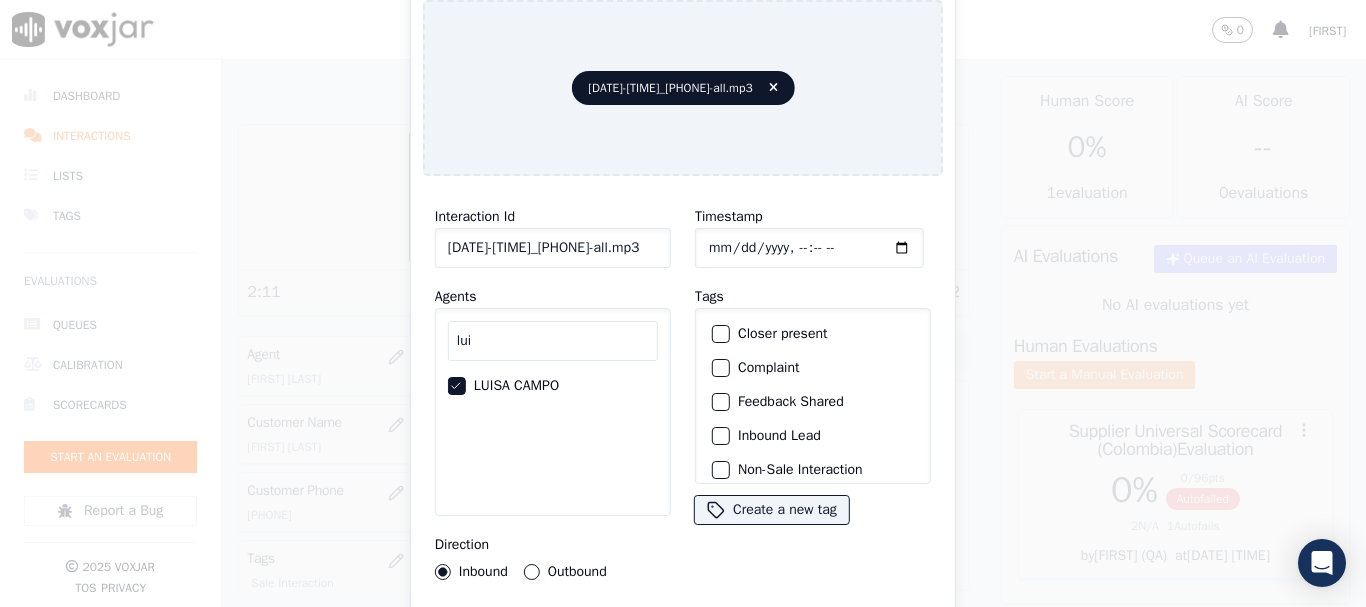 click on "Timestamp" 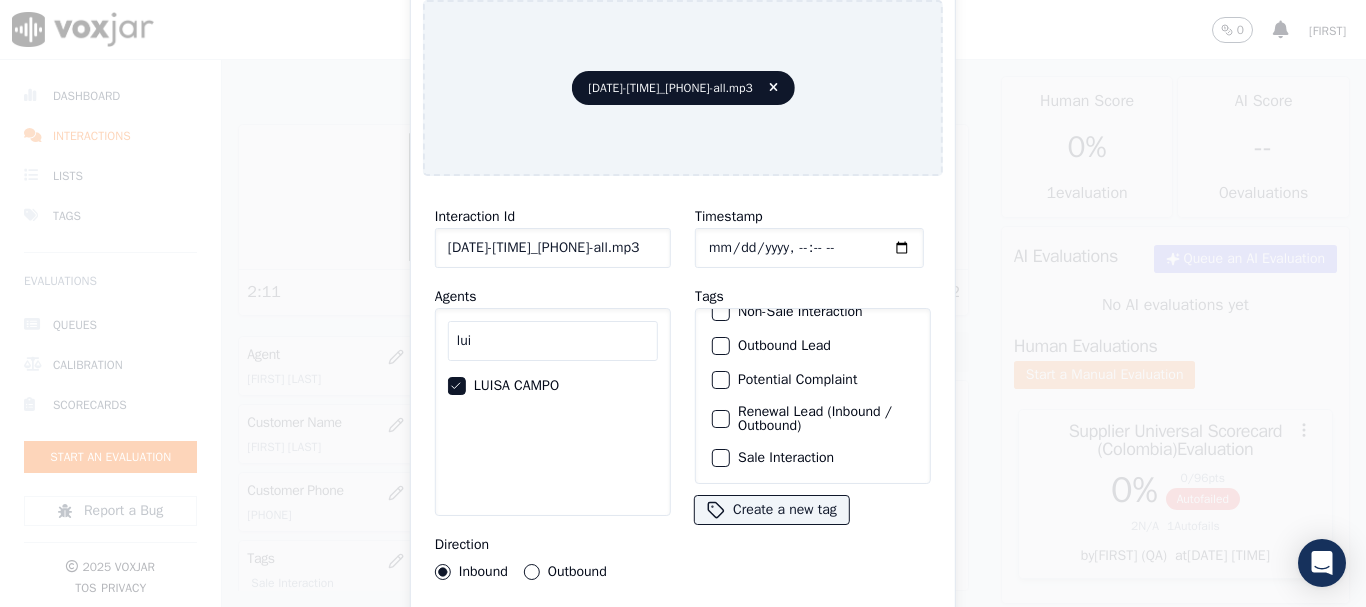 click on "Sale Interaction" 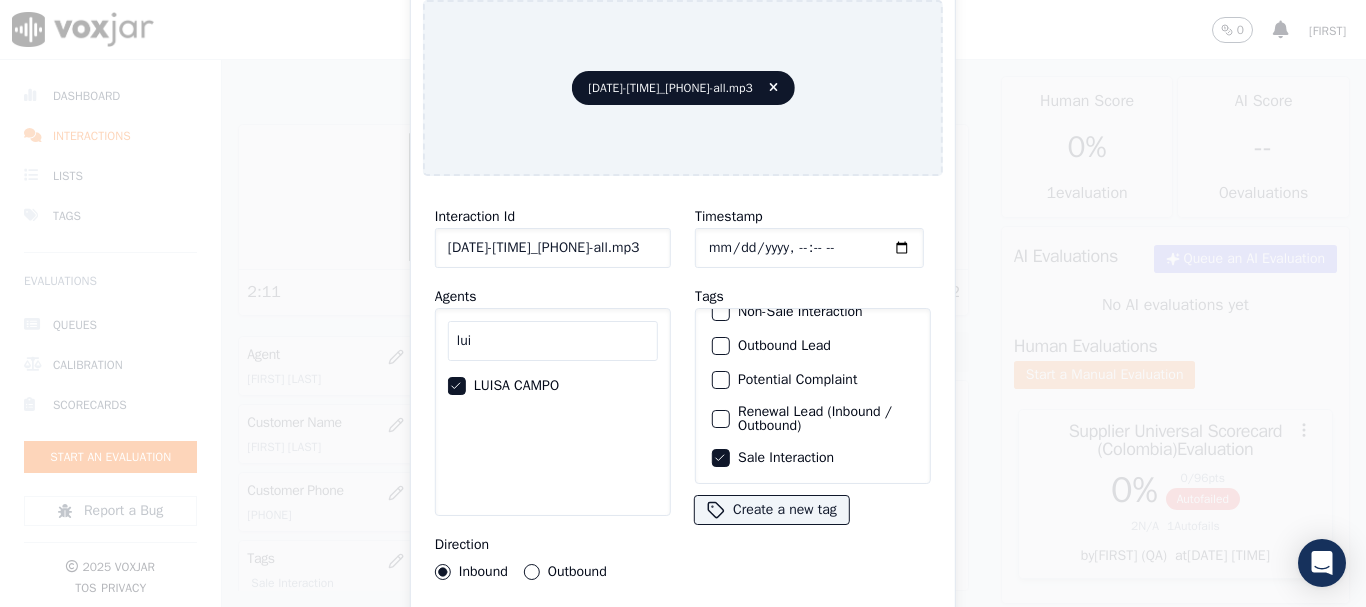 type 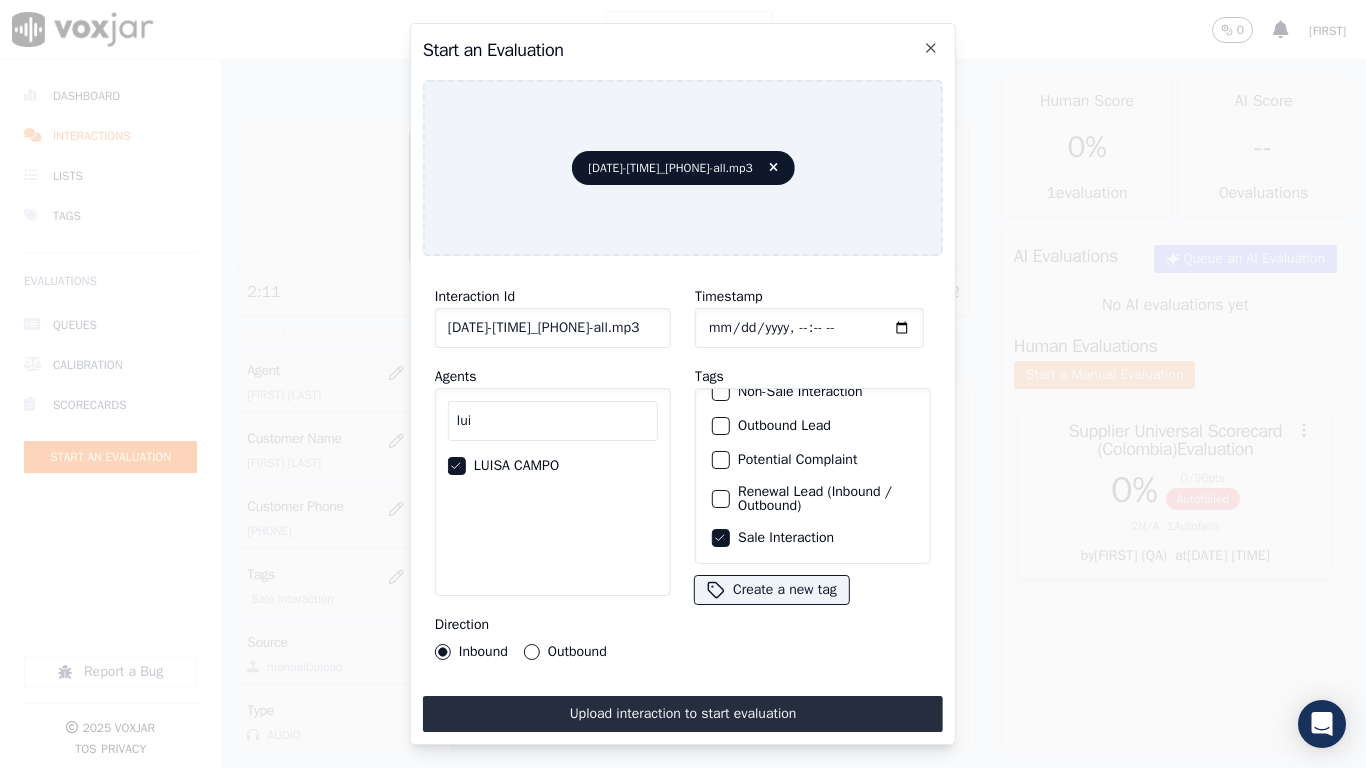 click on "Upload interaction to start evaluation" at bounding box center [683, 714] 